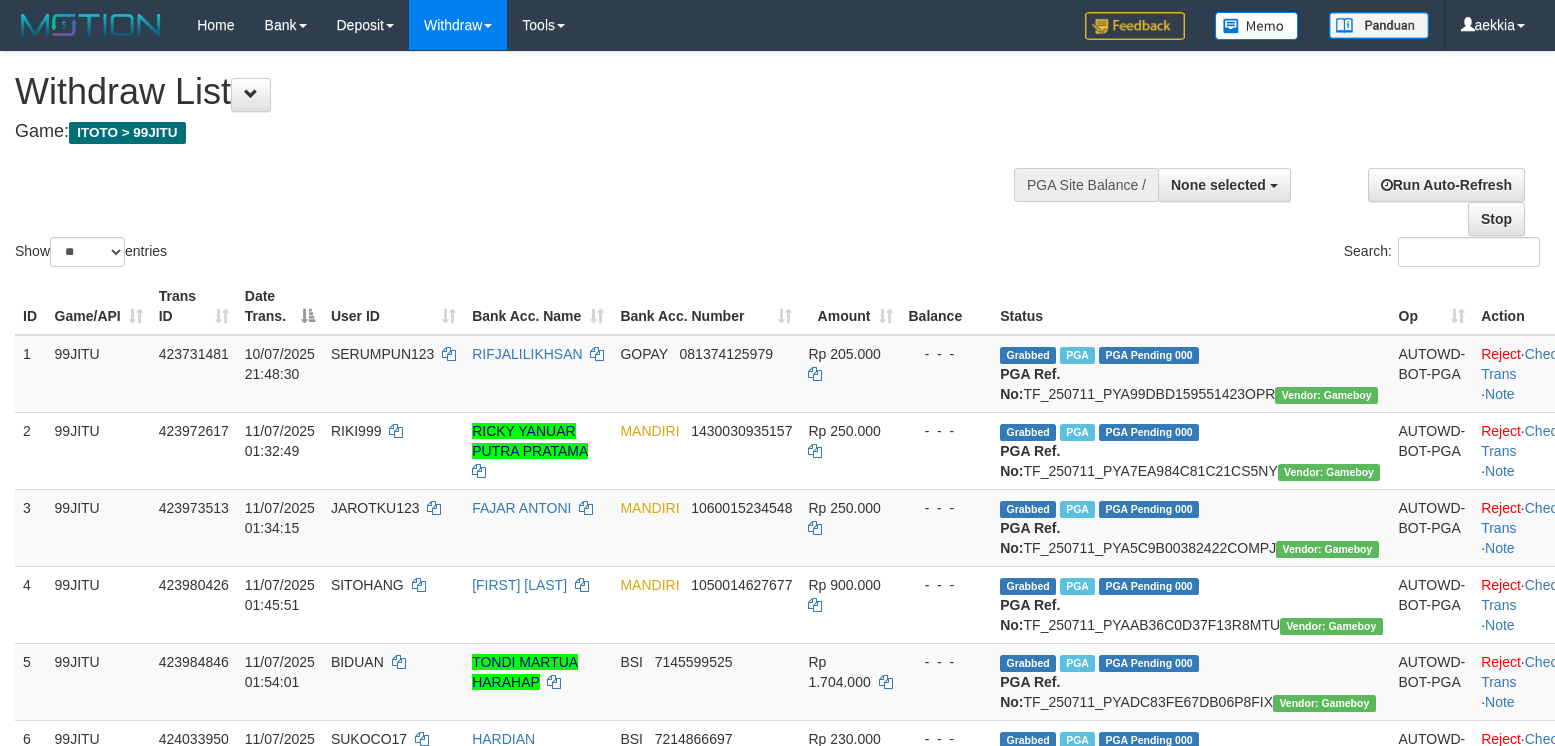 select 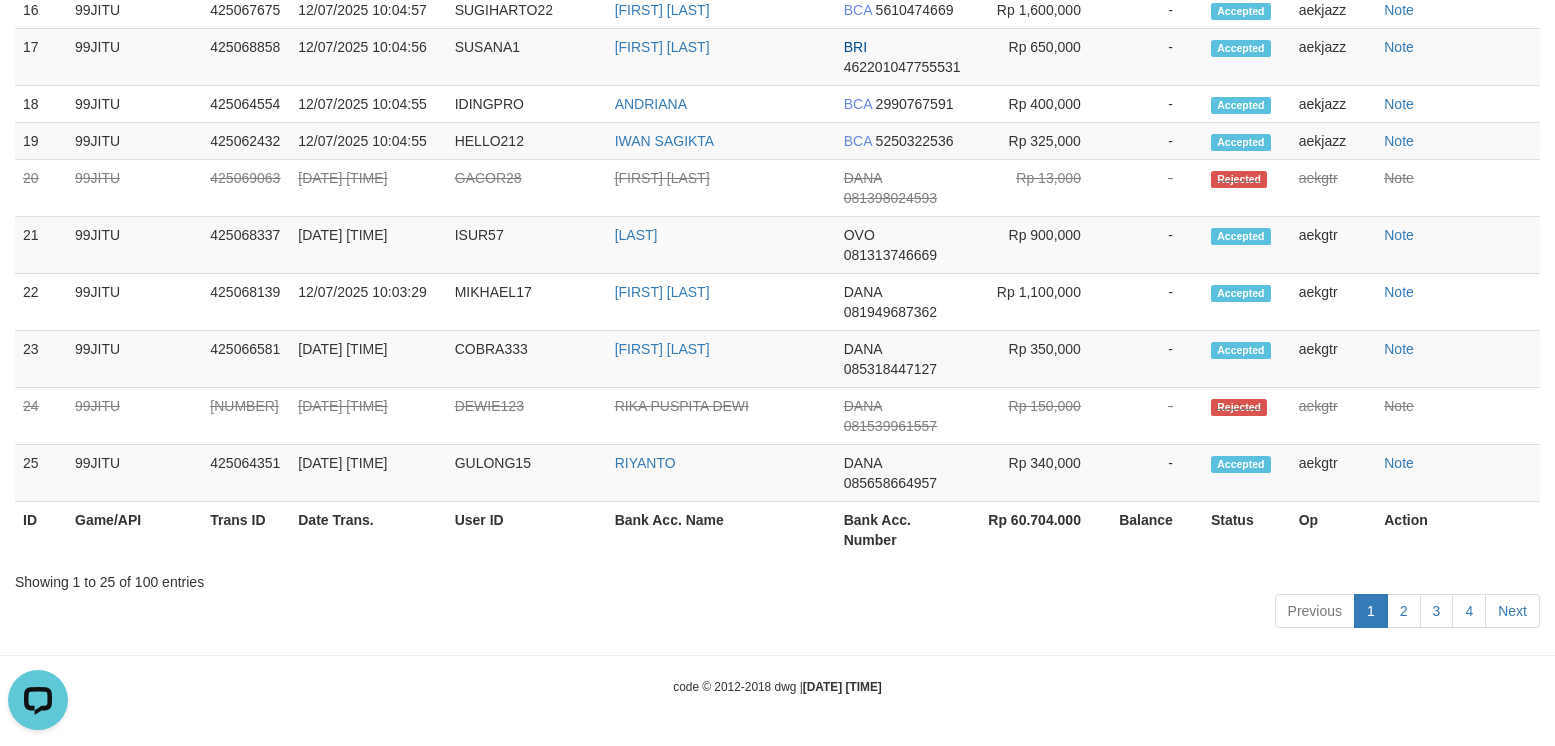 scroll, scrollTop: 0, scrollLeft: 0, axis: both 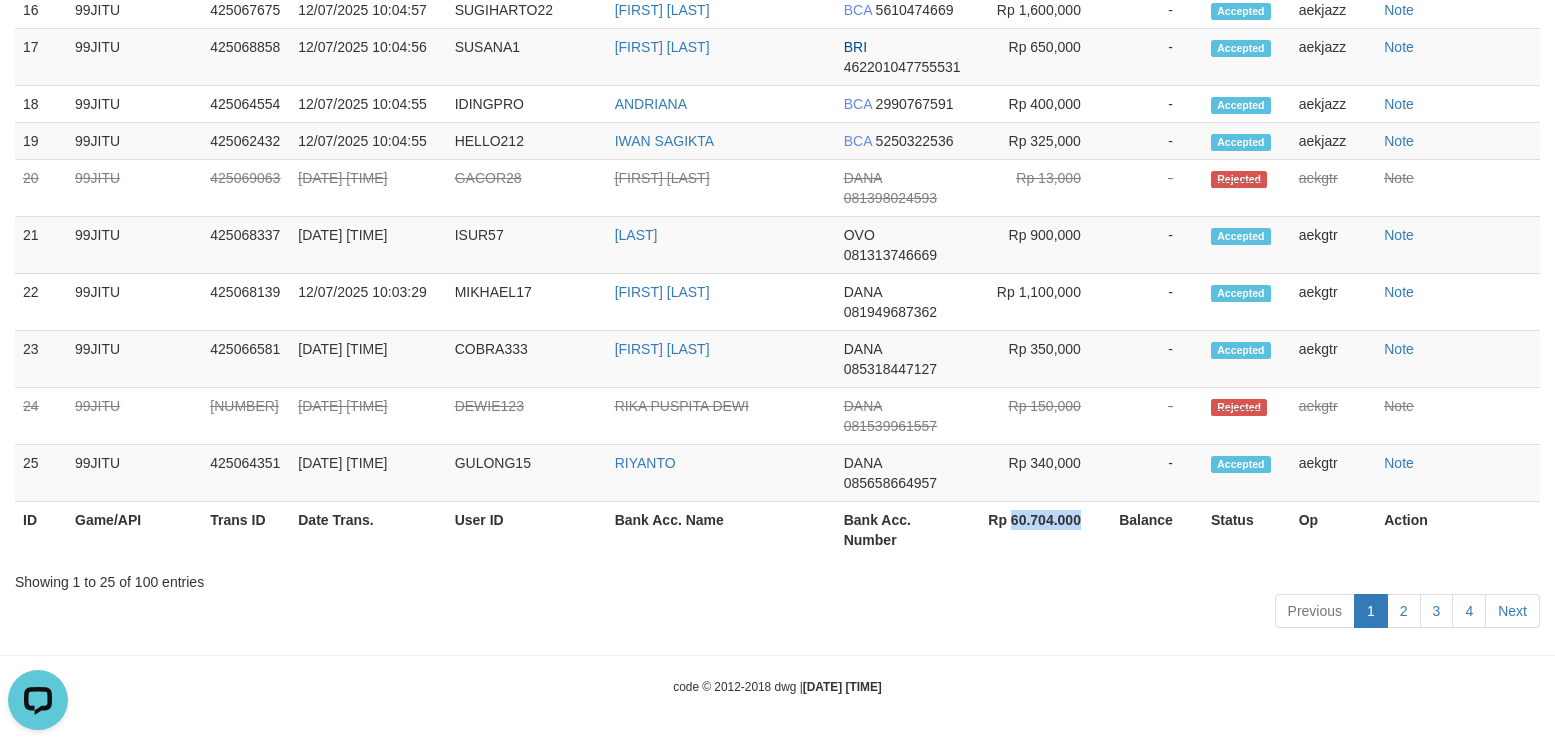 drag, startPoint x: 1010, startPoint y: 518, endPoint x: 1081, endPoint y: 533, distance: 72.56721 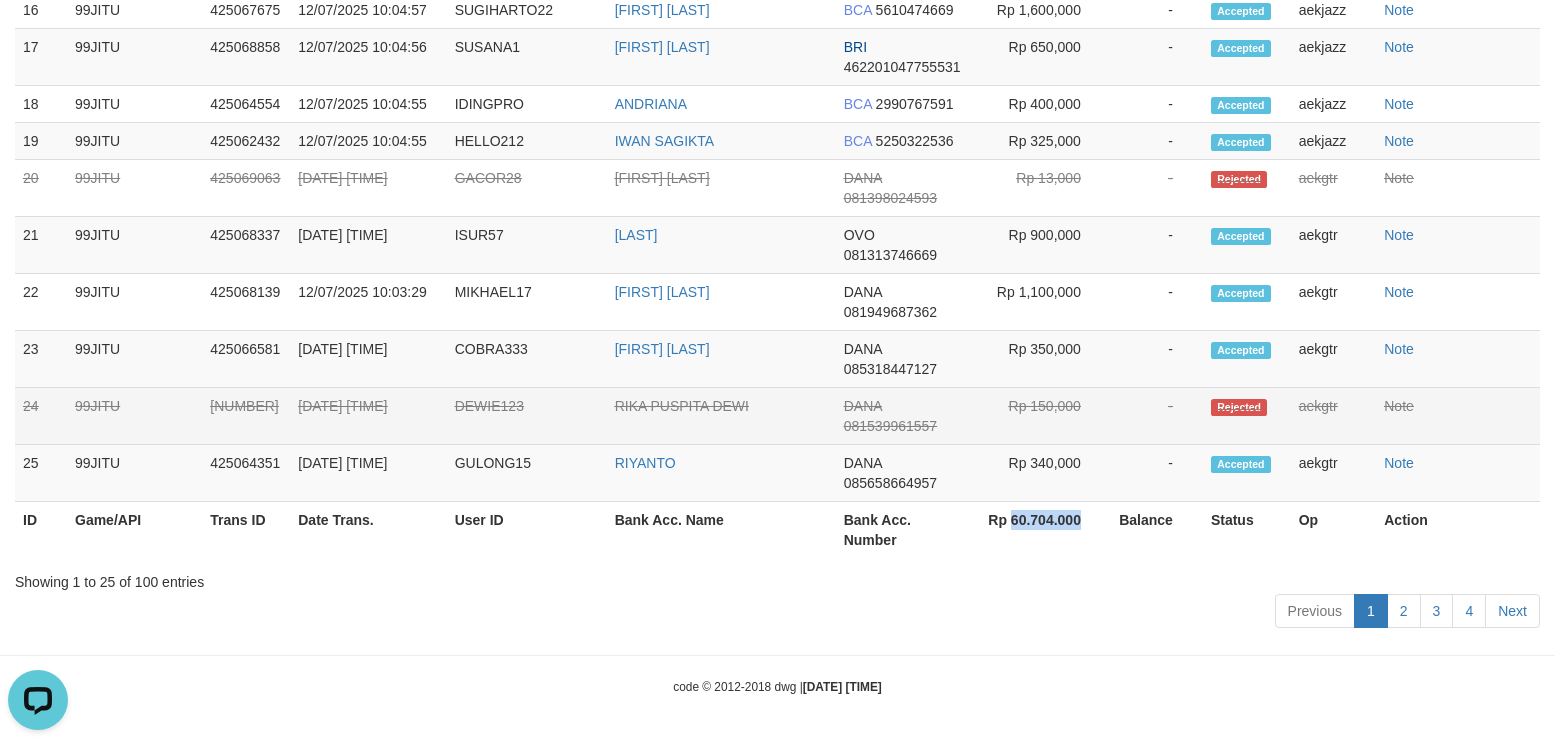 copy on "60.704.000" 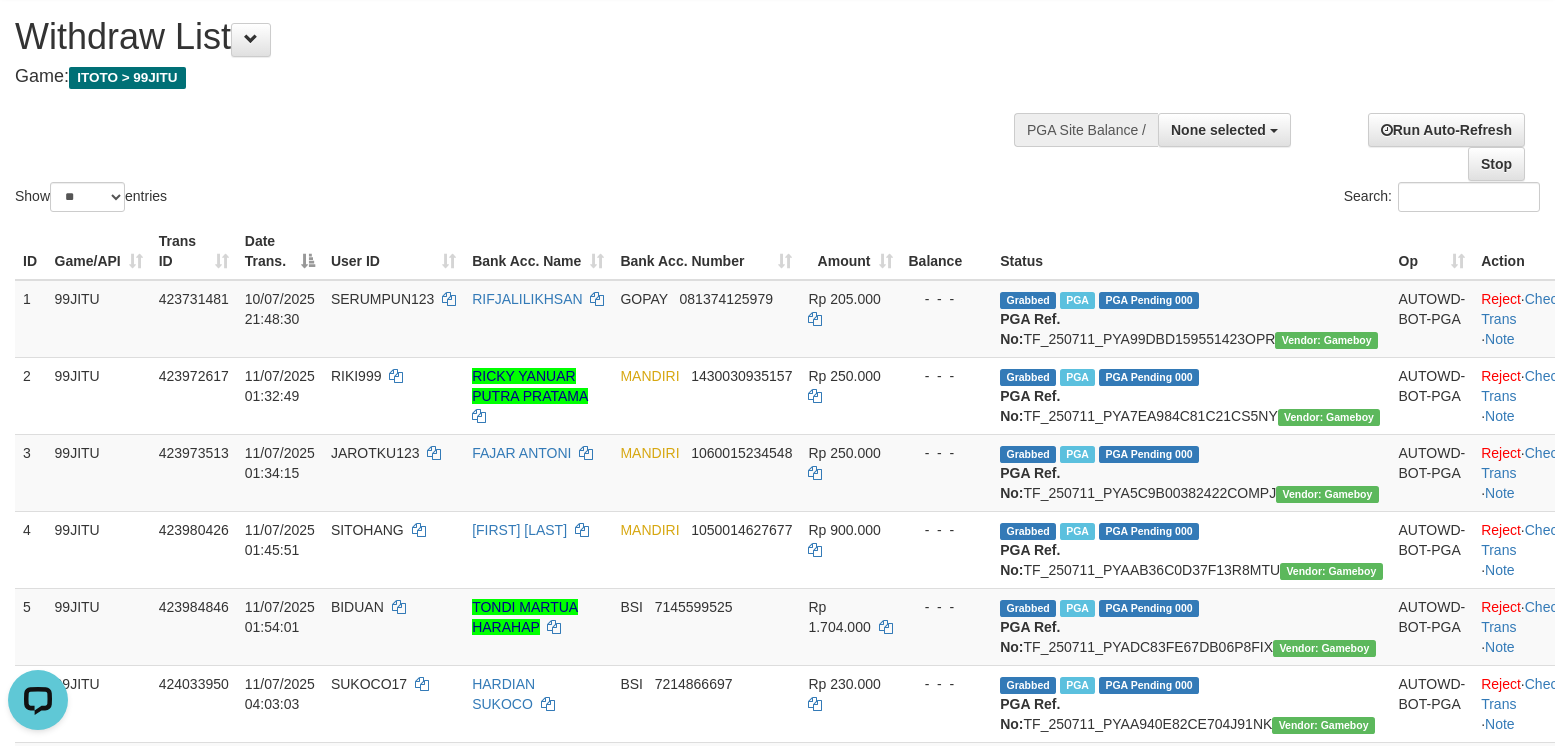 scroll, scrollTop: 20, scrollLeft: 0, axis: vertical 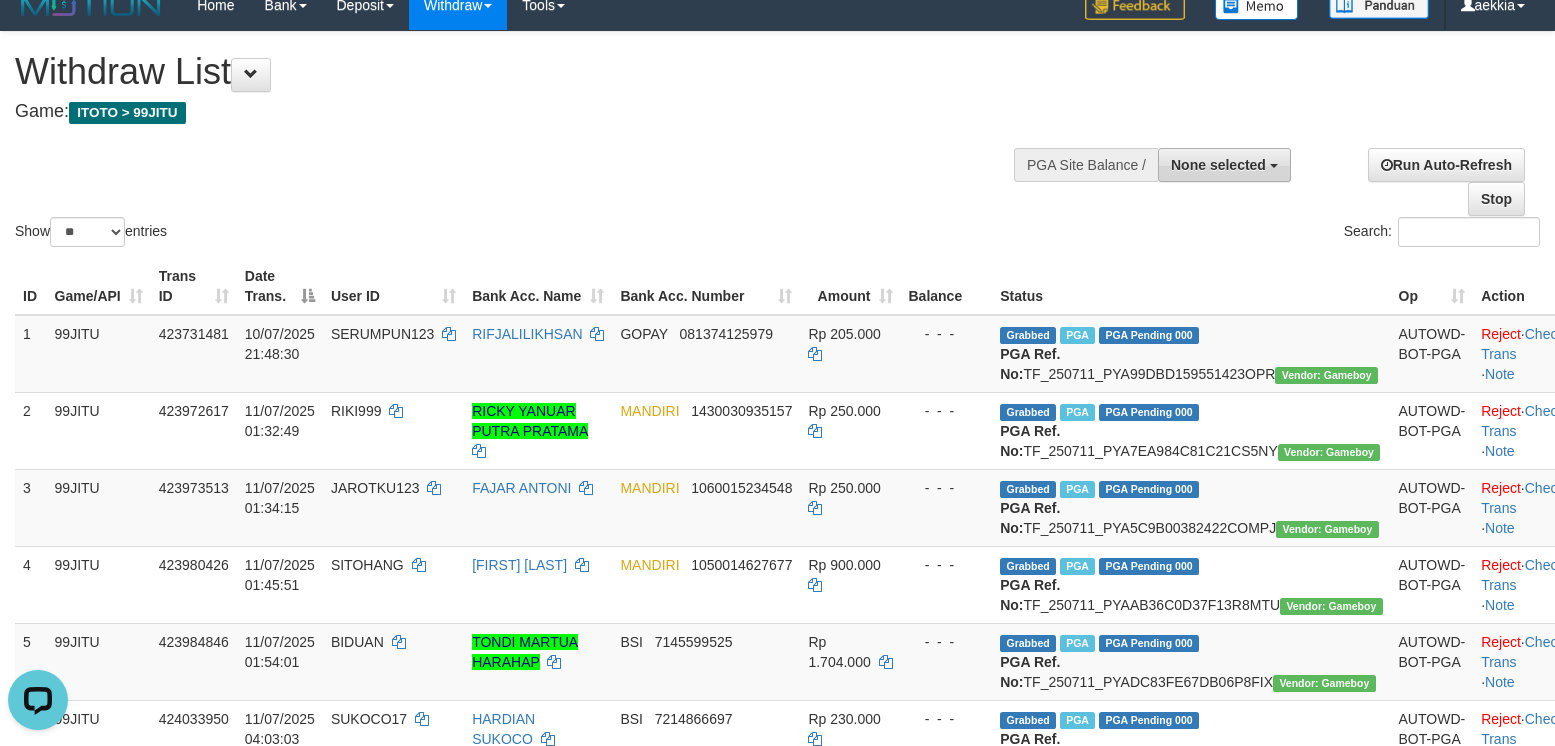 click on "None selected" at bounding box center [1224, 165] 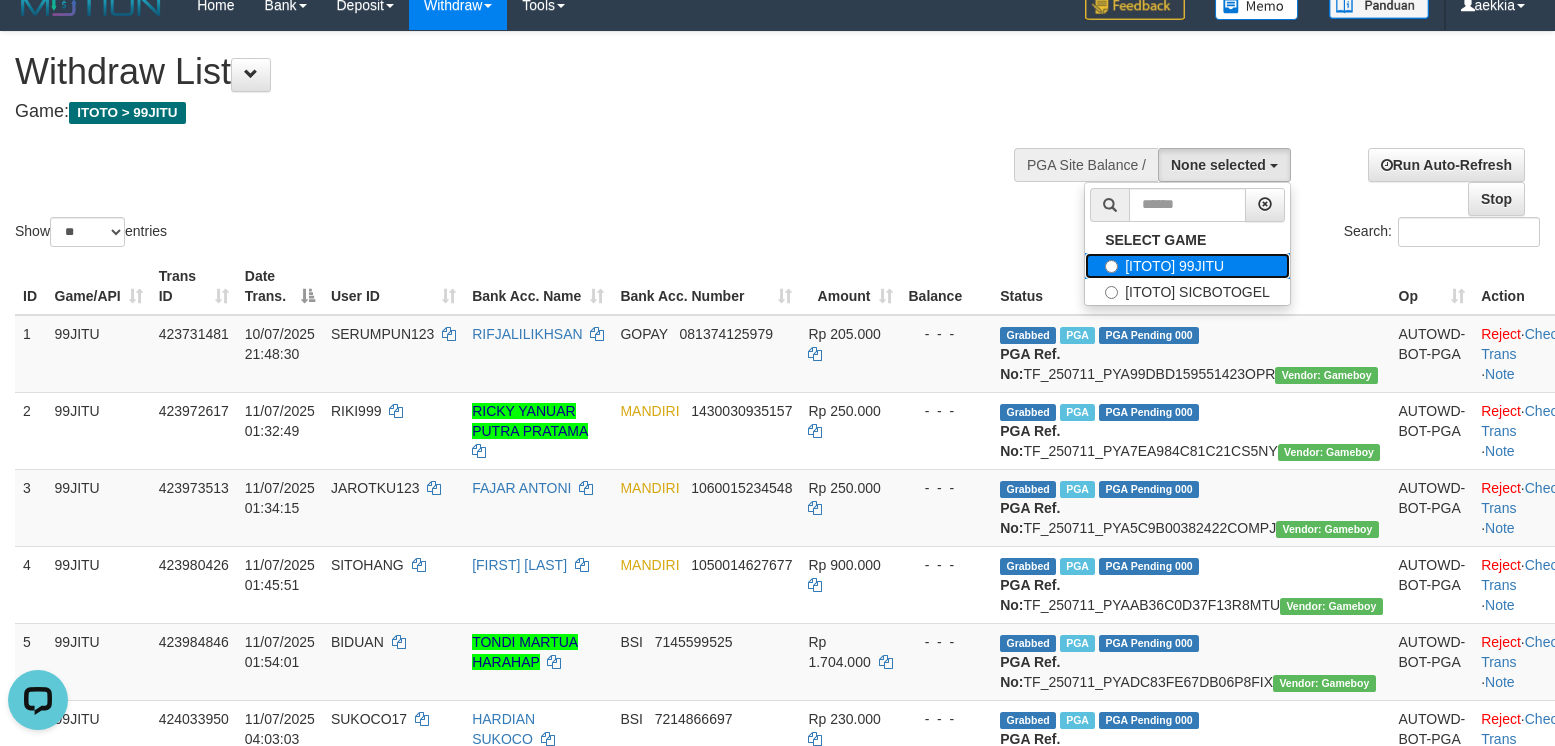 click on "[ITOTO] 99JITU" at bounding box center [1187, 266] 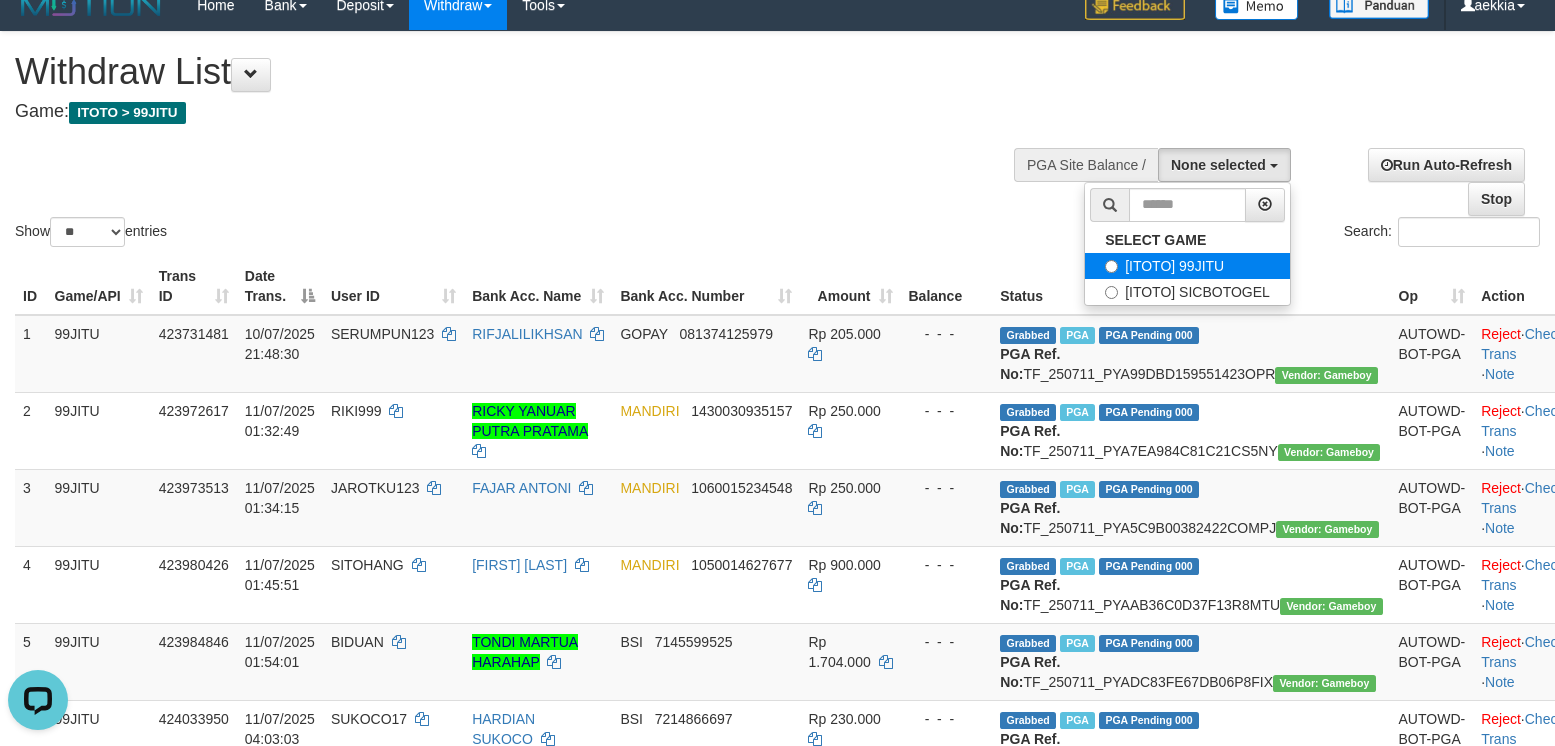 select on "***" 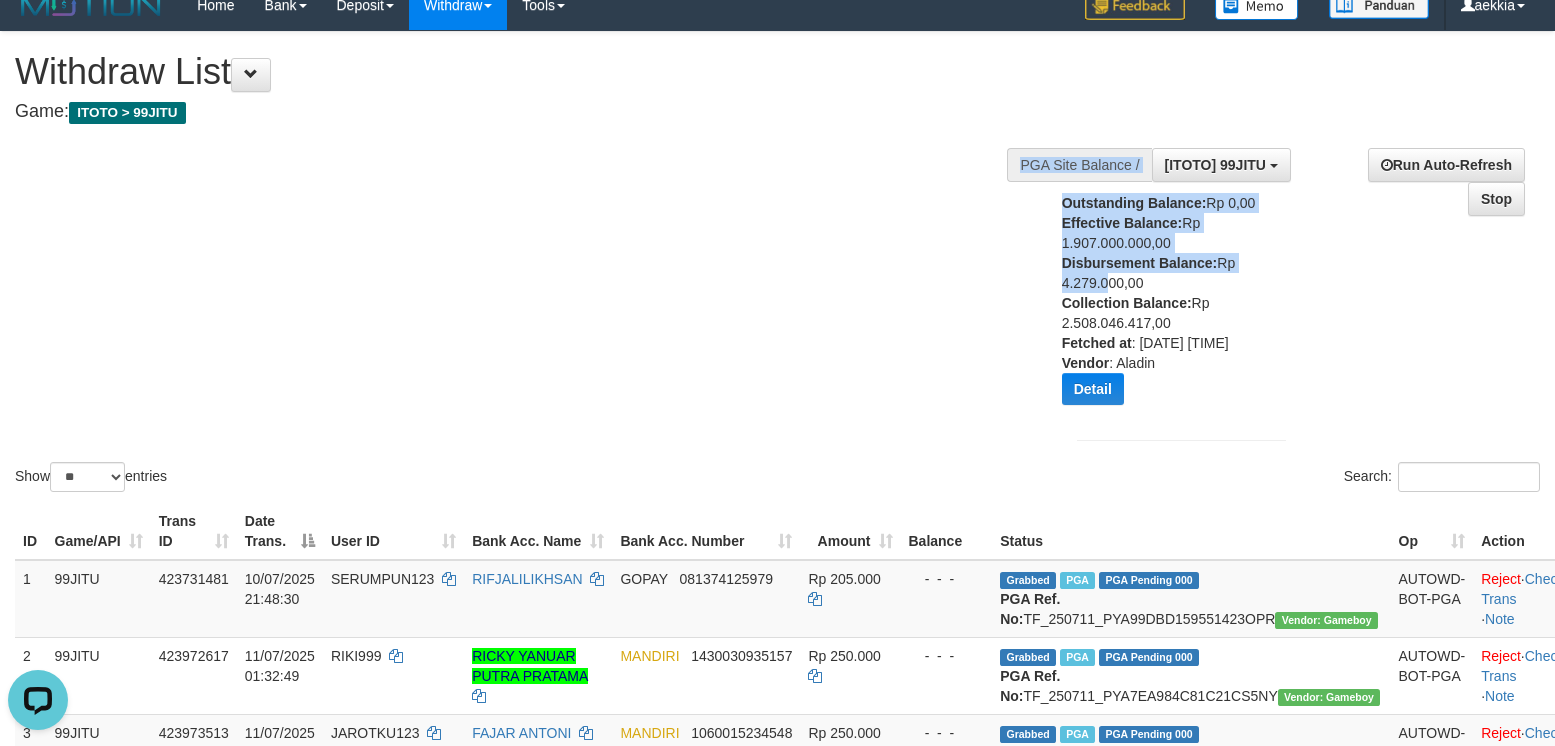drag, startPoint x: 1056, startPoint y: 282, endPoint x: 1102, endPoint y: 285, distance: 46.09772 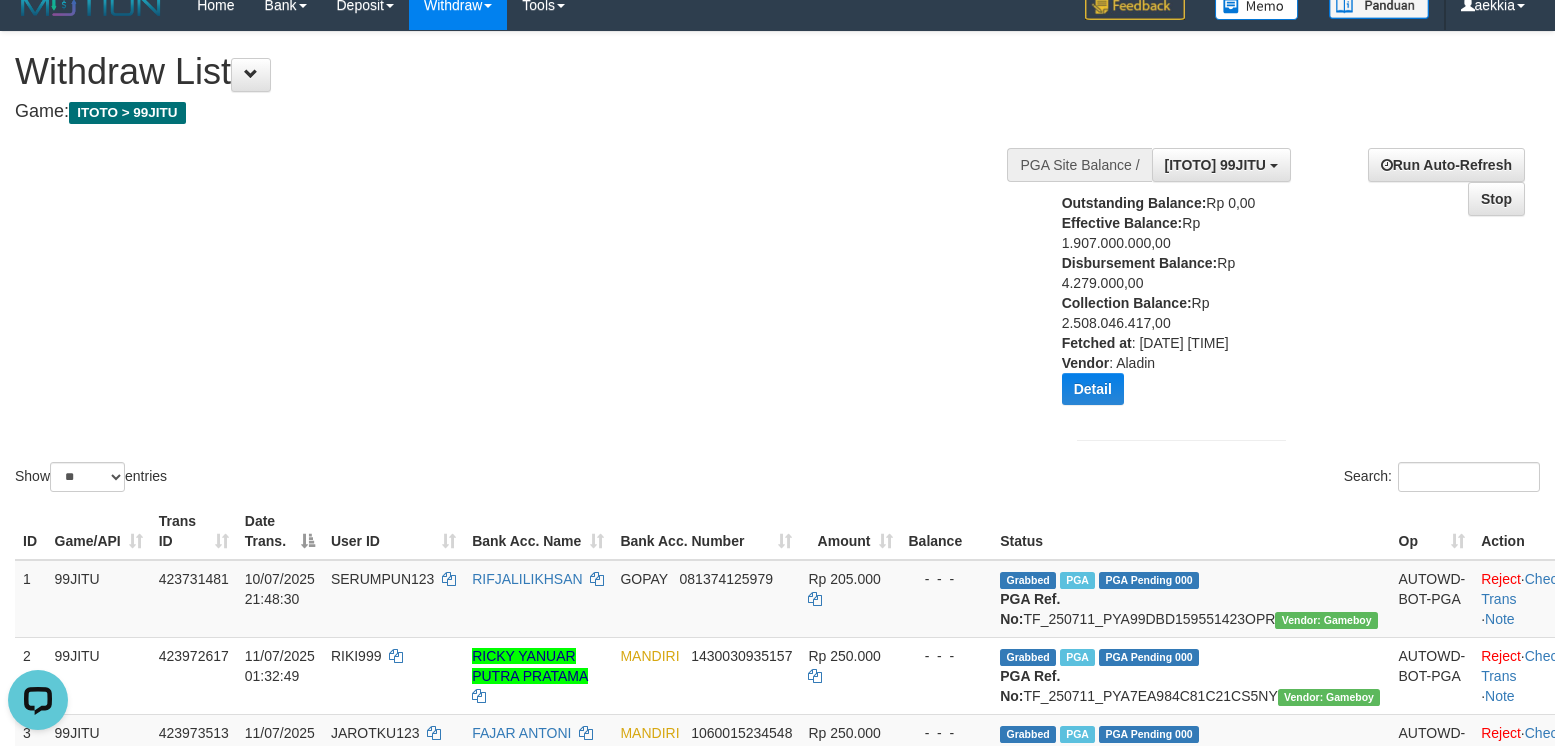 click on "Outstanding Balance:  Rp 0,00
Effective Balance:  Rp 1.907.000.000,00
Disbursement Balance:  Rp 4.279.000,00
Collection Balance:  Rp 2.508.046.417,00
Fetched at : 2025-07-12 10:22:52
Vendor : Aladin
Detail
Vendor Name
Outstanding Balance
Effective Balance
Disbursment Balance
Collection Balance
No data found
Fetched at:   2025-07-12 10:22:52
Vendor:   Aladin" at bounding box center [1161, 306] 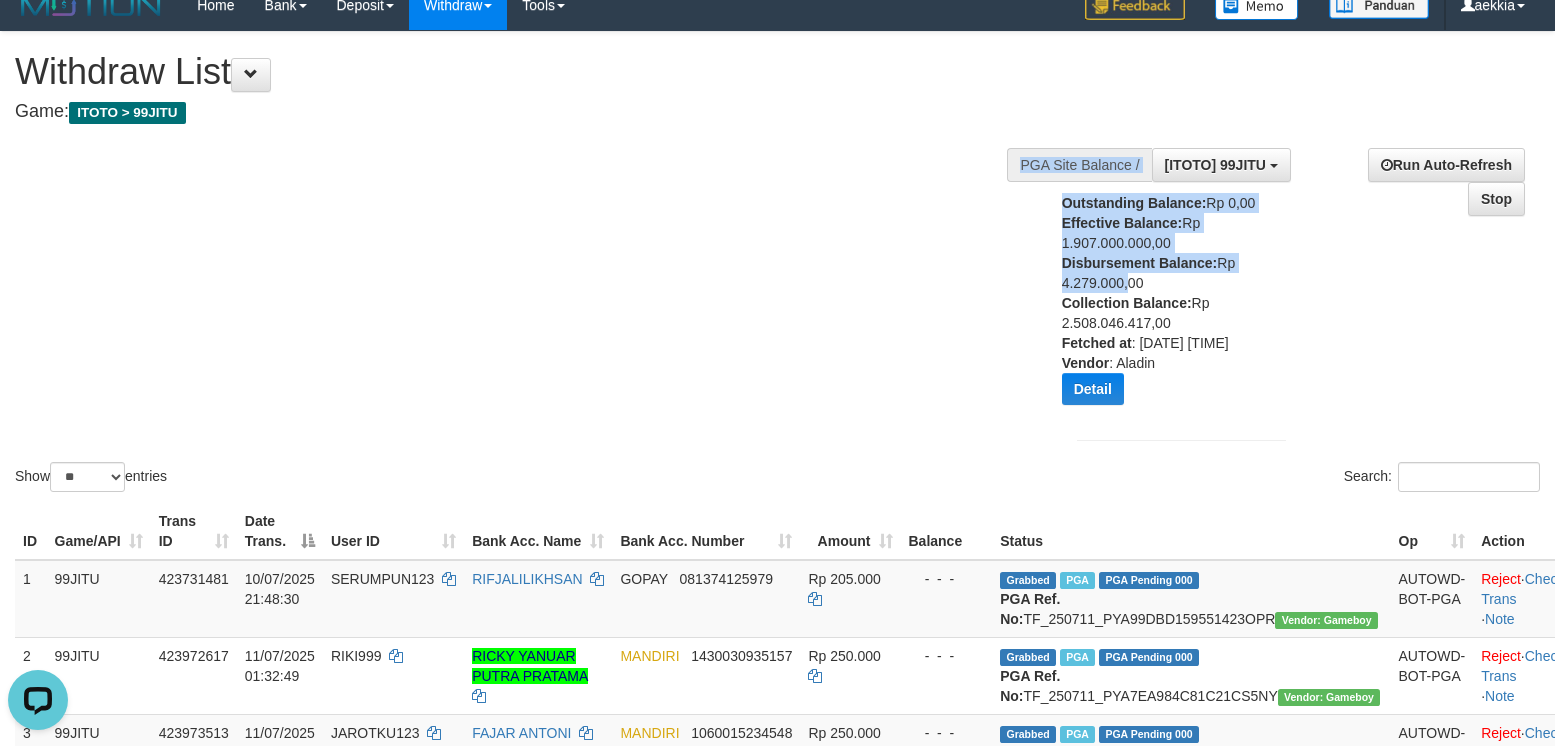drag, startPoint x: 1121, startPoint y: 283, endPoint x: 1056, endPoint y: 285, distance: 65.03076 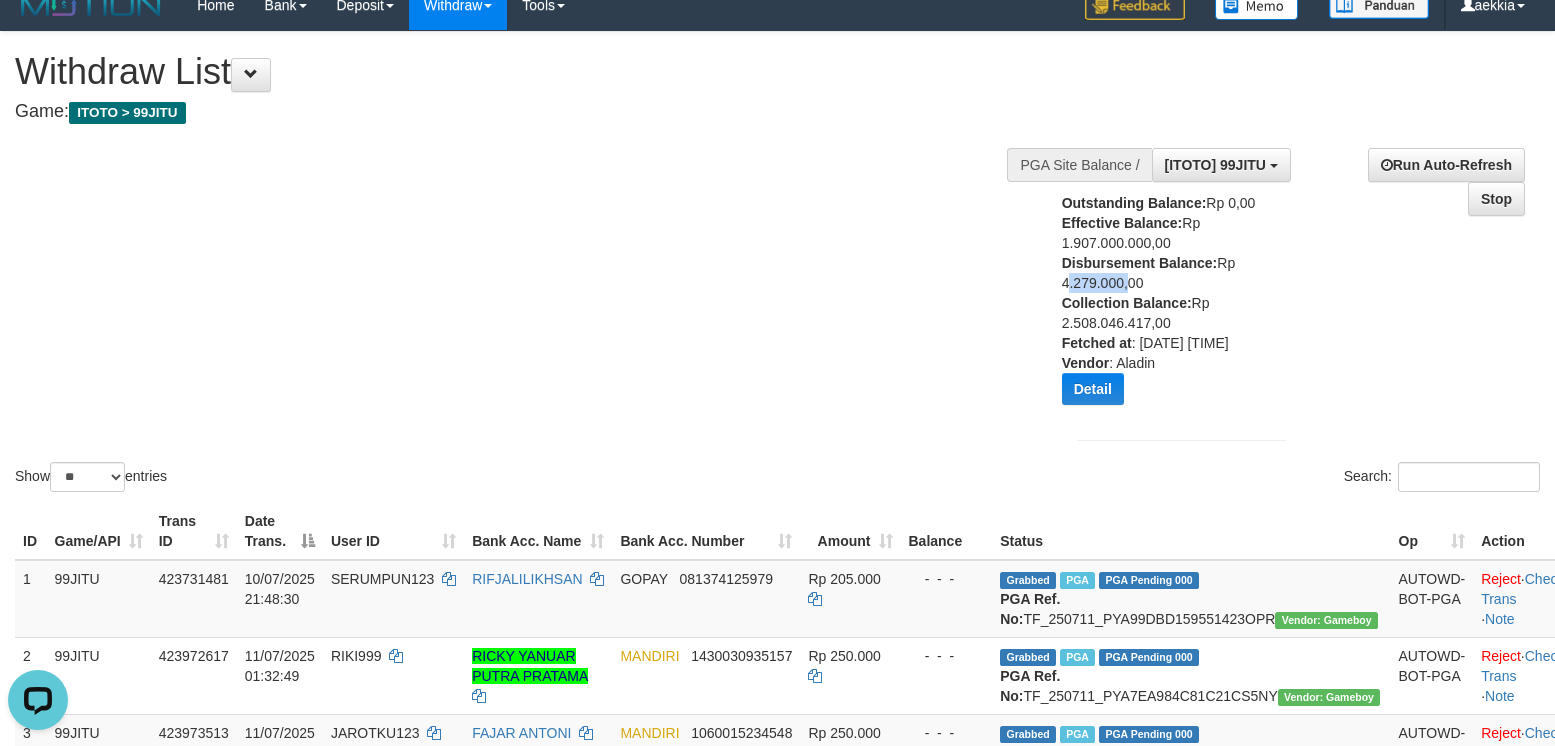 copy on "4.279.000" 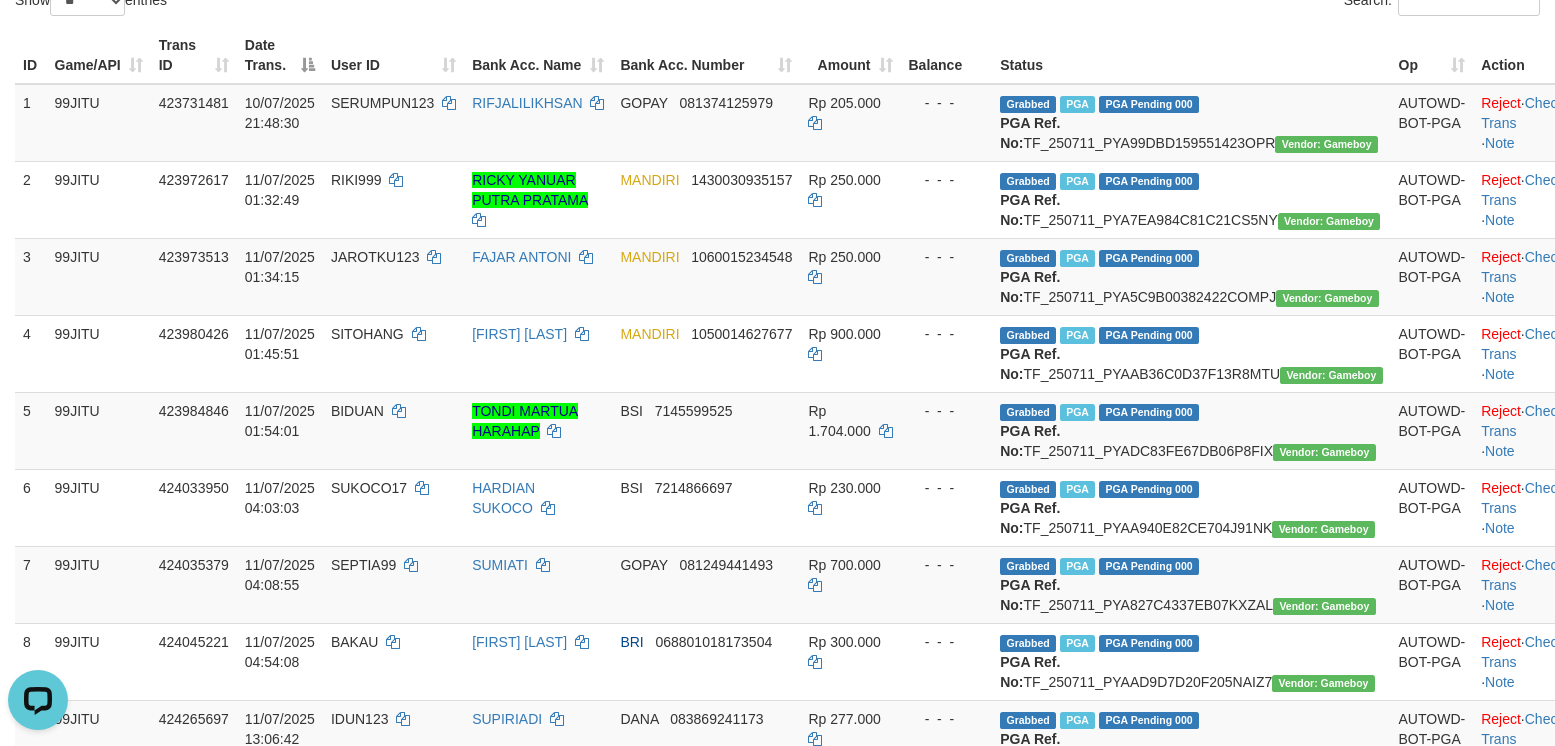 scroll, scrollTop: 666, scrollLeft: 0, axis: vertical 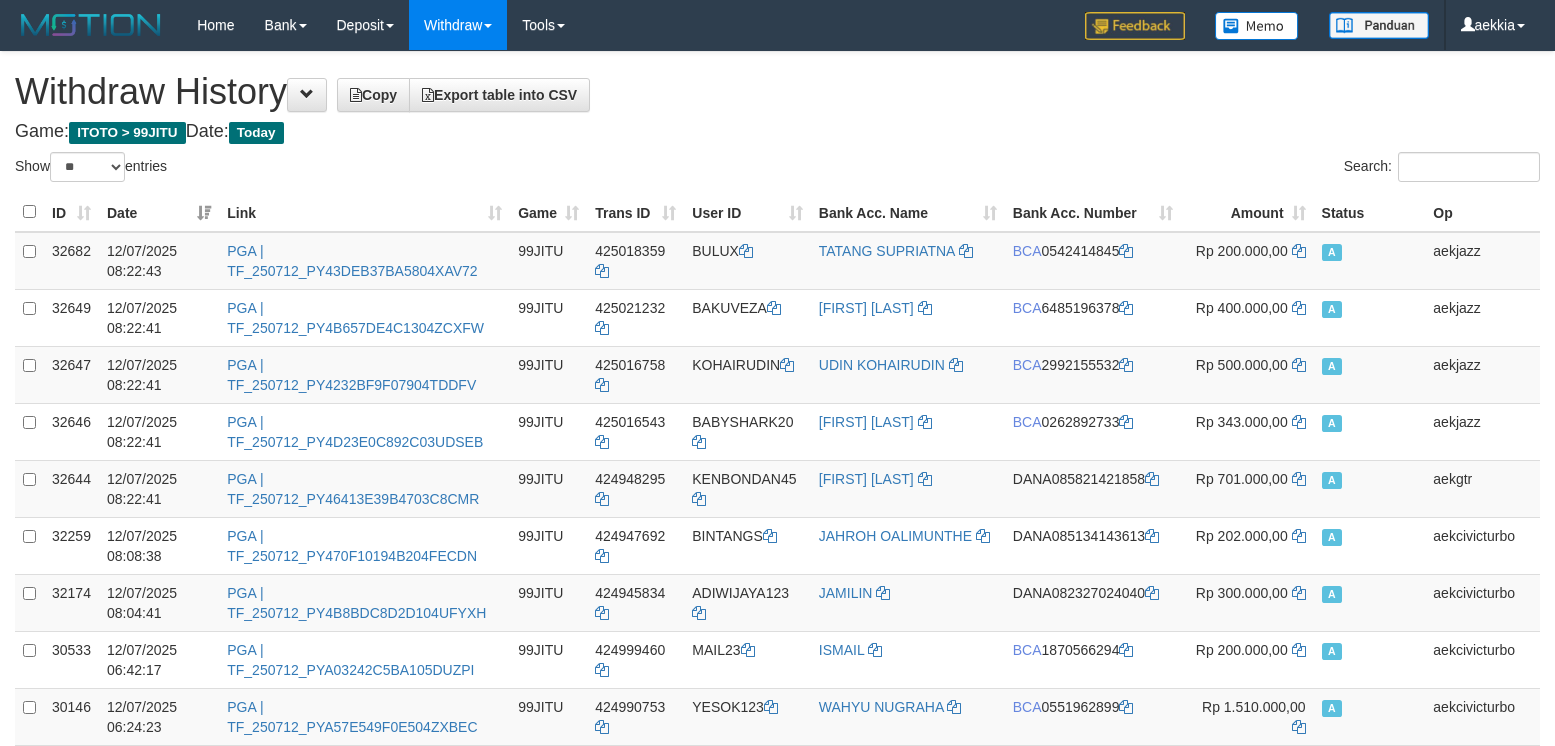 select on "**" 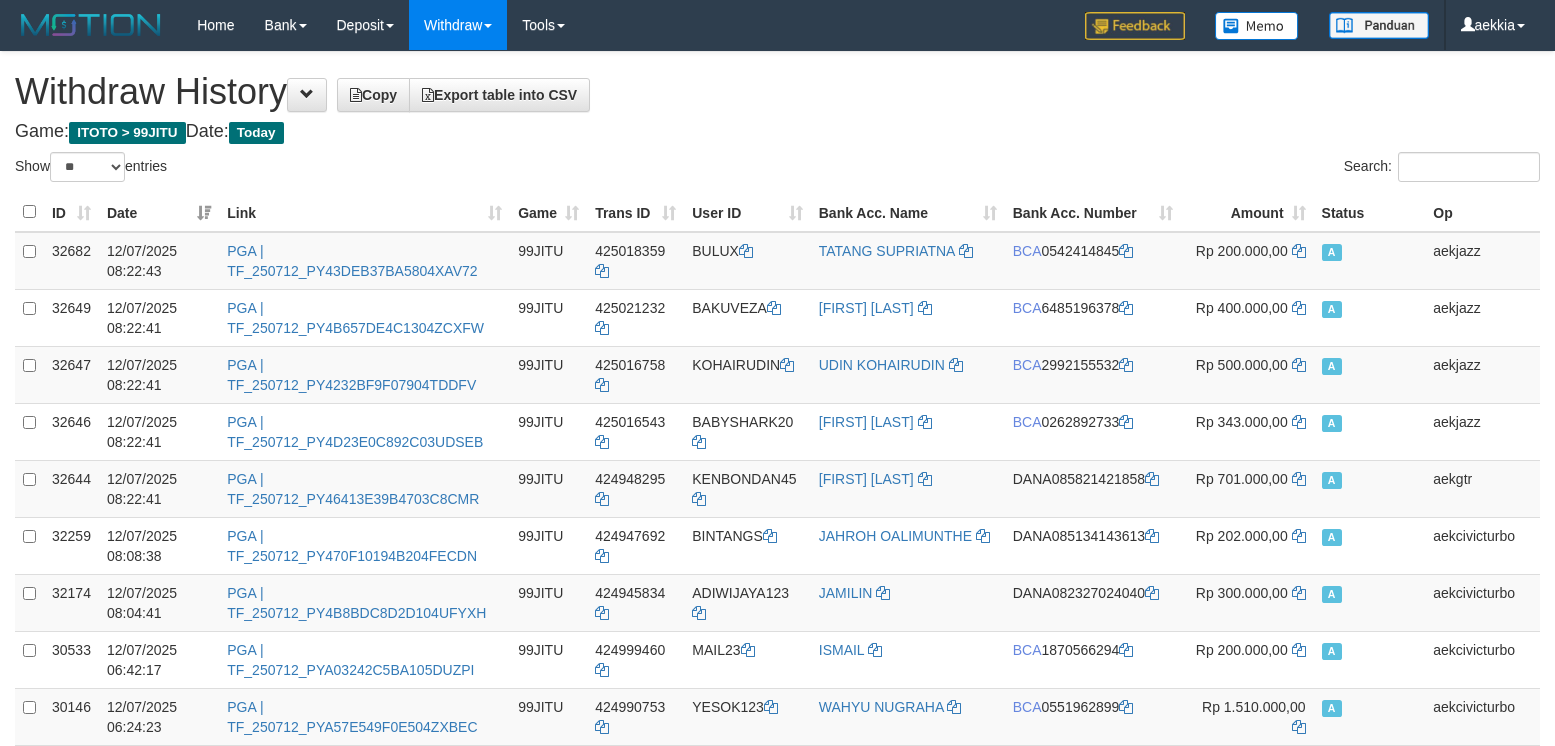 scroll, scrollTop: 0, scrollLeft: 0, axis: both 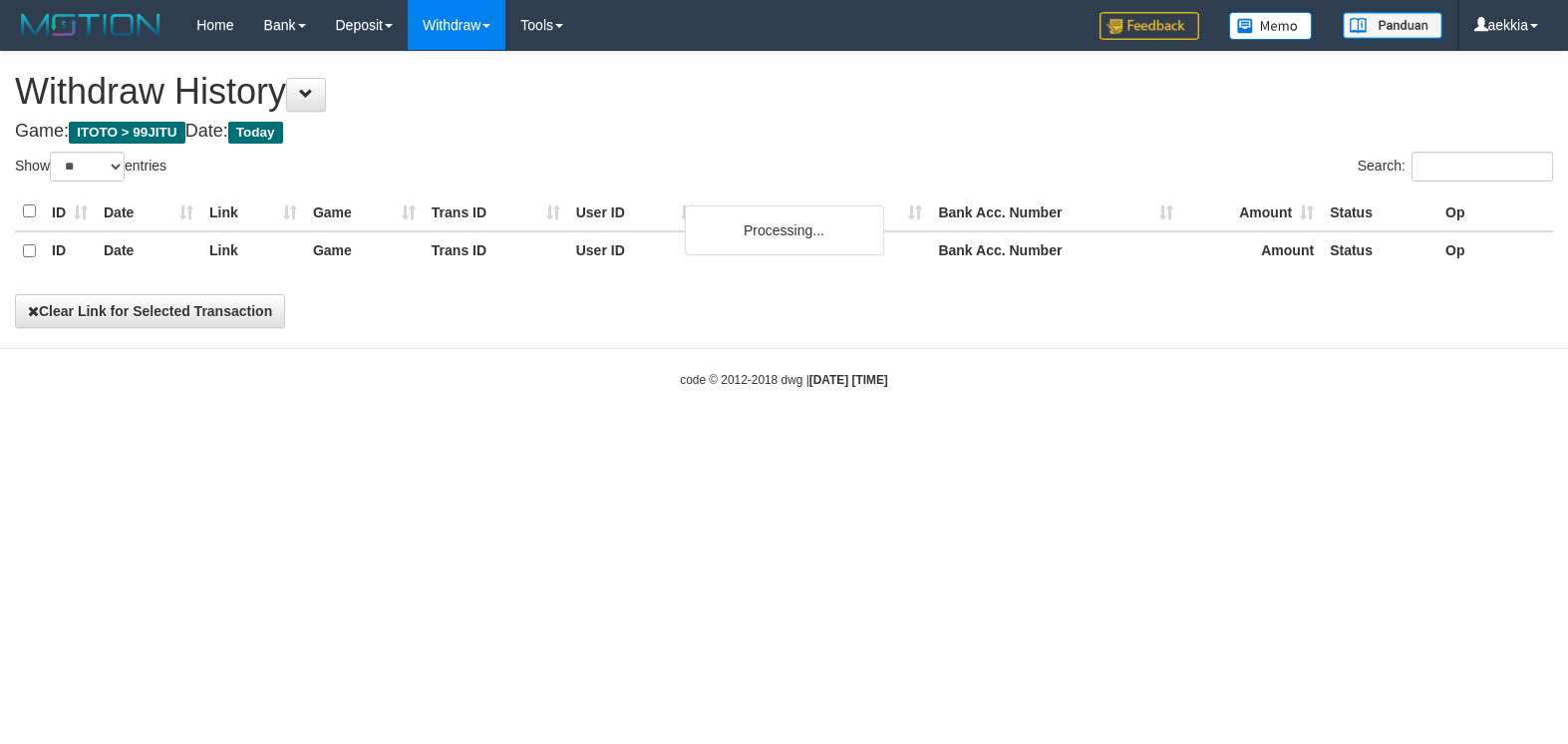 select on "**" 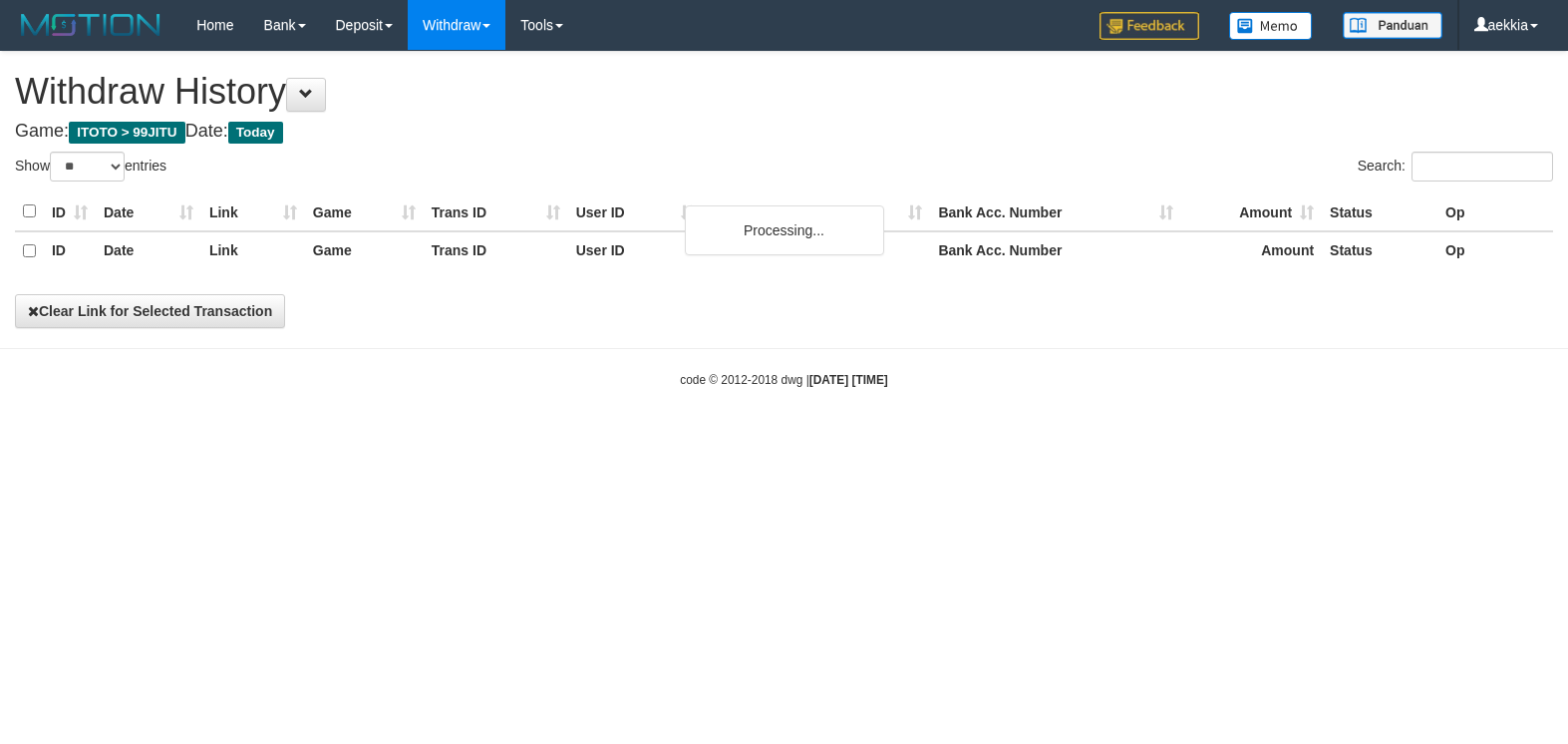 scroll, scrollTop: 0, scrollLeft: 0, axis: both 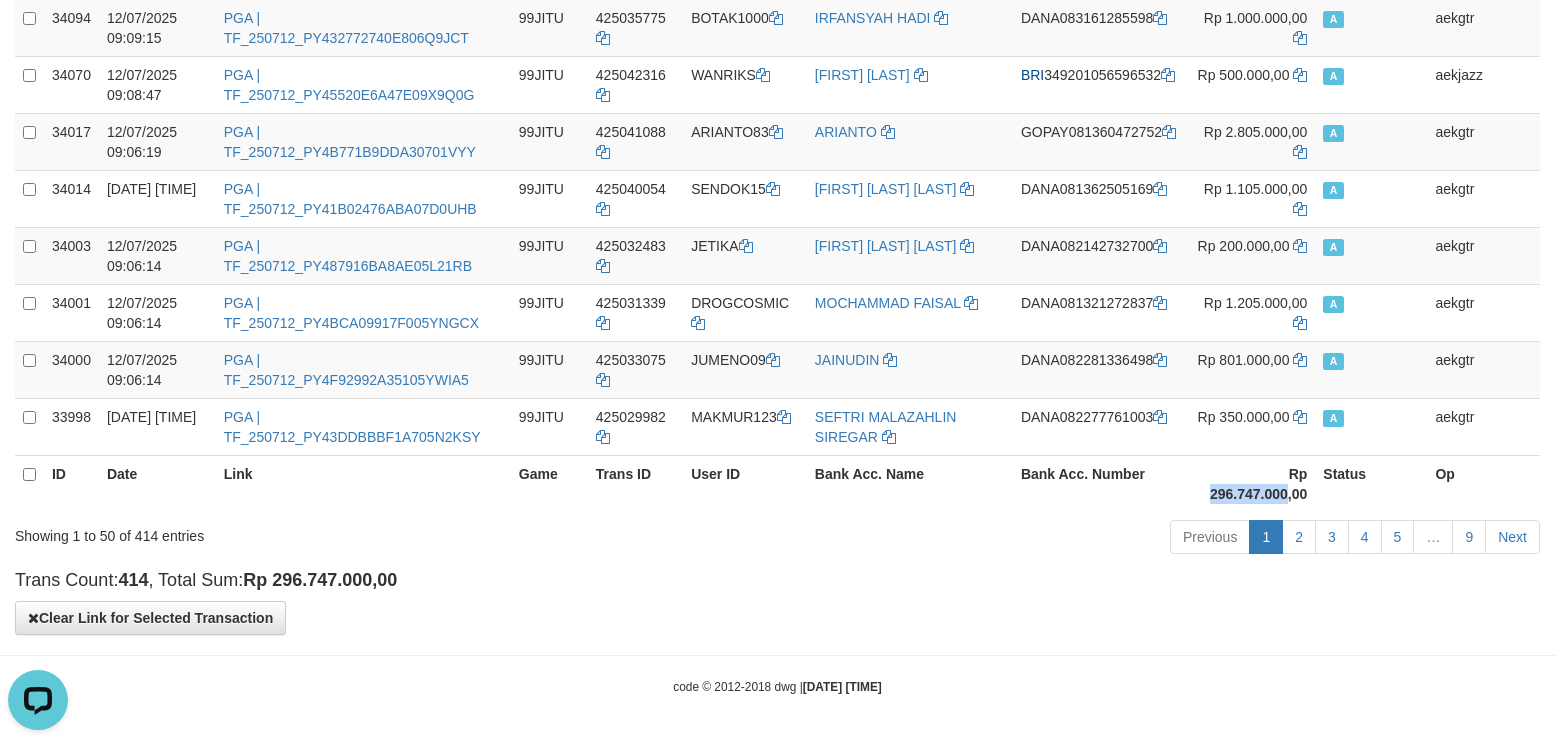 drag, startPoint x: 1201, startPoint y: 492, endPoint x: 1278, endPoint y: 503, distance: 77.781746 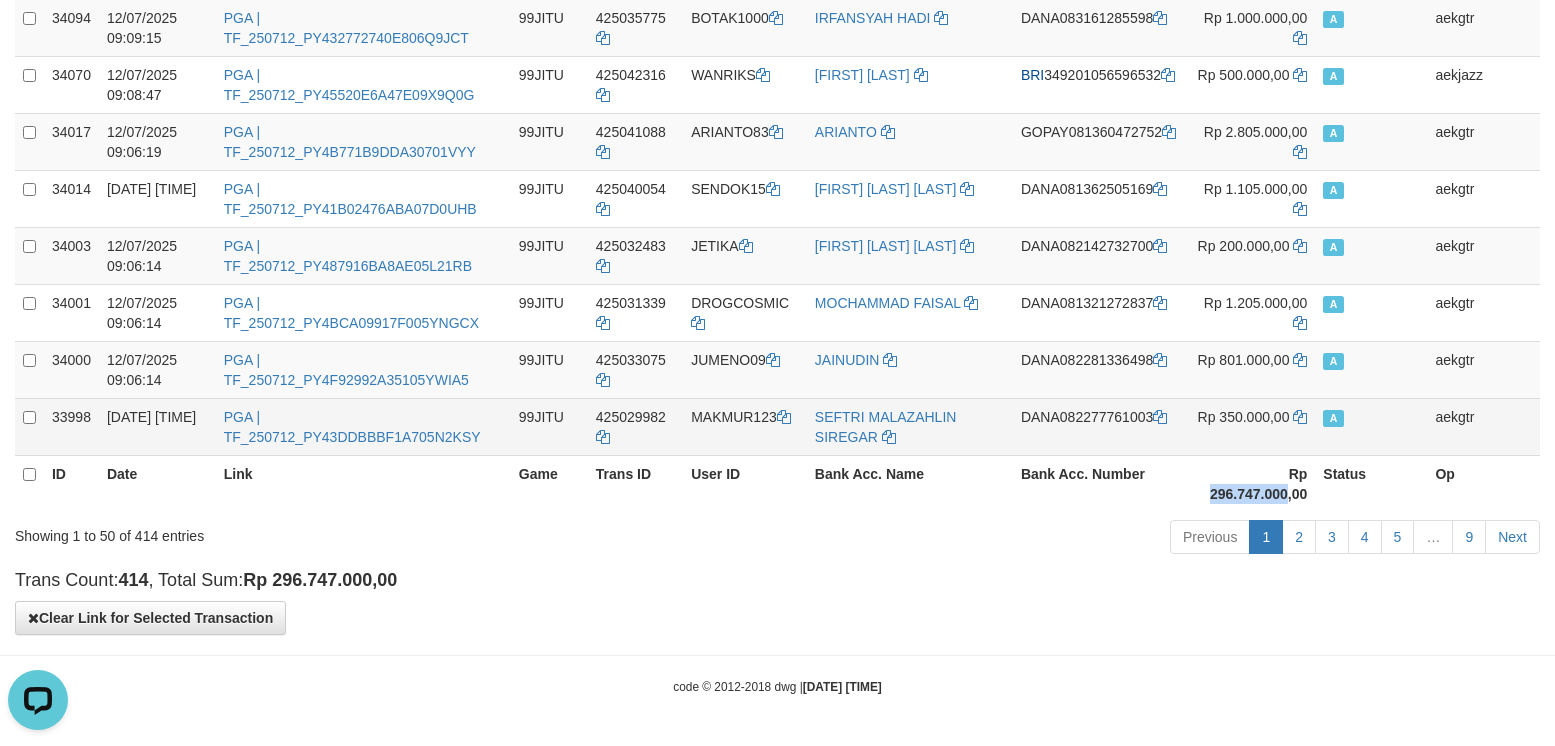 copy on "296.747.000" 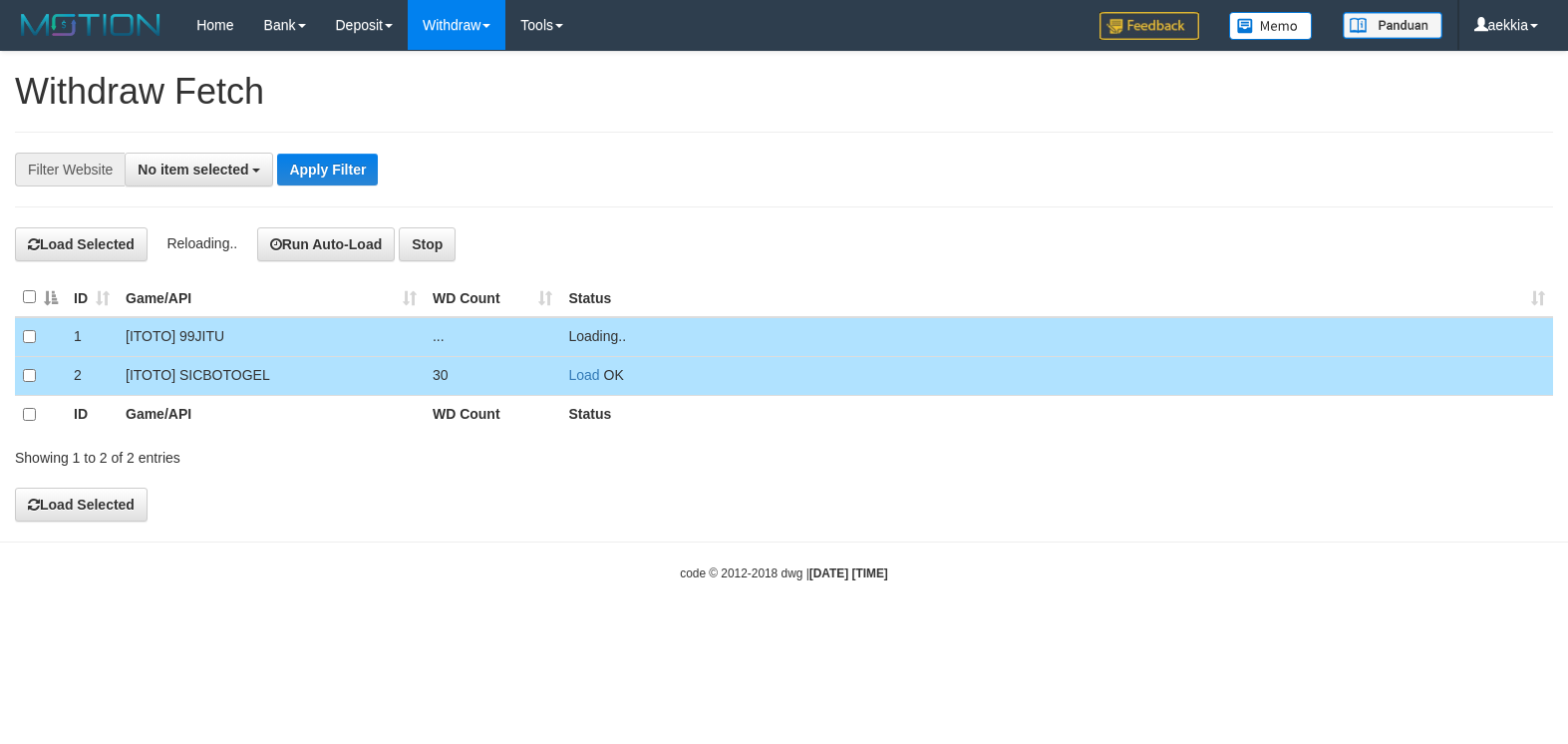 select 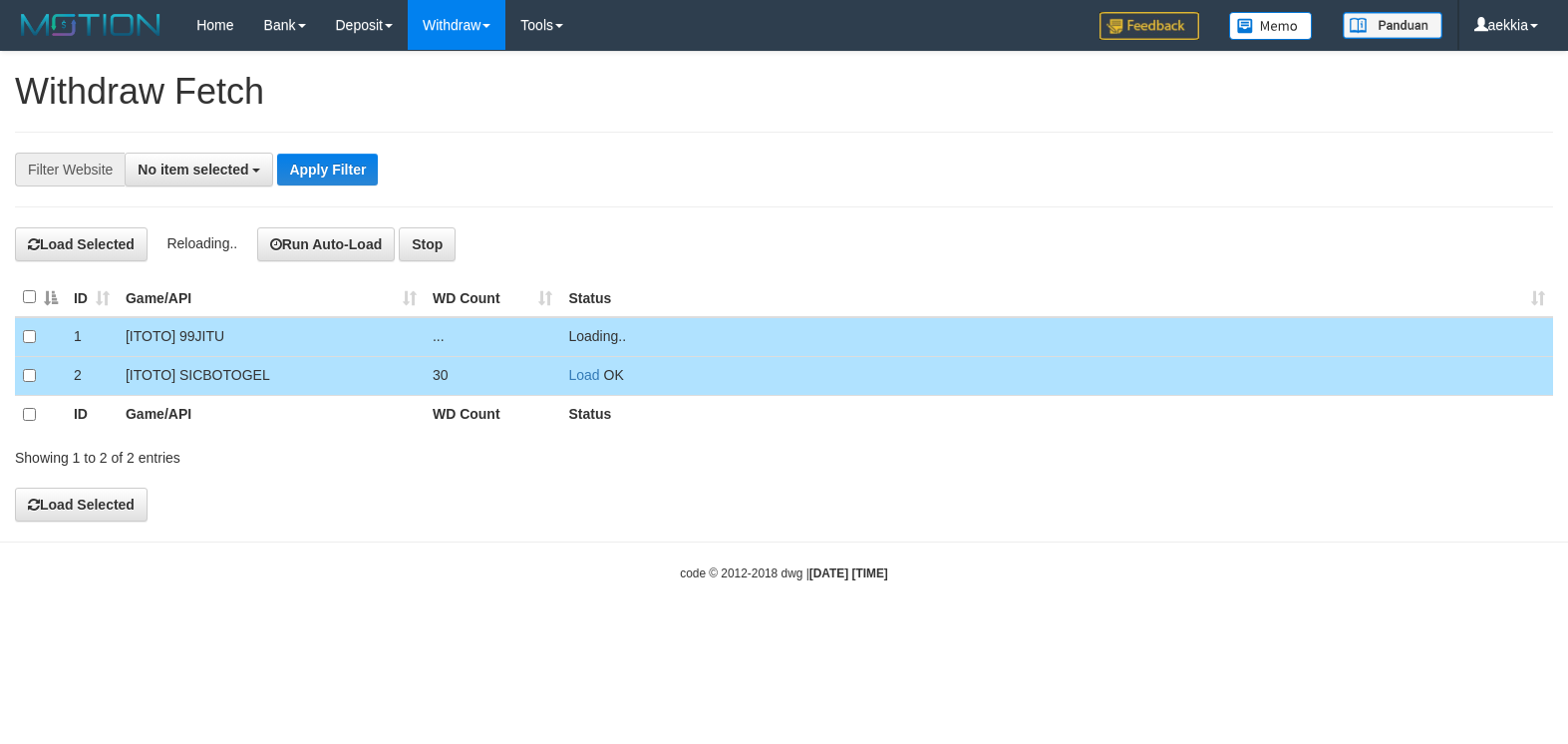 scroll, scrollTop: 0, scrollLeft: 0, axis: both 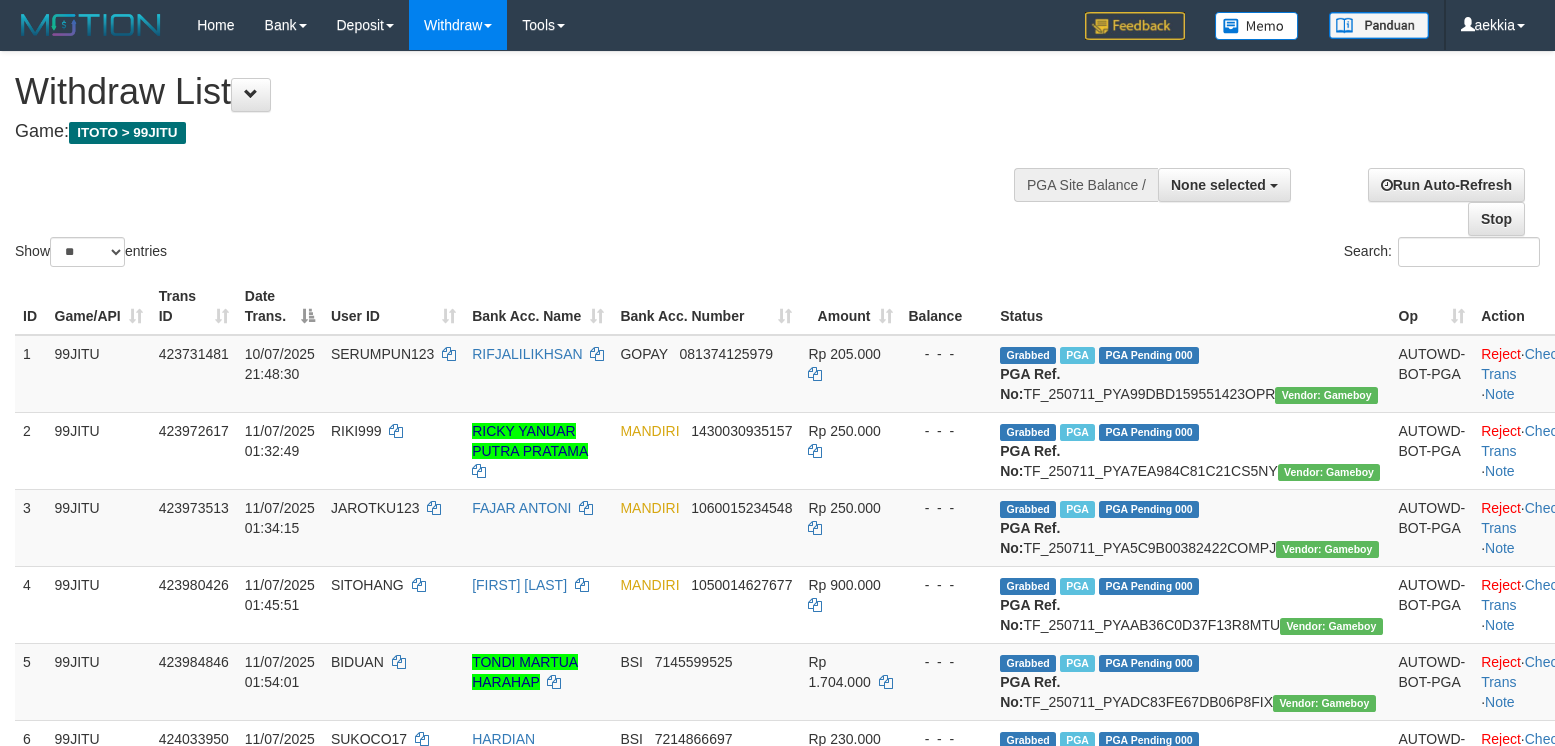 select 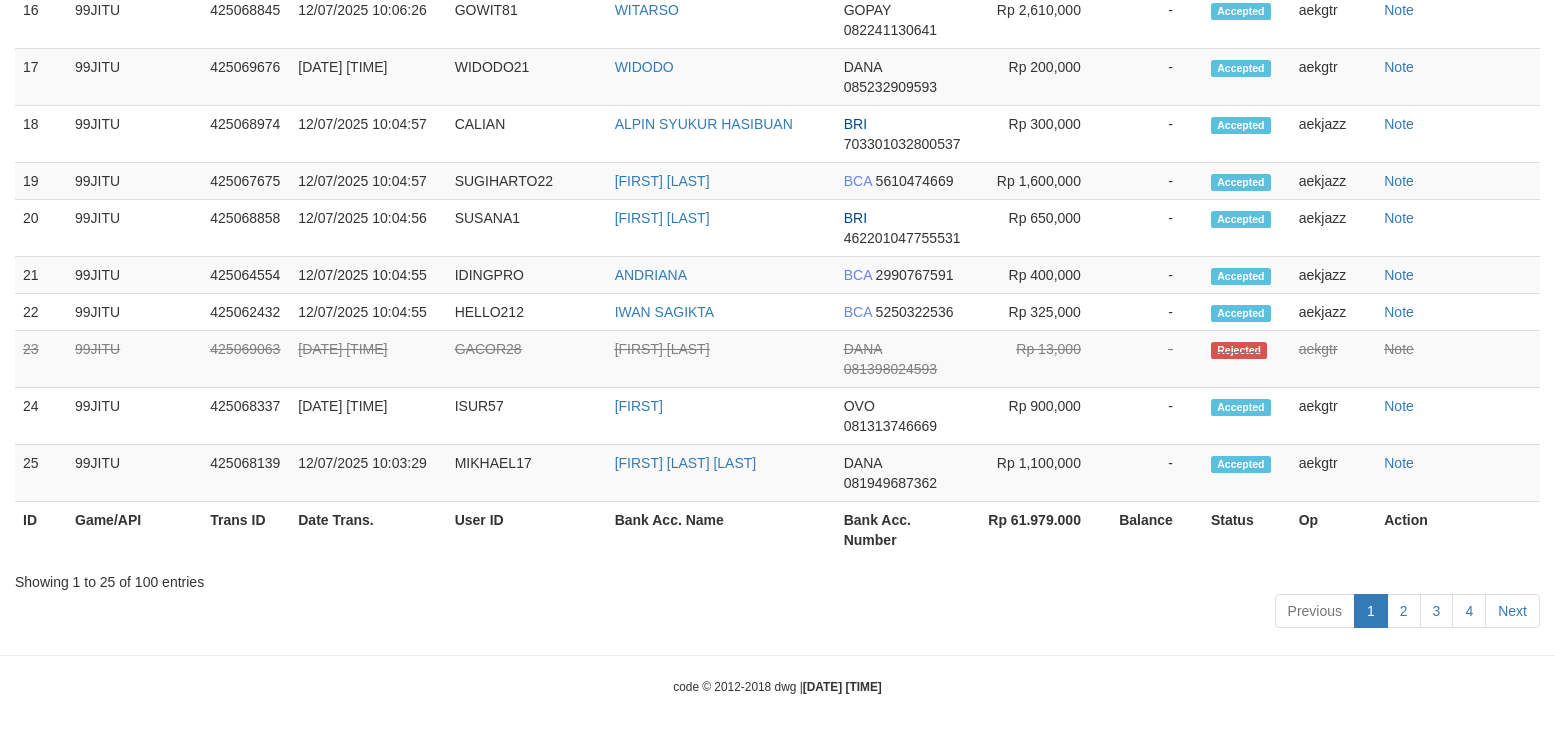 scroll, scrollTop: 3853, scrollLeft: 0, axis: vertical 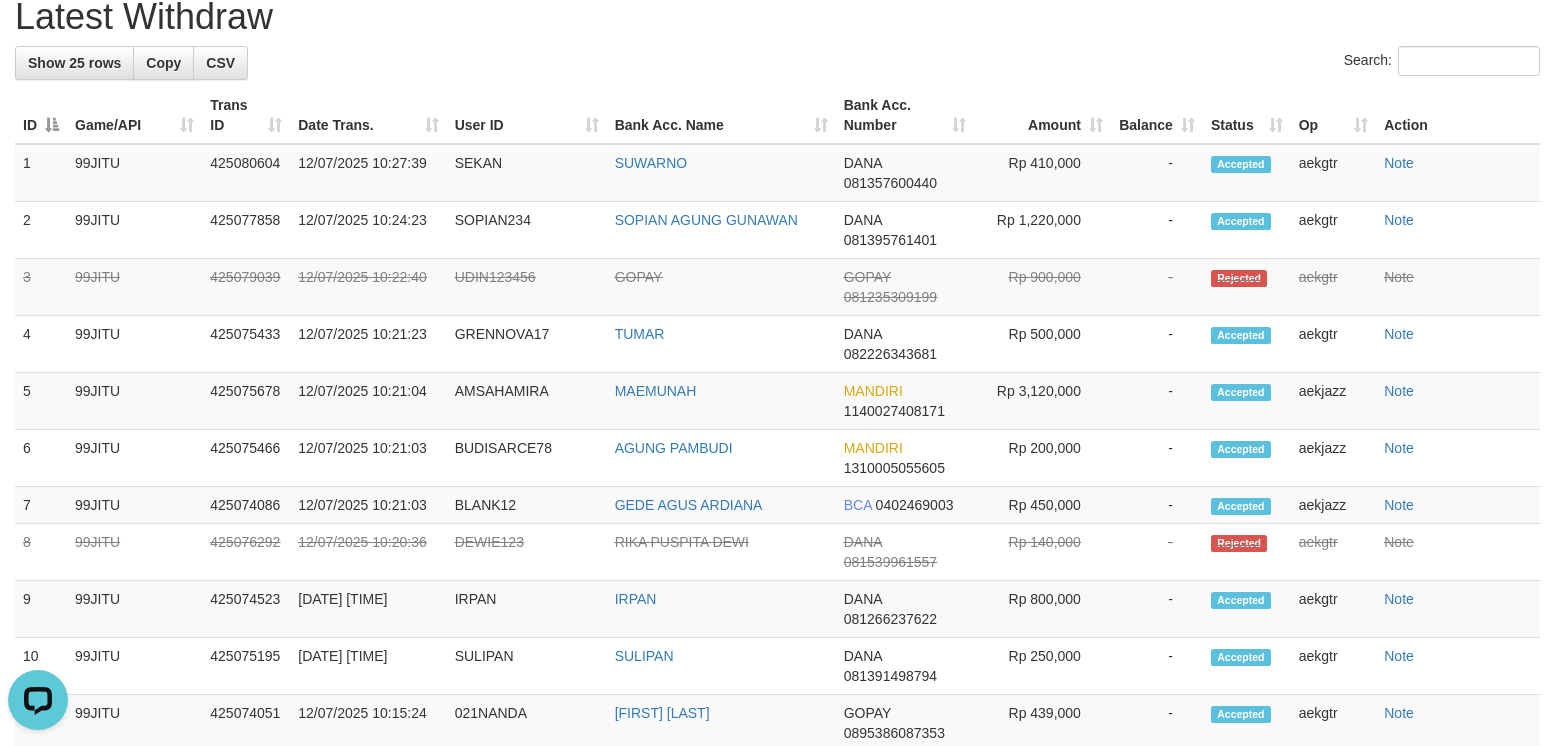 click on "2" at bounding box center [1437, -68] 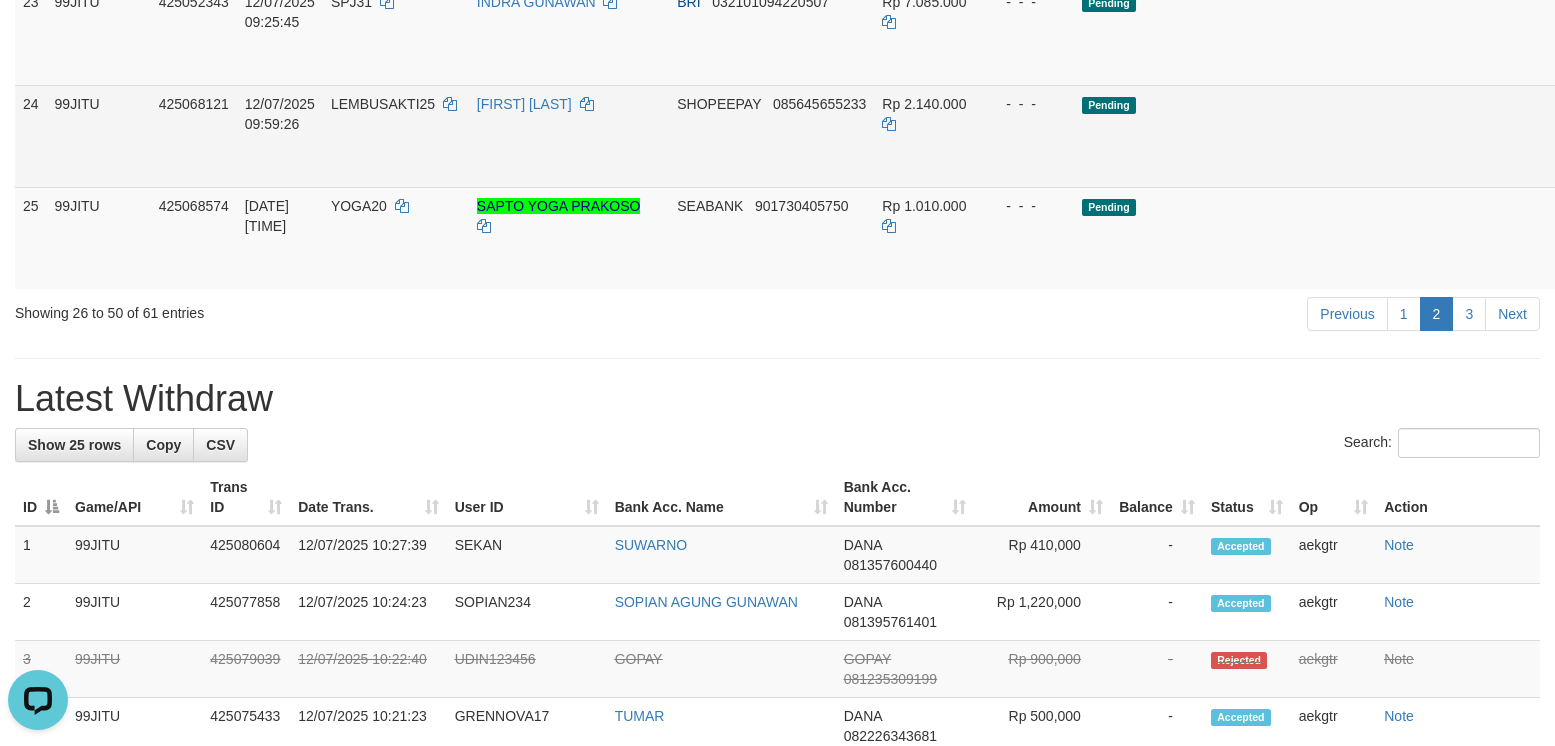 scroll, scrollTop: 2187, scrollLeft: 0, axis: vertical 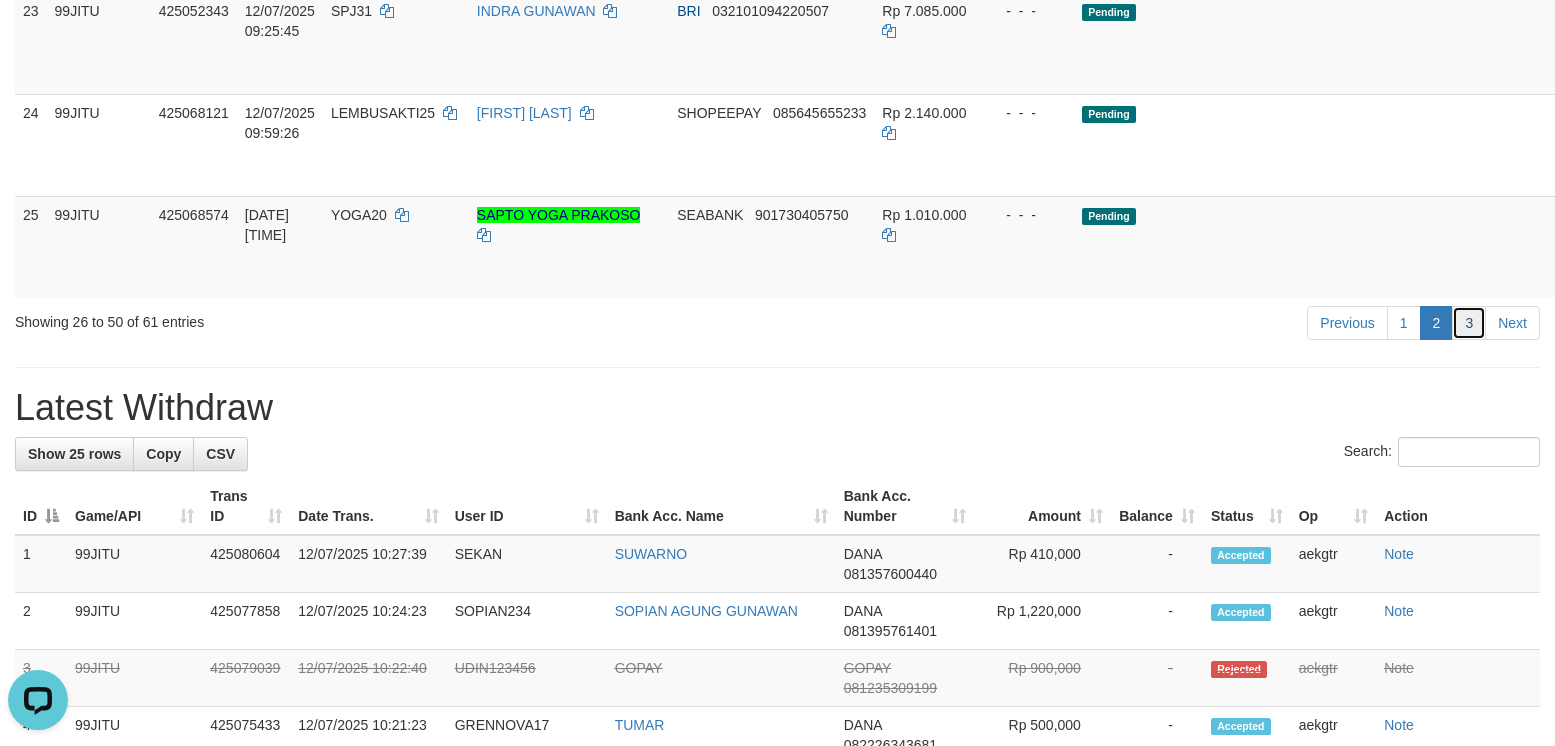 click on "3" at bounding box center [1469, 323] 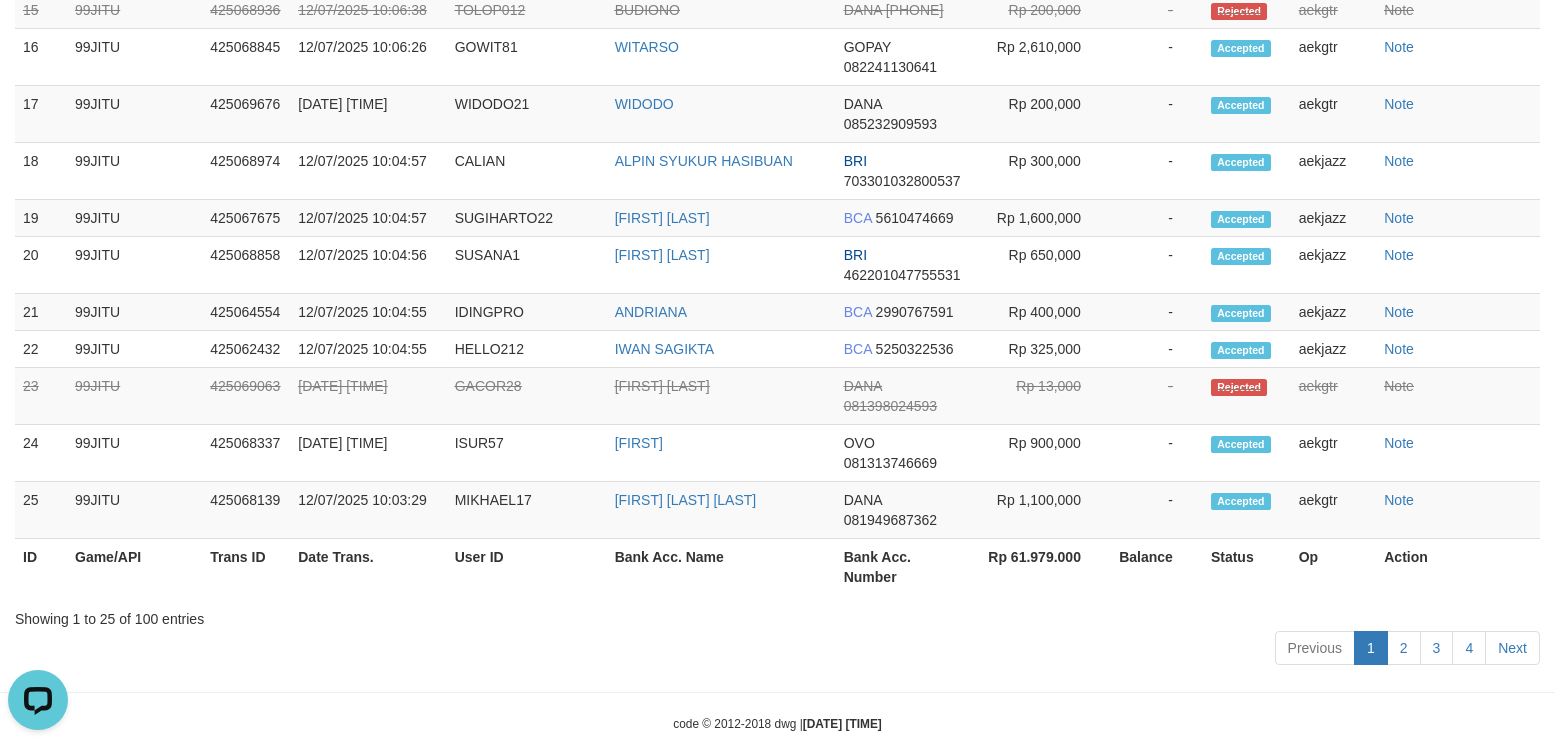 scroll, scrollTop: 2553, scrollLeft: 0, axis: vertical 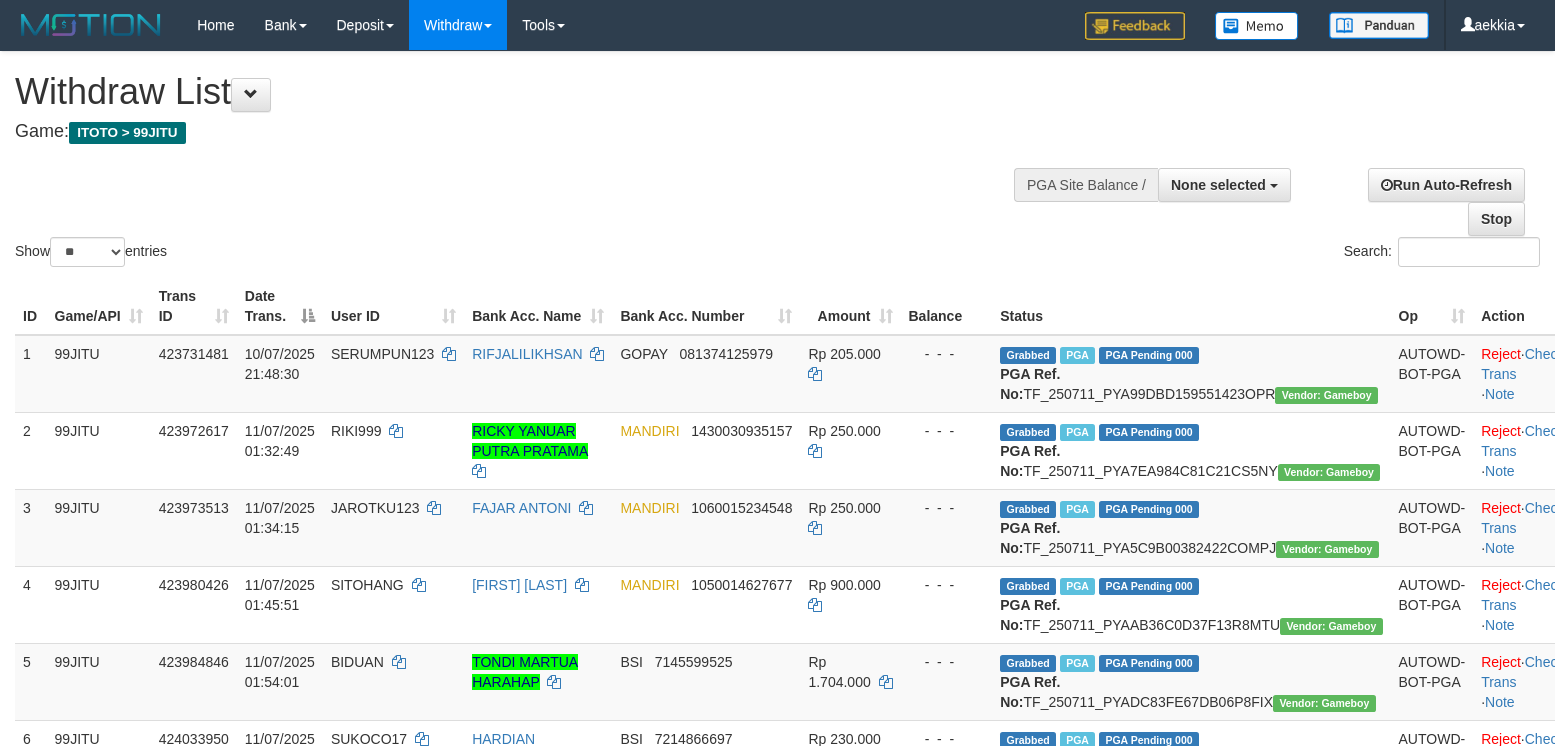 select 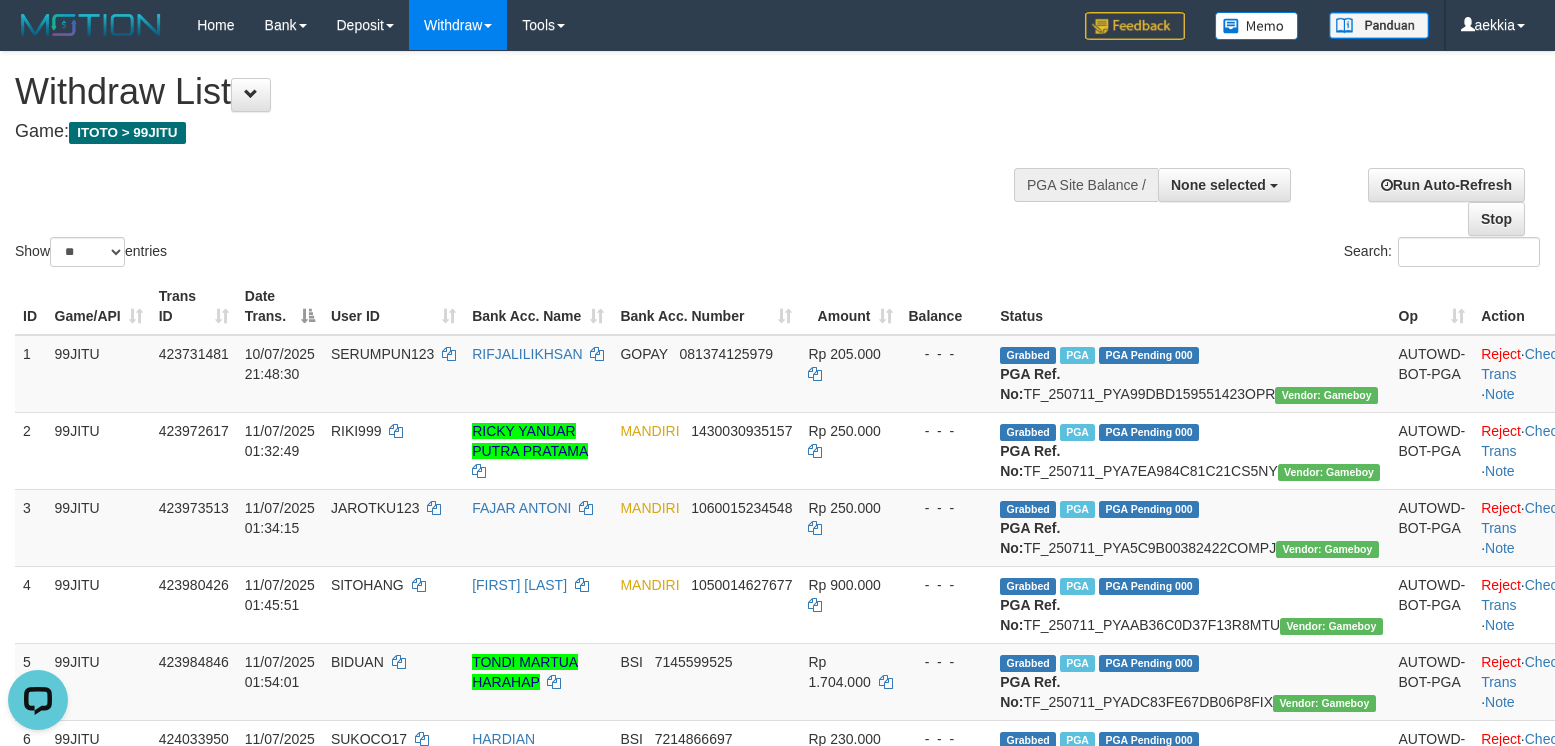scroll, scrollTop: 0, scrollLeft: 0, axis: both 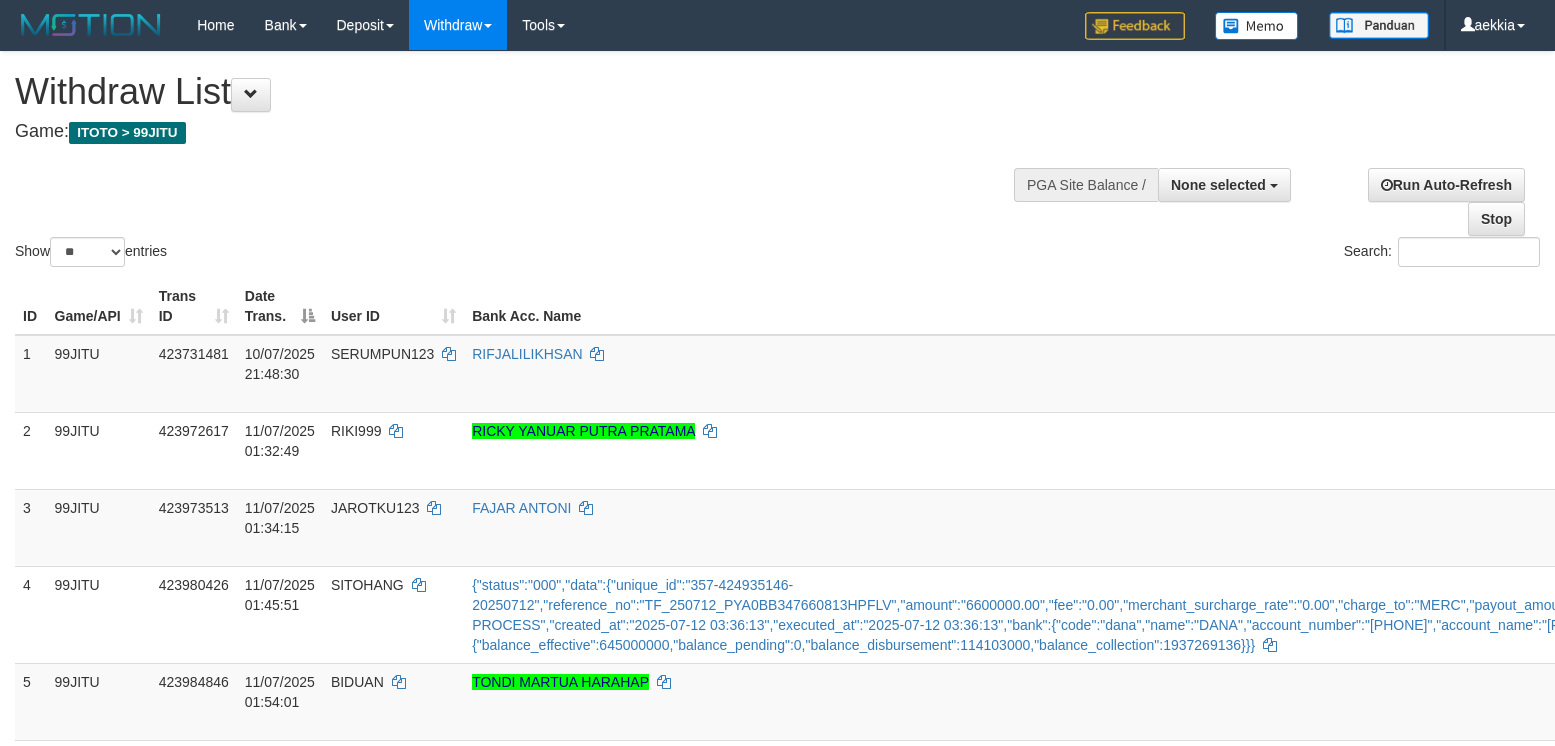 select 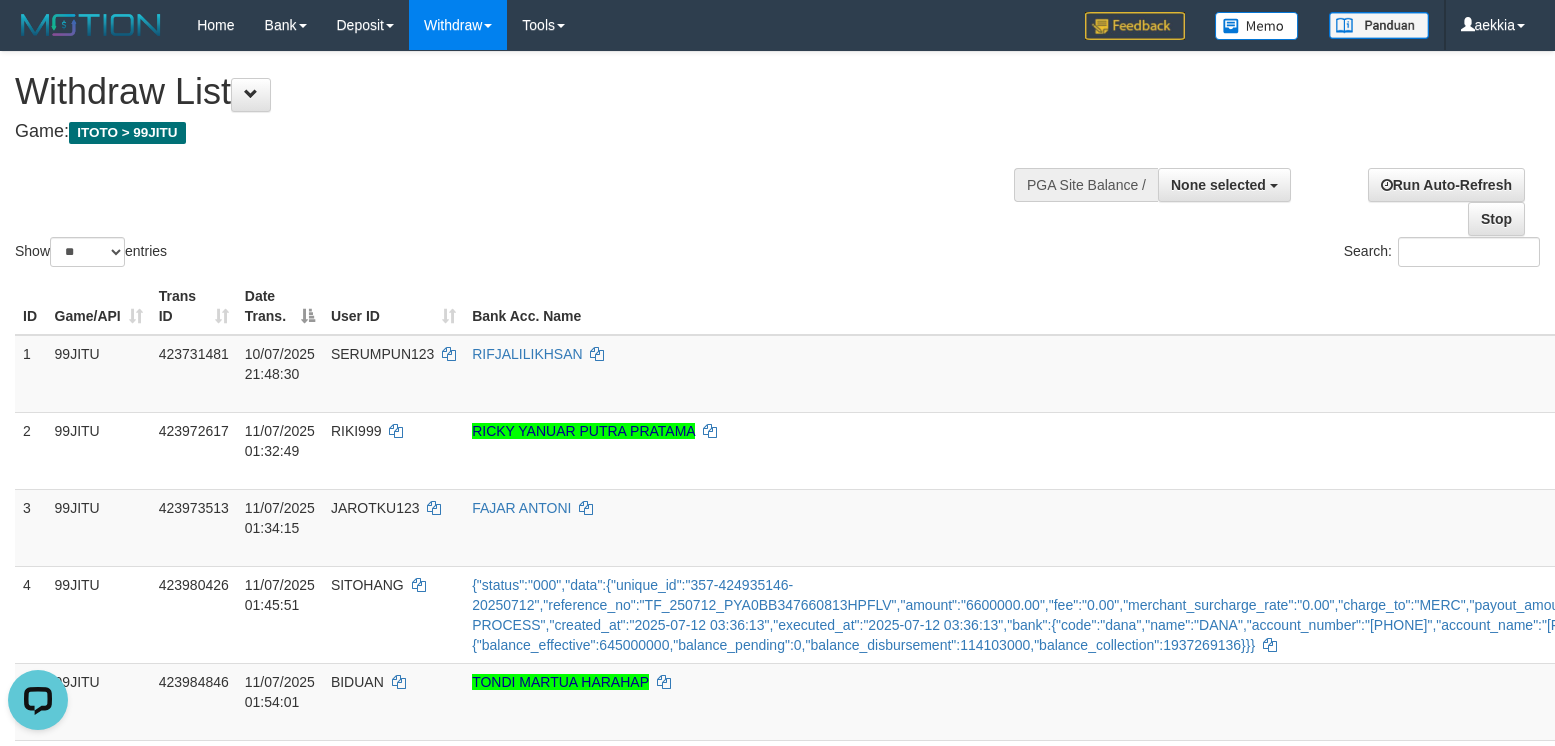 scroll, scrollTop: 0, scrollLeft: 0, axis: both 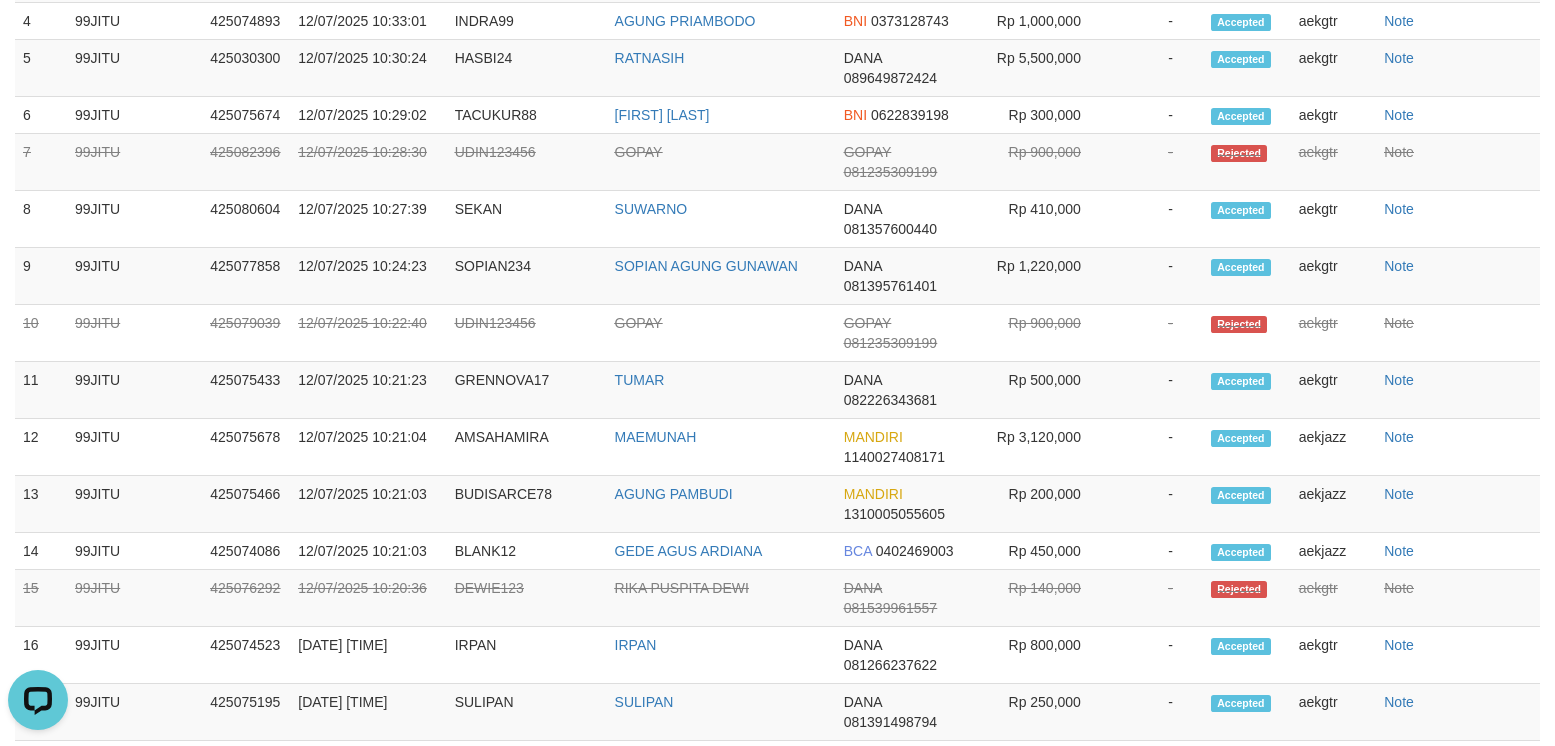 click on "2" at bounding box center (1437, -361) 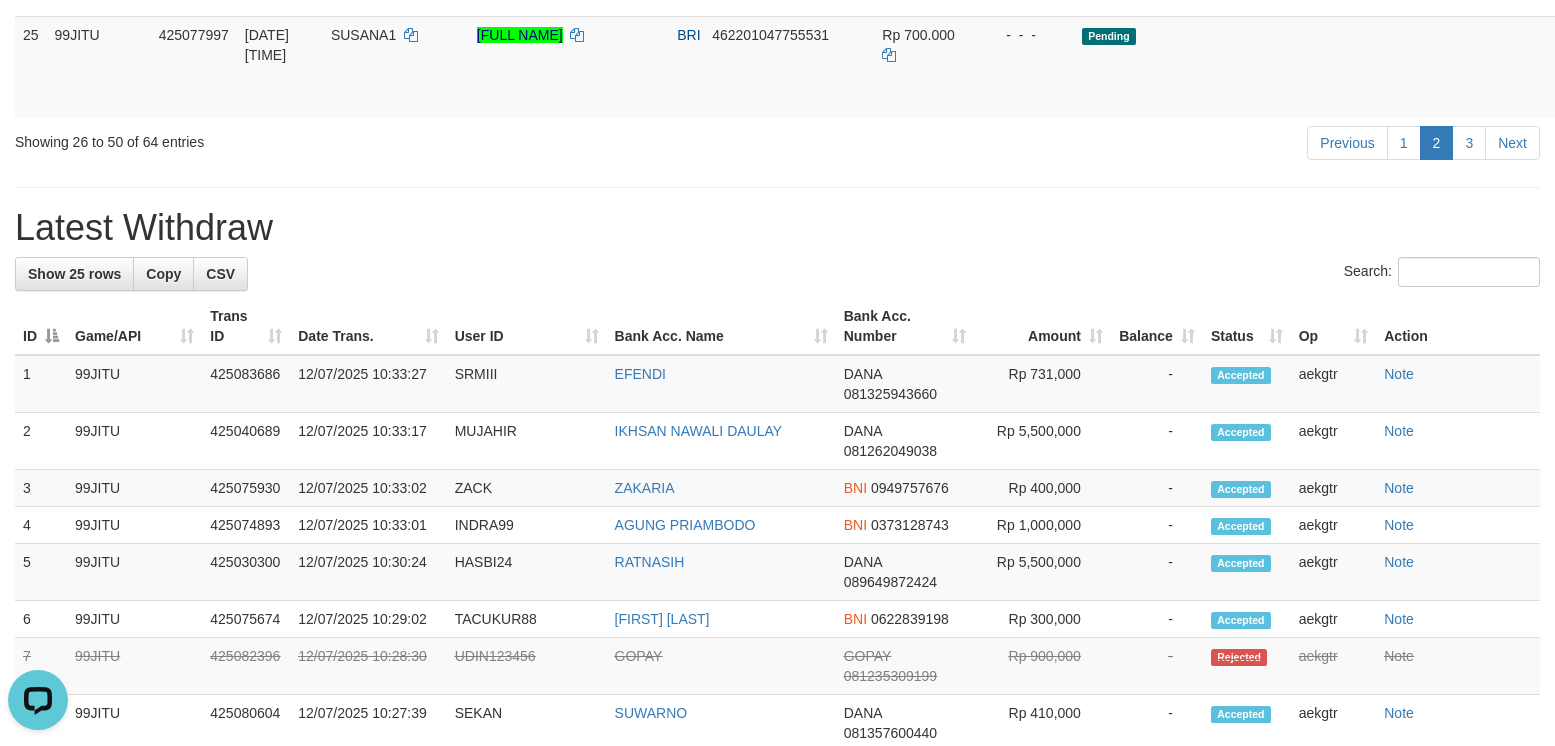 scroll, scrollTop: 2333, scrollLeft: 0, axis: vertical 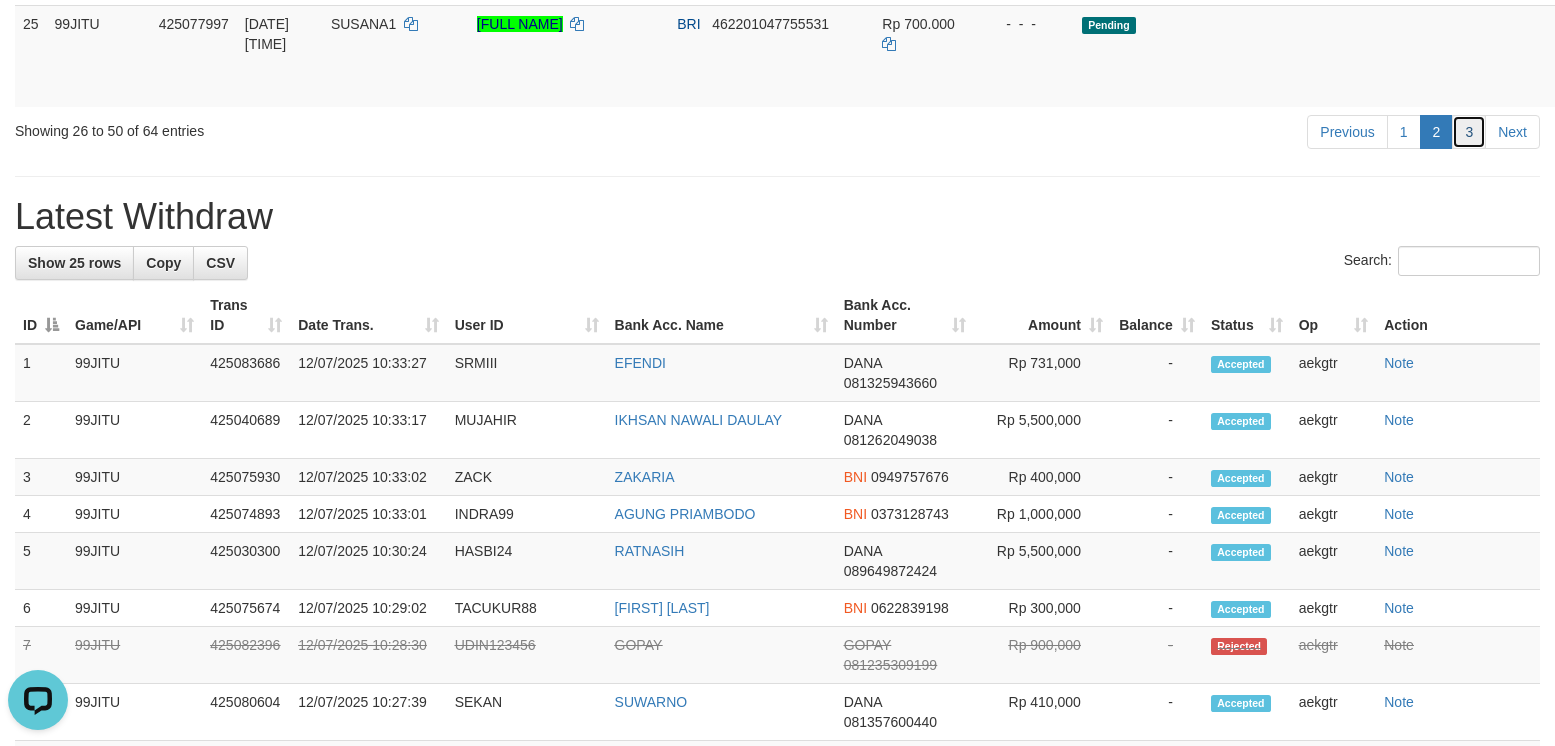 click on "3" at bounding box center [1469, 132] 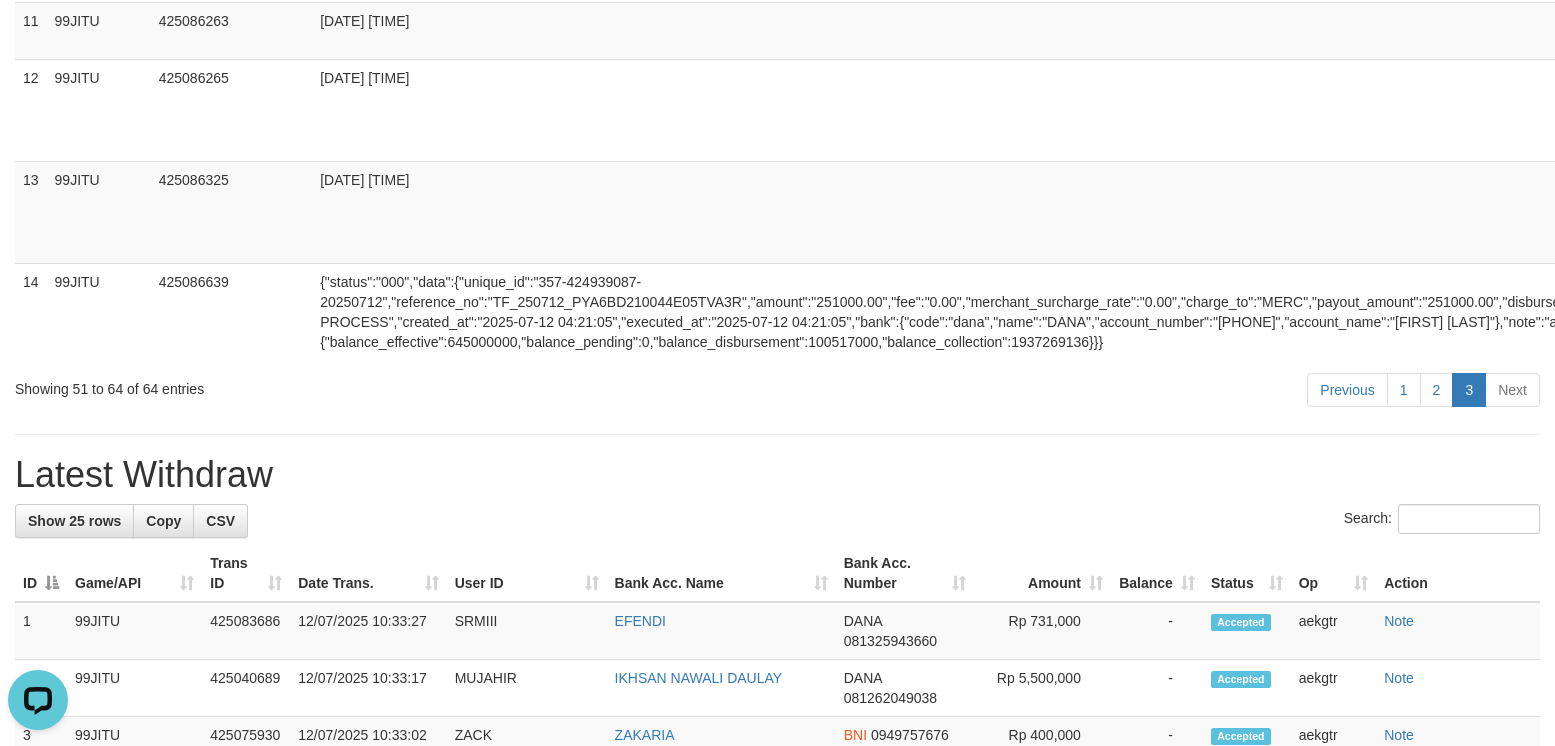 scroll, scrollTop: 1333, scrollLeft: 0, axis: vertical 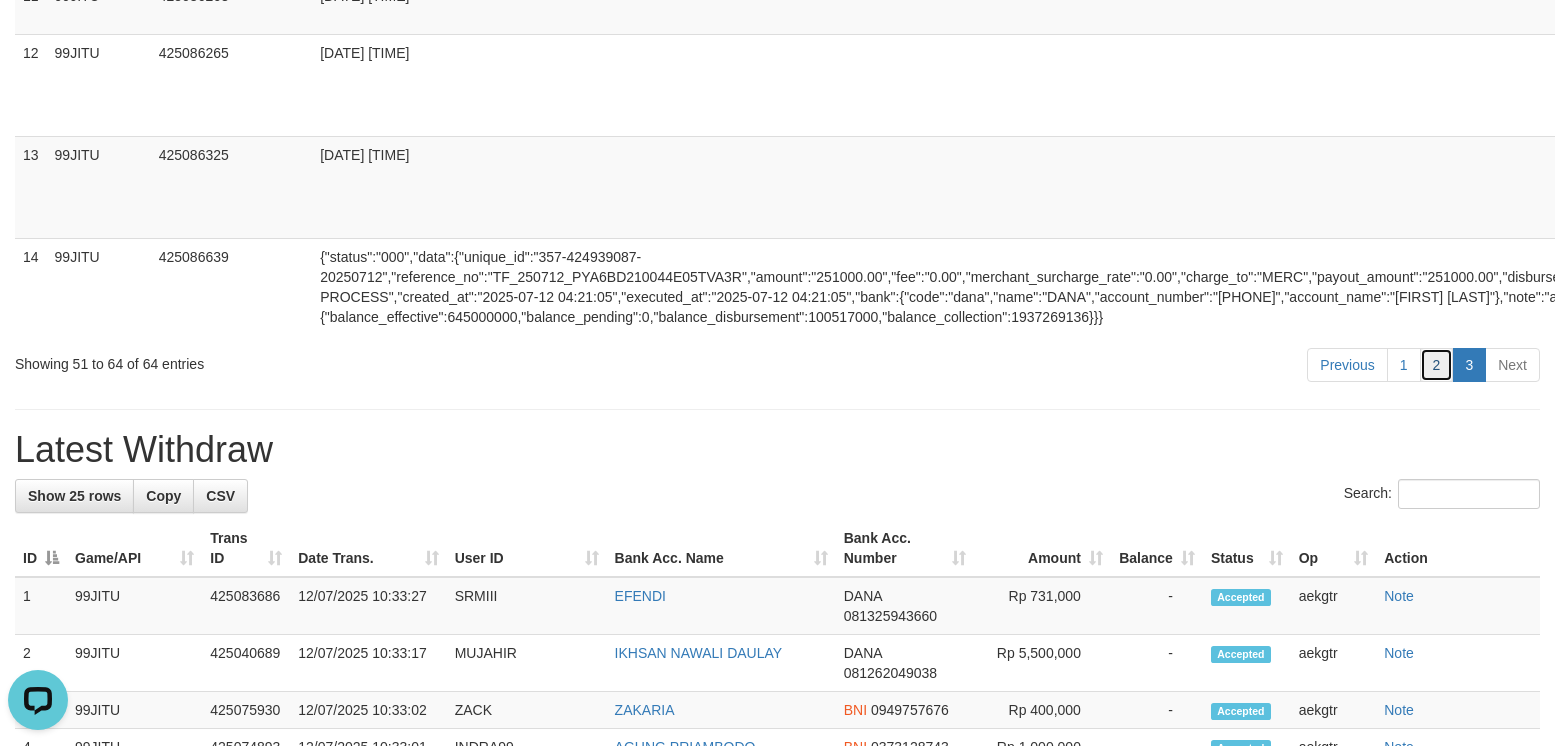 click on "2" at bounding box center (1437, 365) 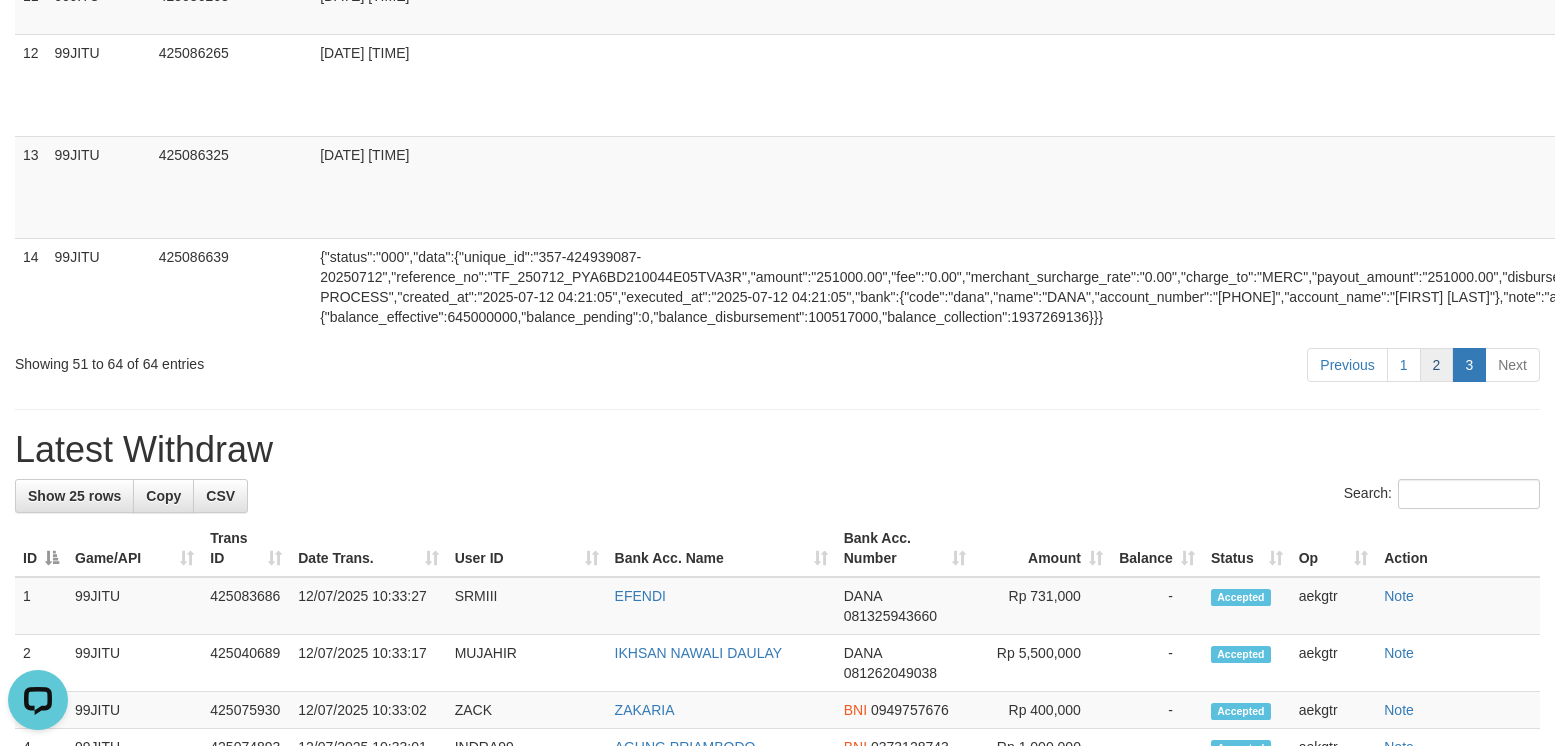 scroll, scrollTop: 2457, scrollLeft: 0, axis: vertical 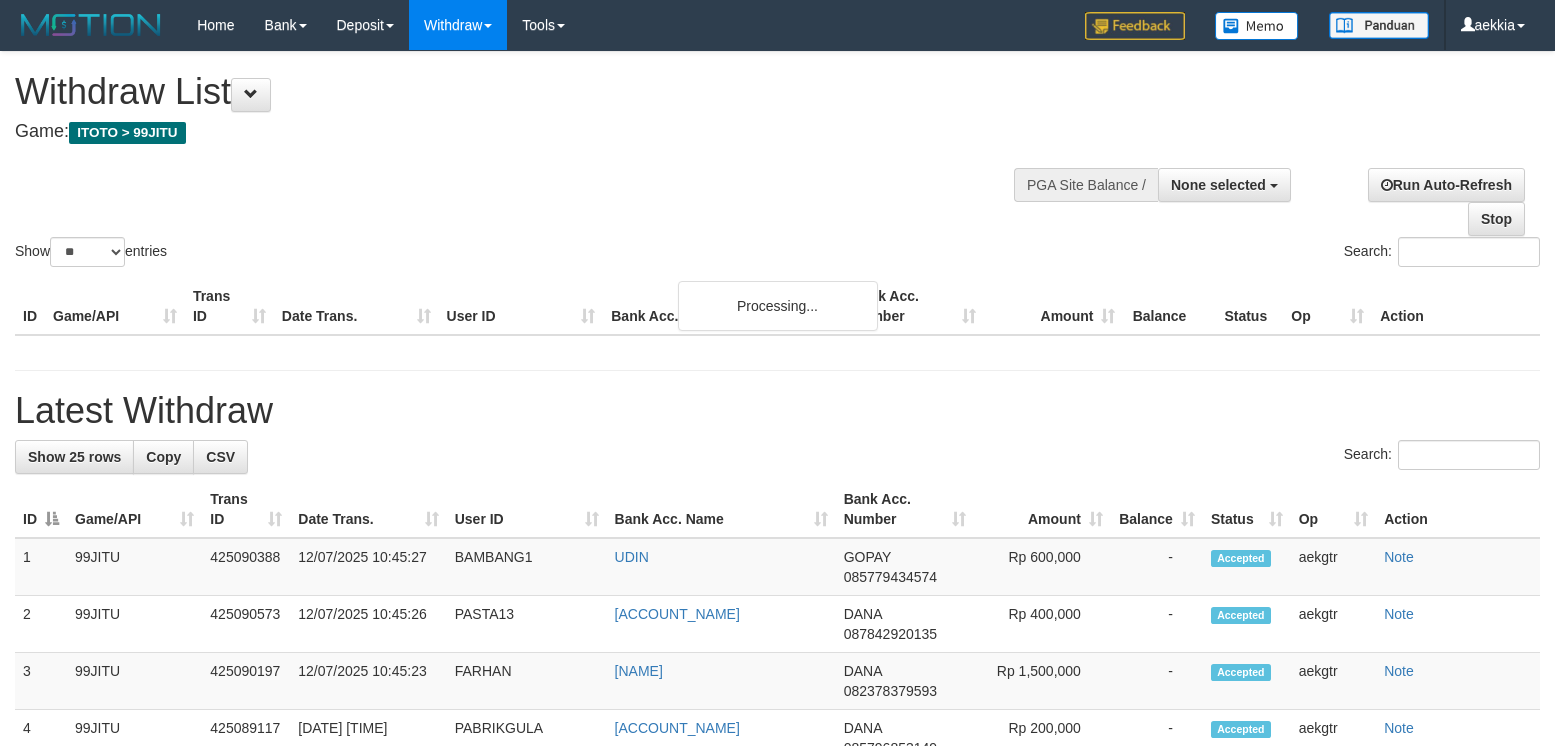 select 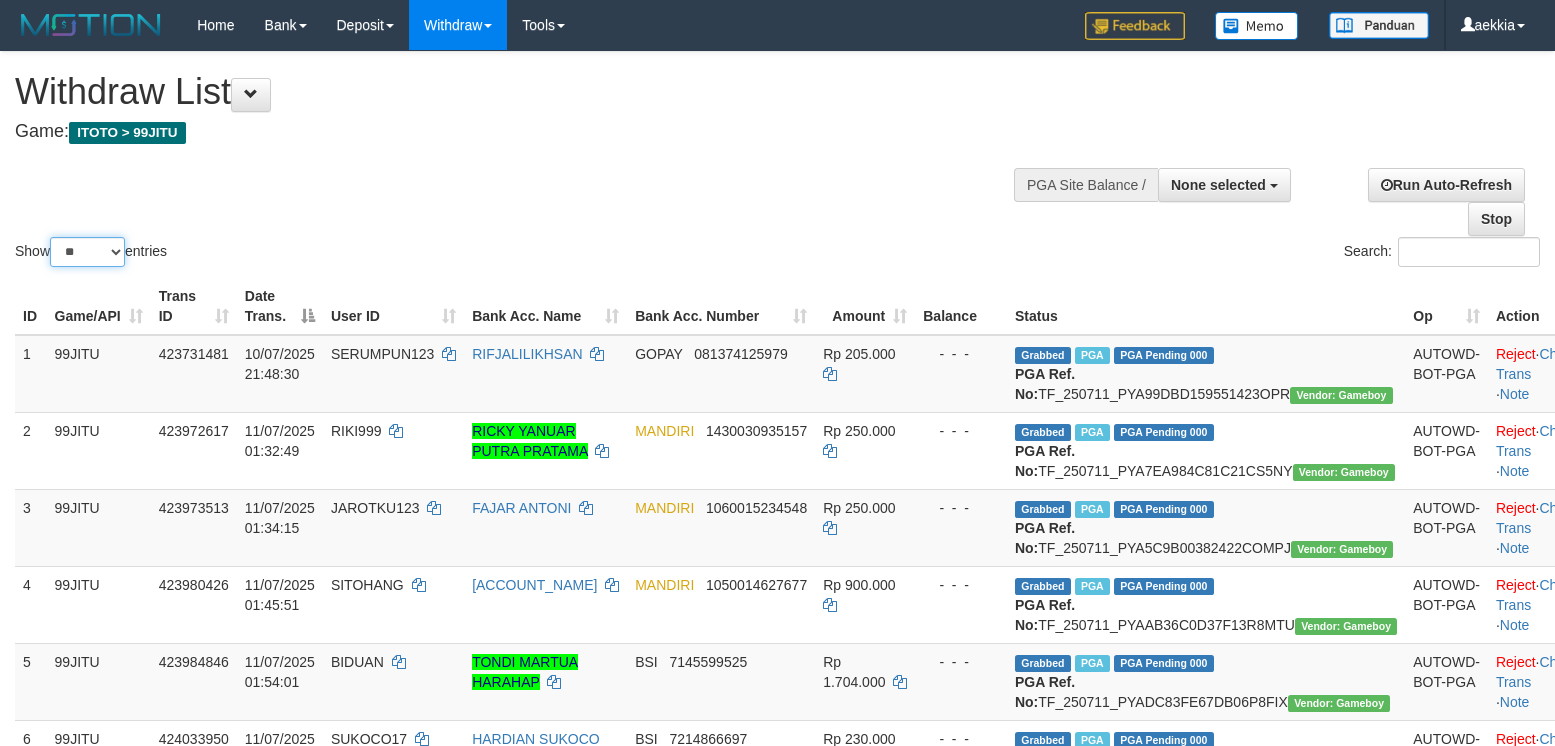 click on "** ** ** ***" at bounding box center [87, 252] 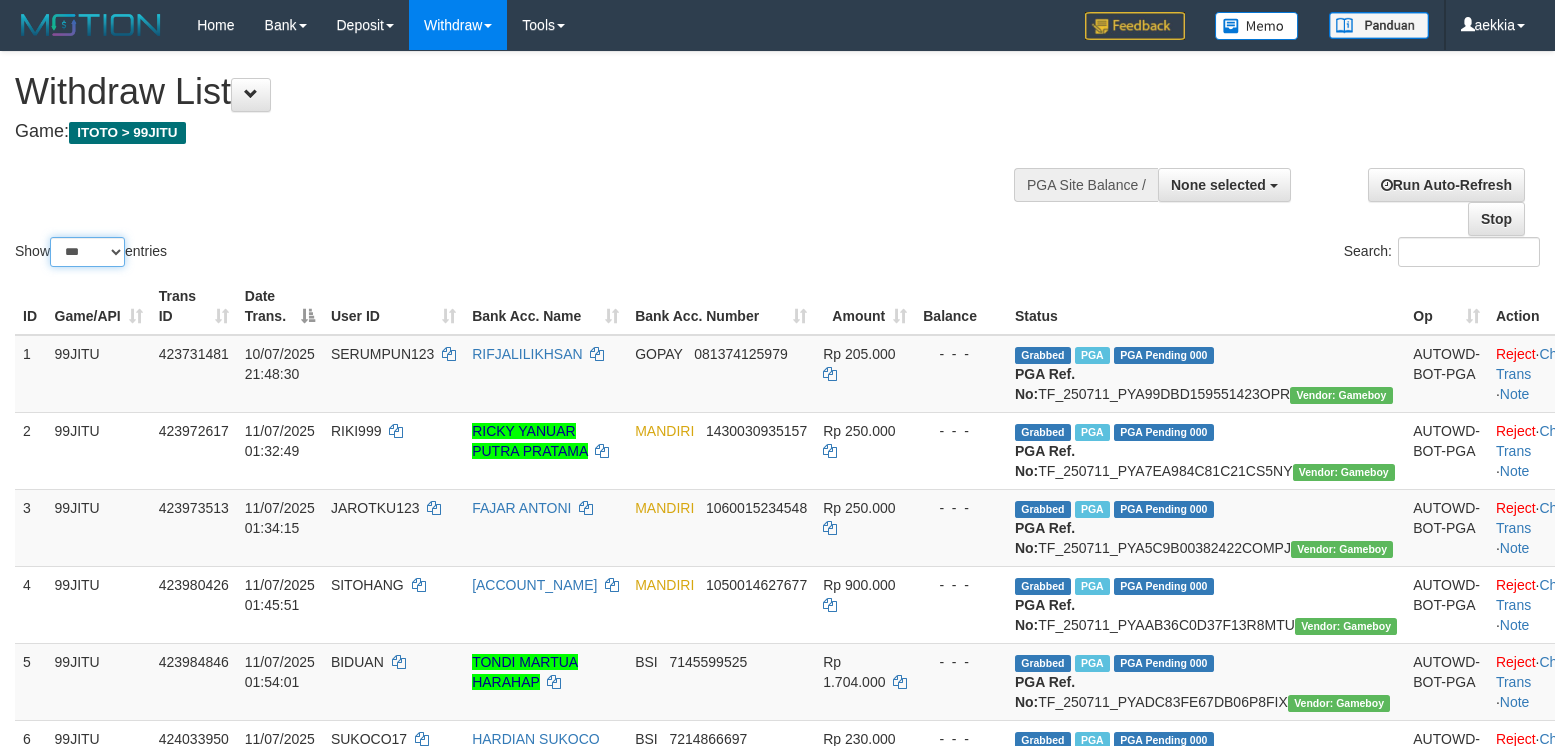 click on "** ** ** ***" at bounding box center [87, 252] 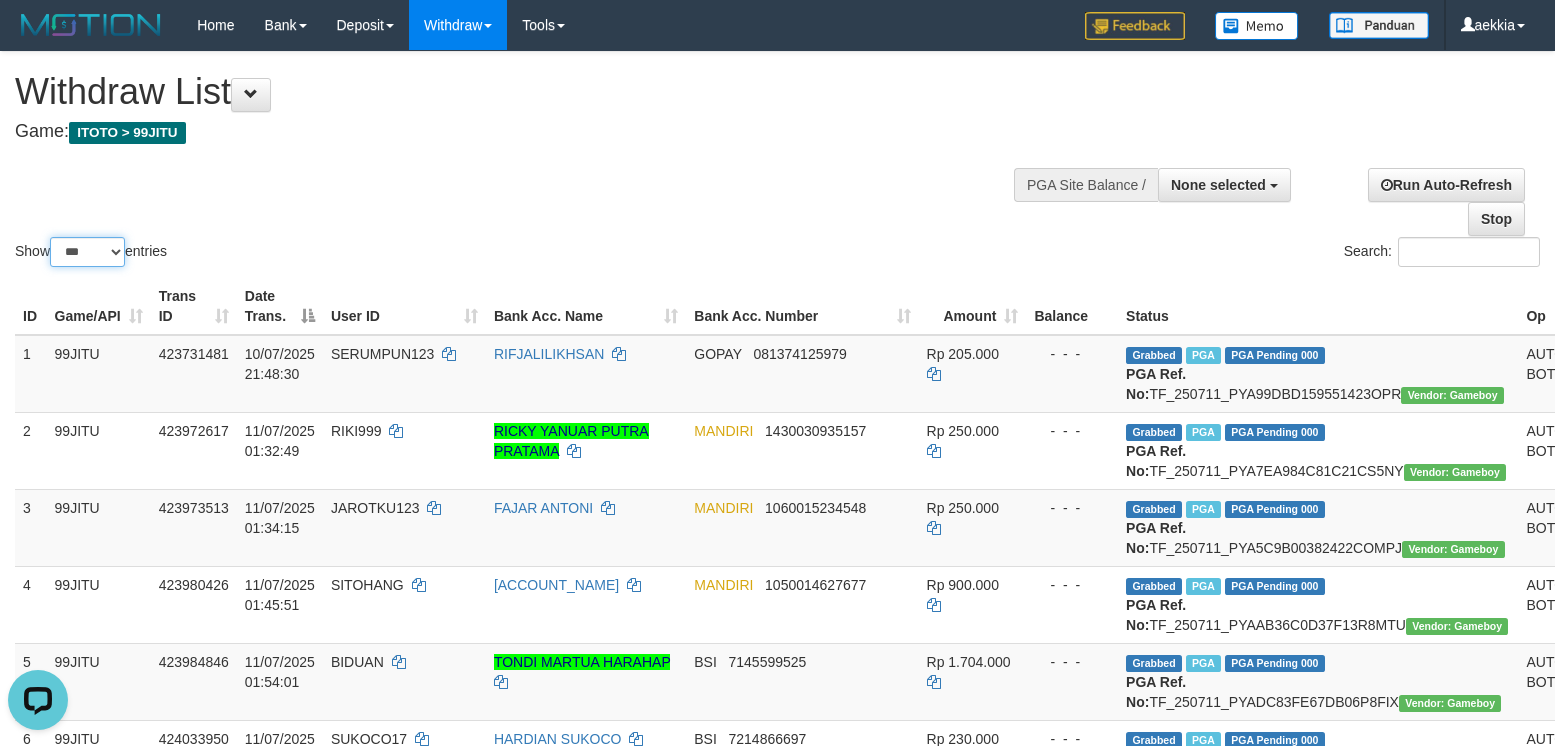 scroll, scrollTop: 0, scrollLeft: 0, axis: both 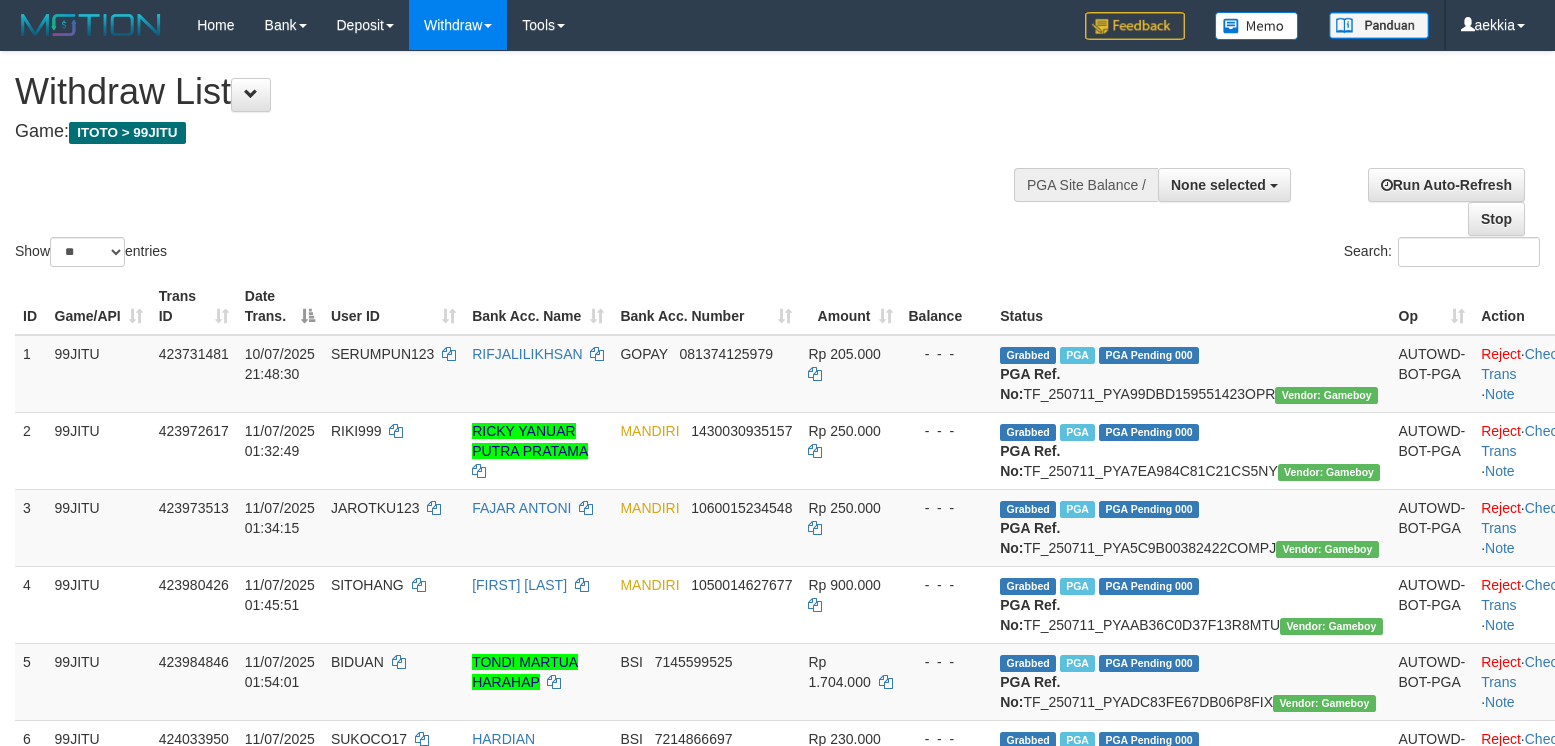select 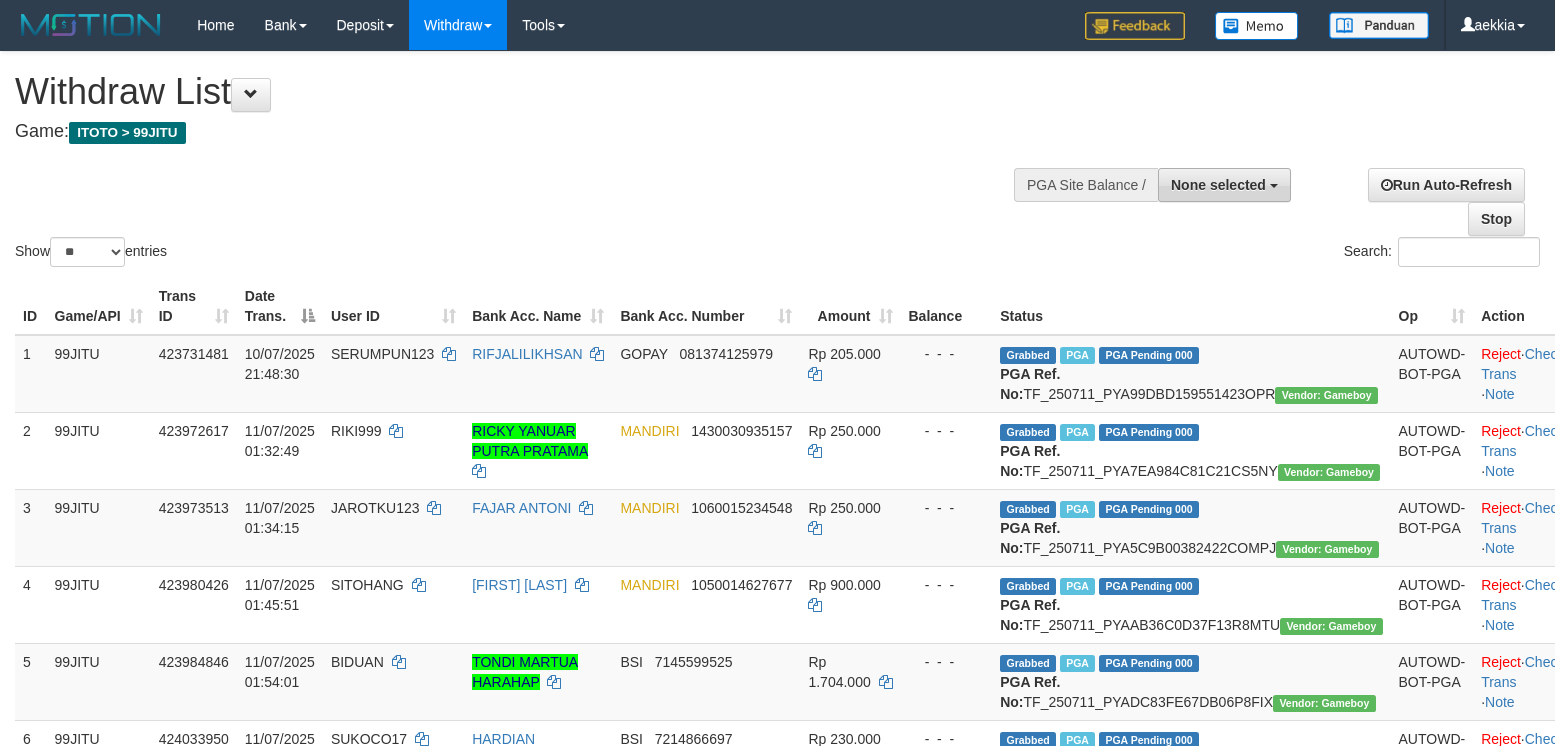 click on "None selected" at bounding box center [1224, 185] 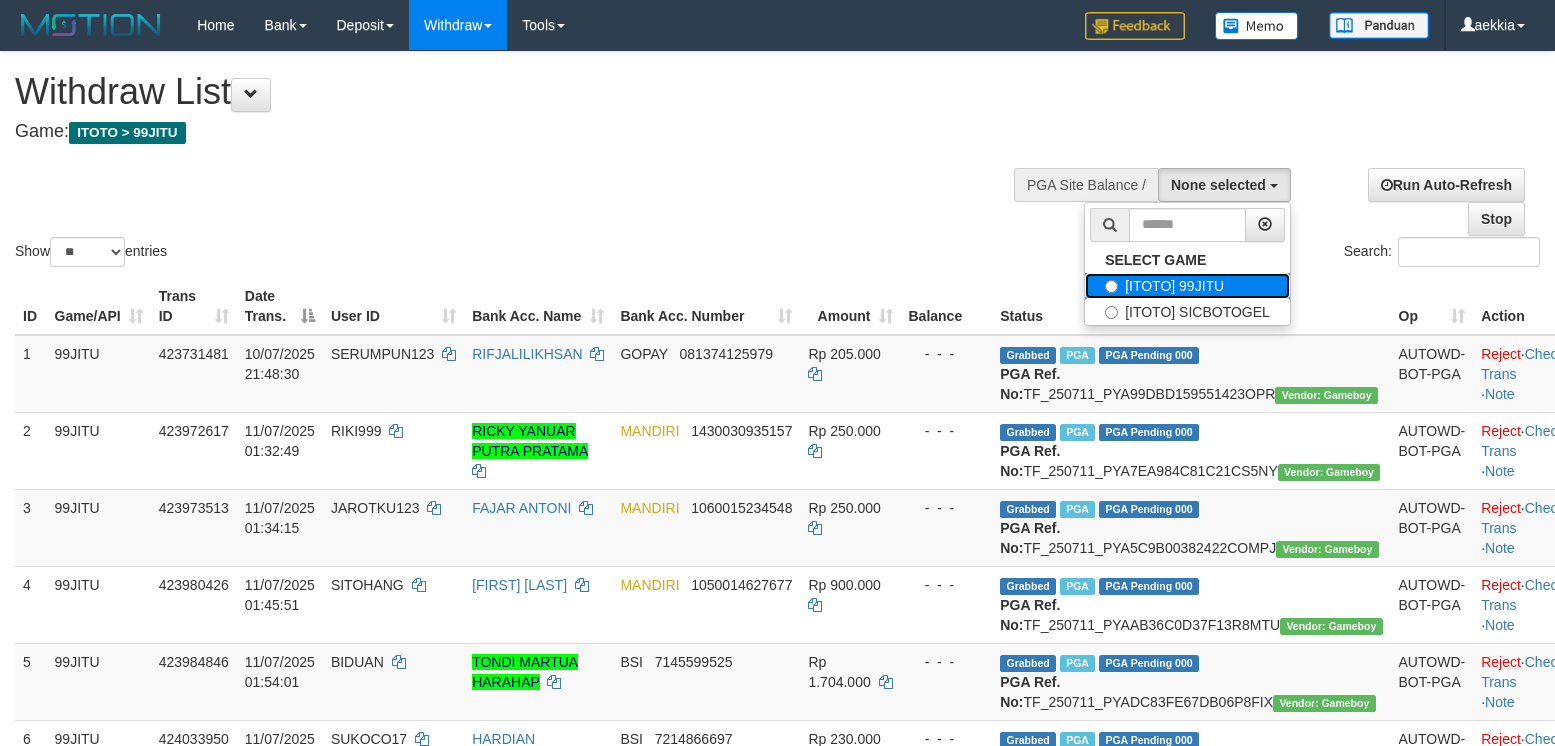 click on "[ITOTO] 99JITU" at bounding box center [1187, 286] 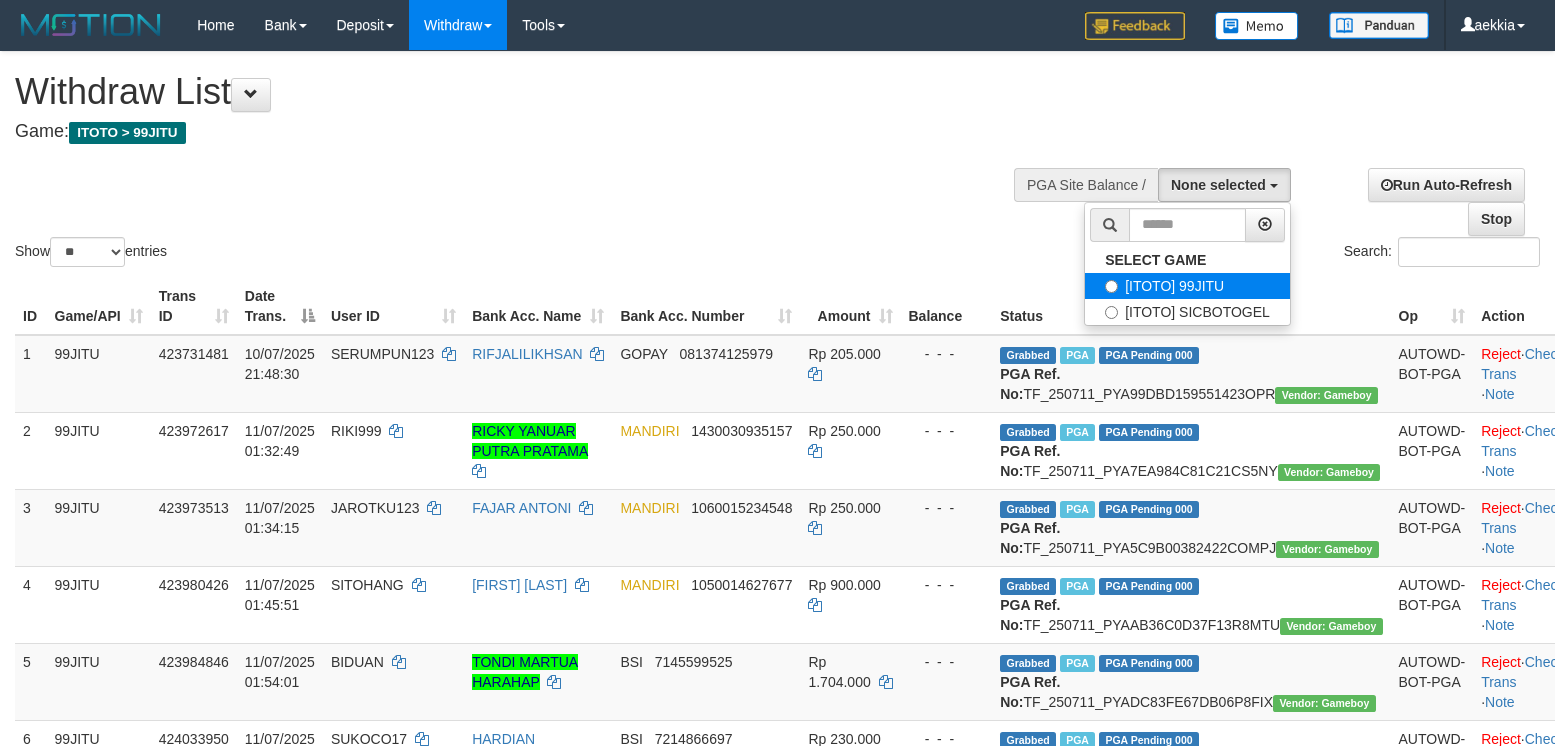 select on "***" 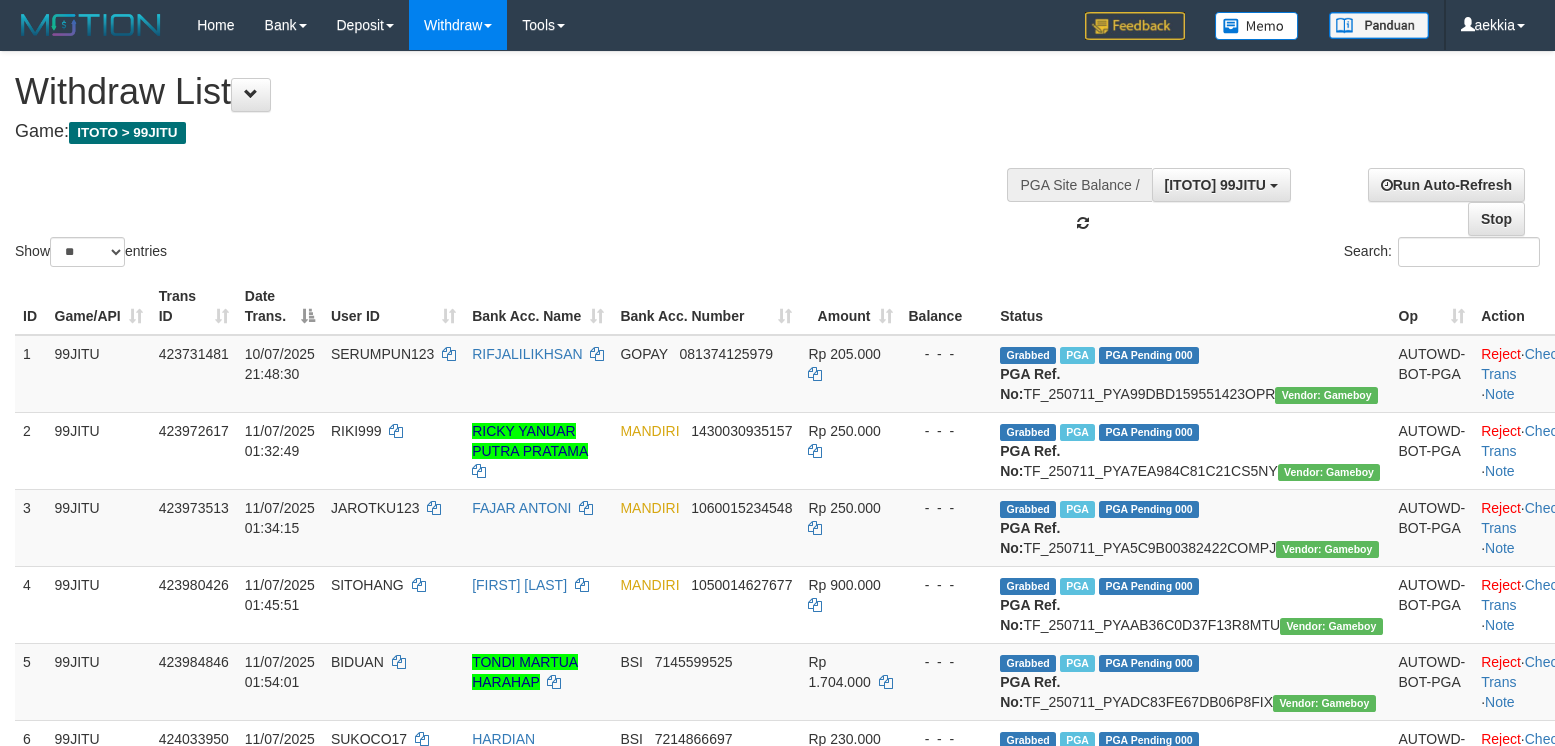 scroll, scrollTop: 17, scrollLeft: 0, axis: vertical 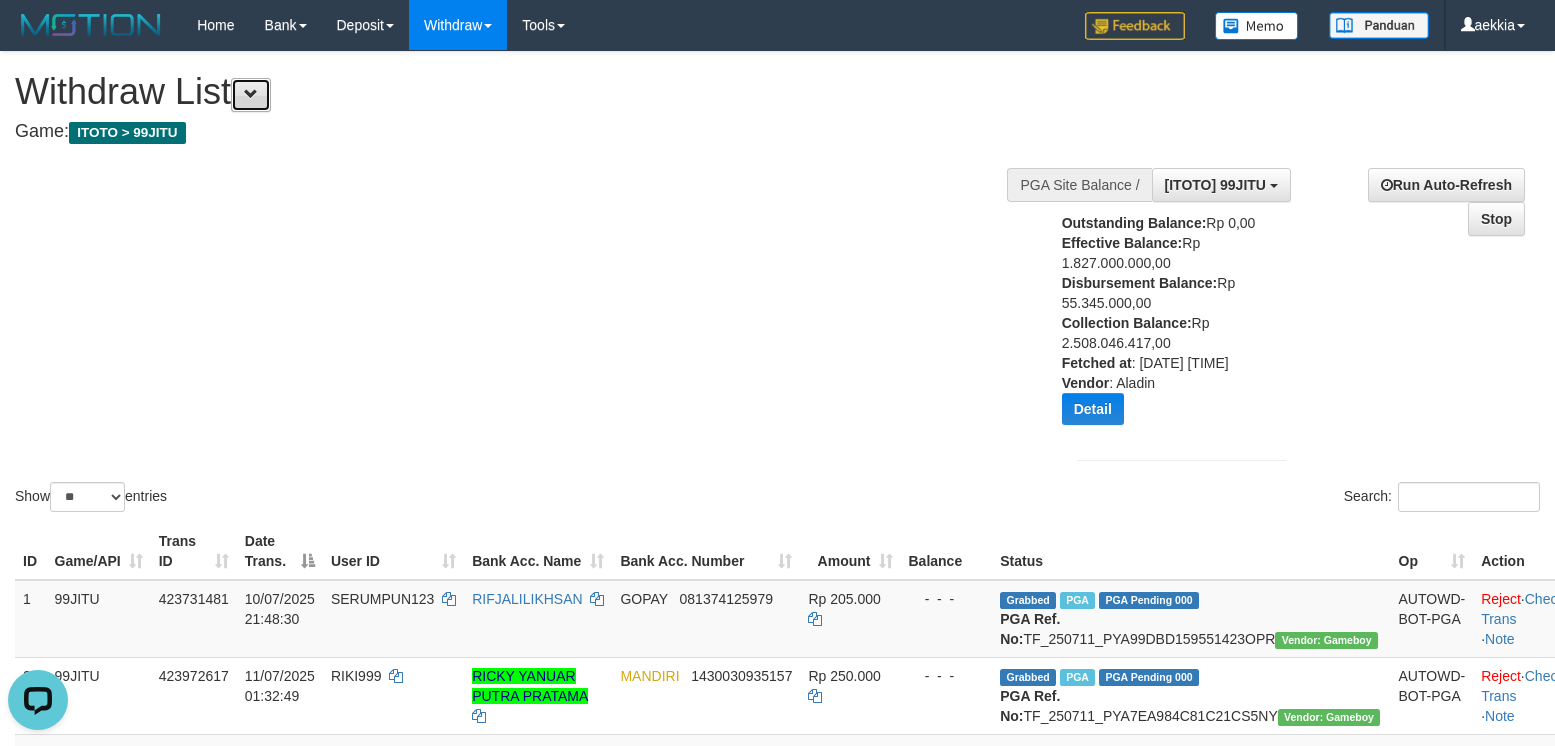click at bounding box center (251, 95) 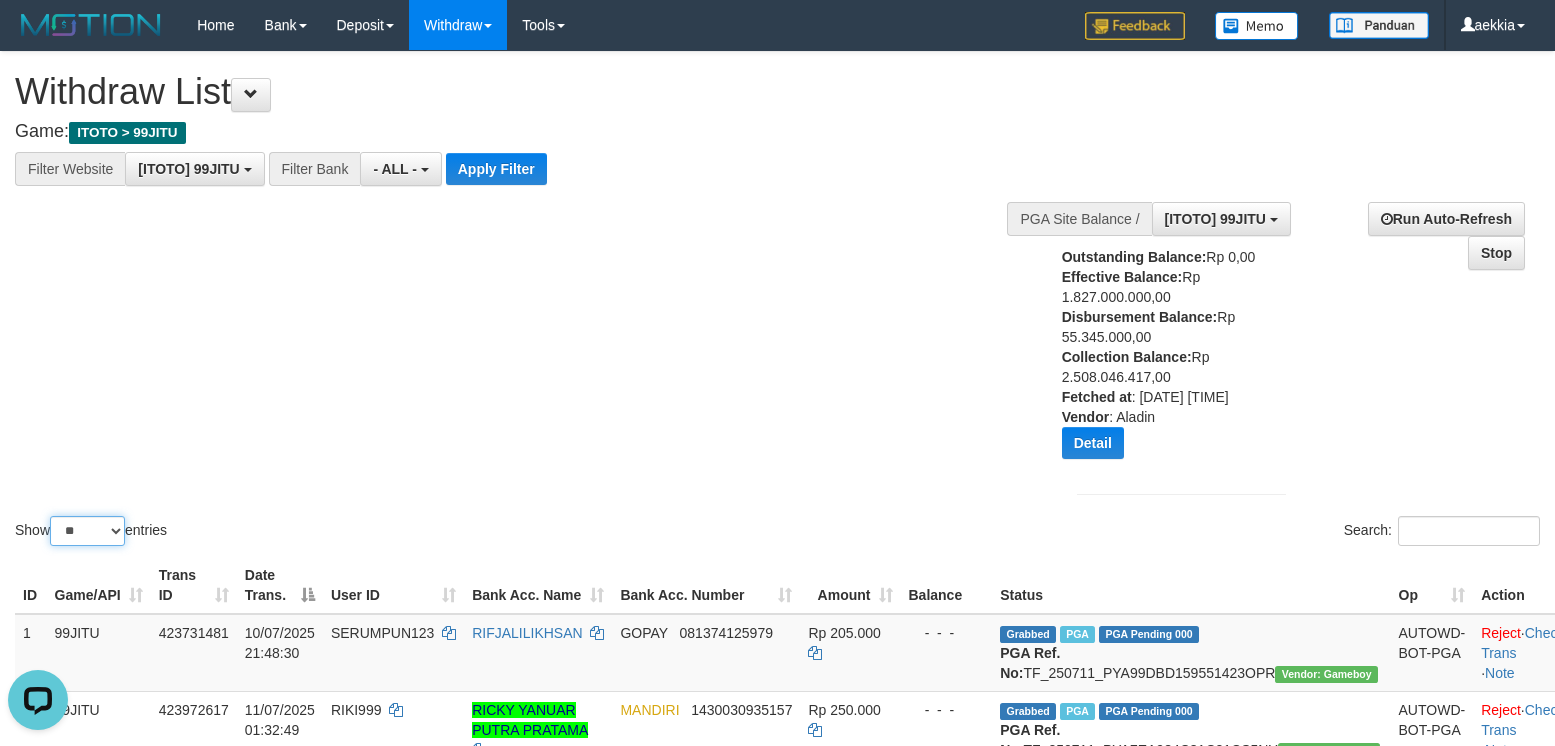 click on "** ** ** ***" at bounding box center [87, 531] 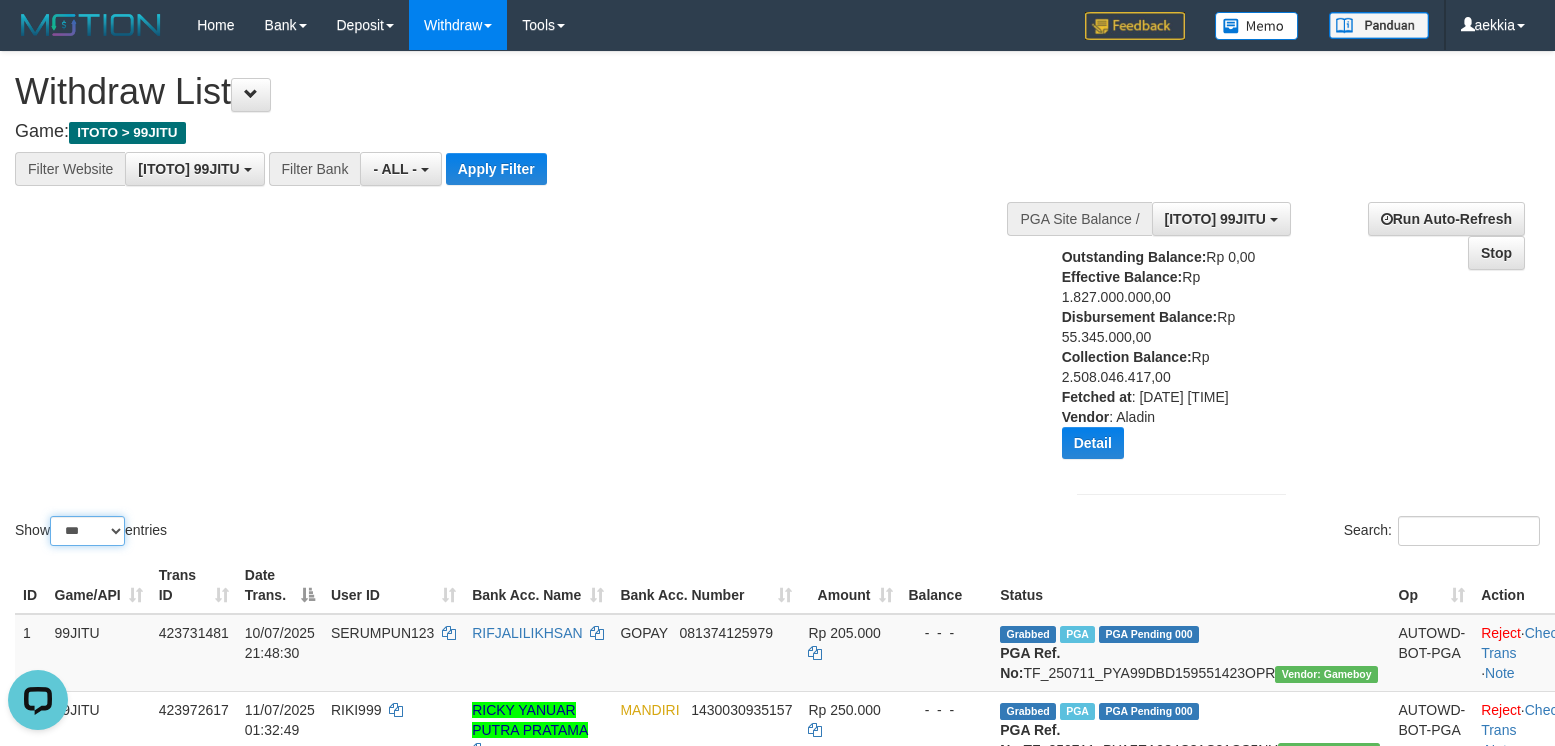 click on "** ** ** ***" at bounding box center (87, 531) 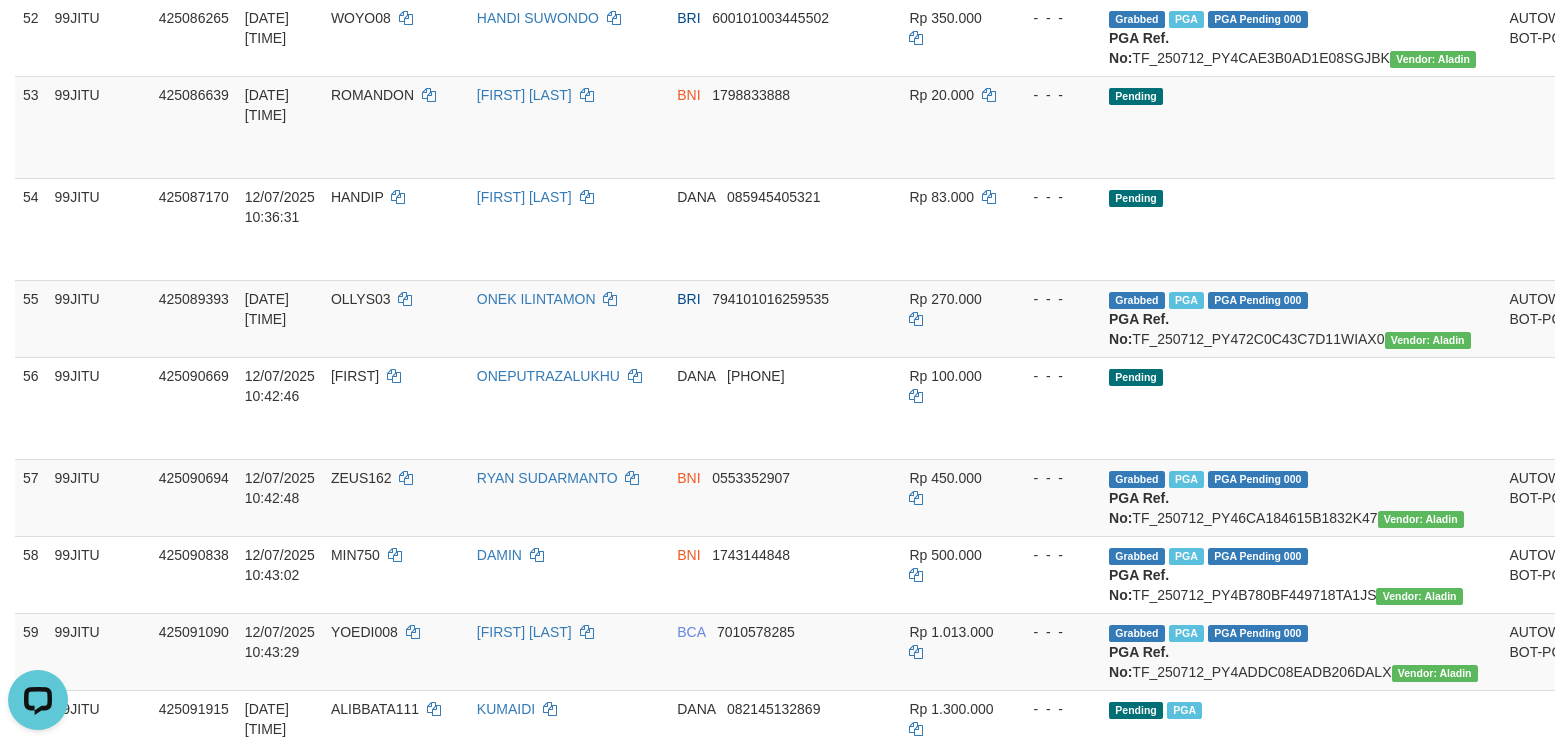 scroll, scrollTop: 4817, scrollLeft: 0, axis: vertical 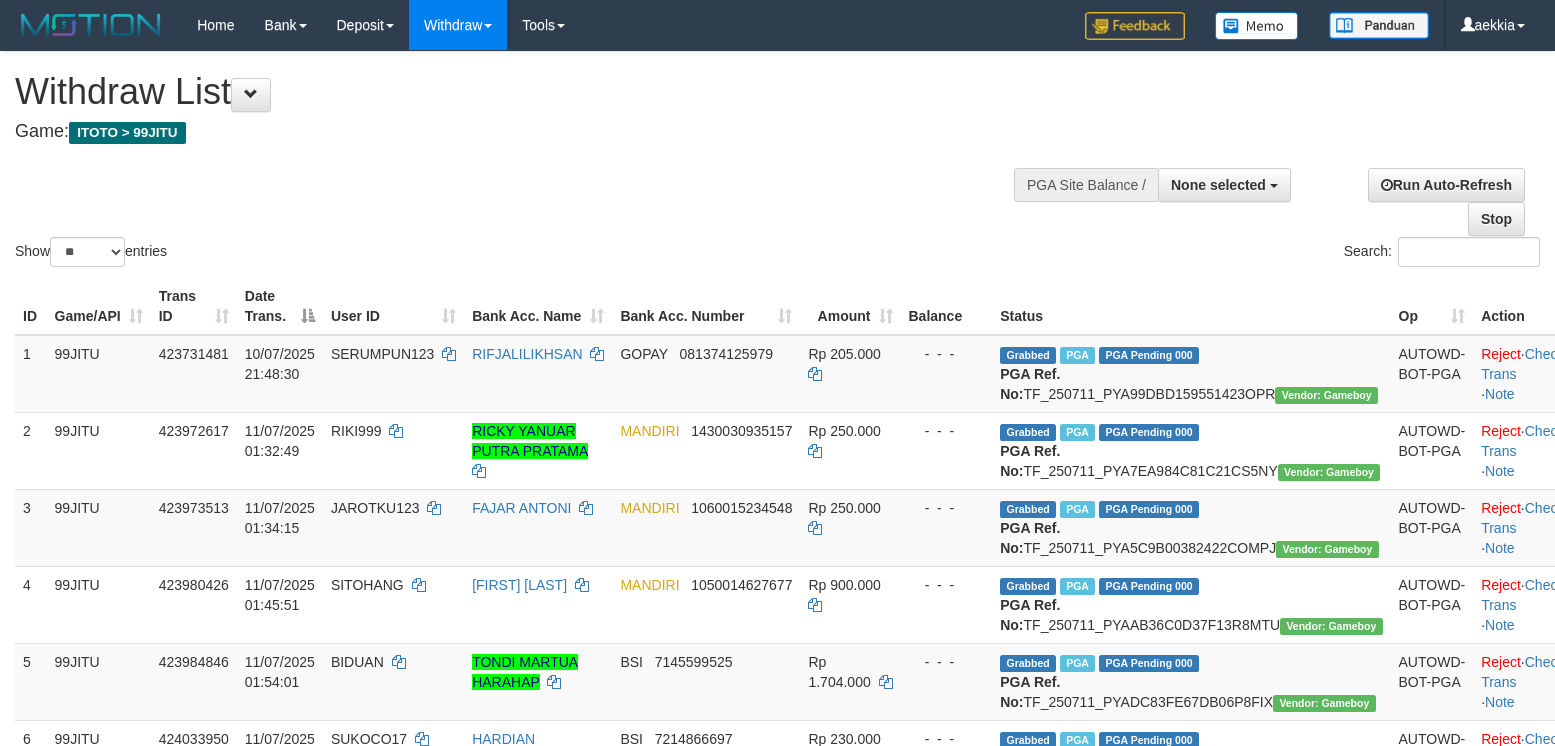 select 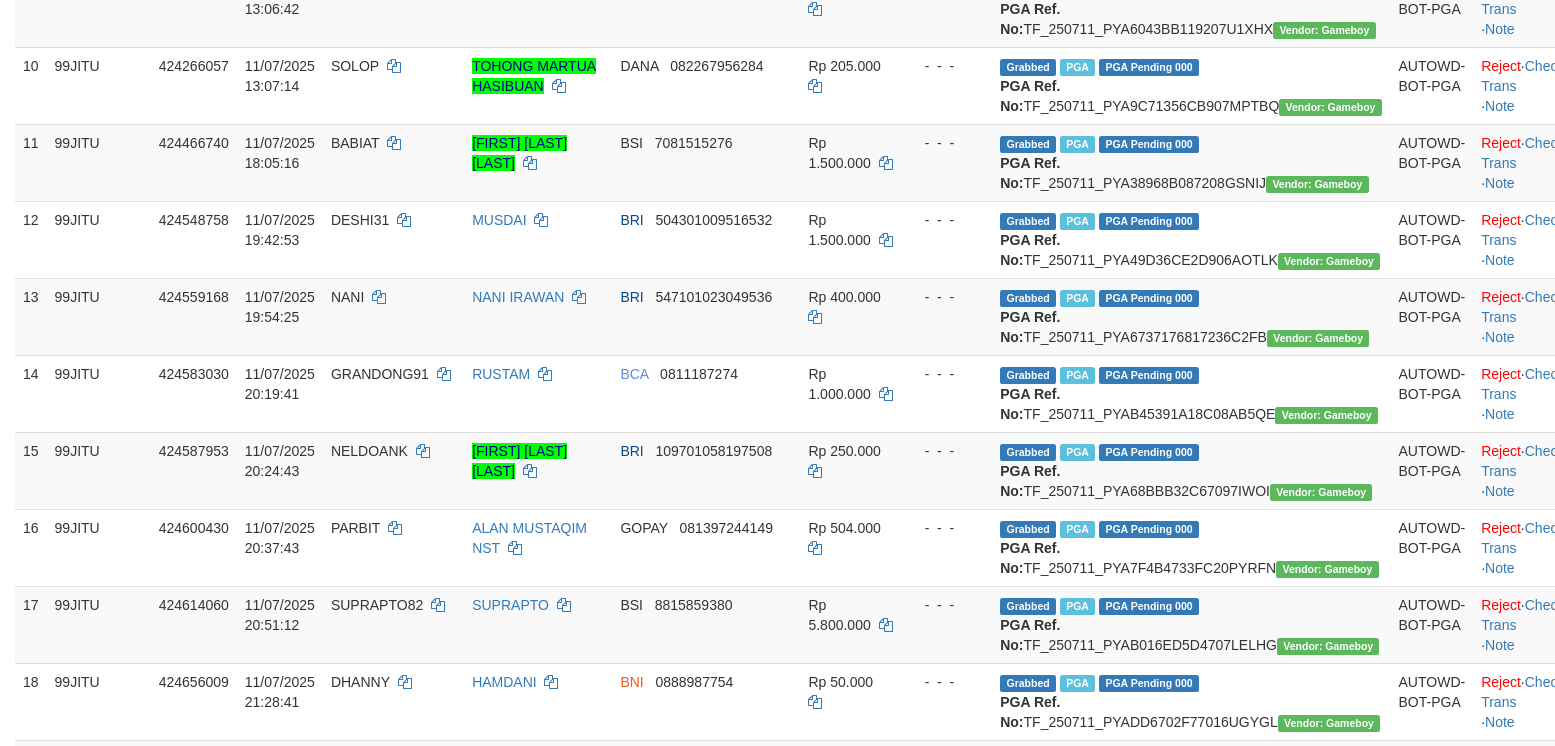 scroll, scrollTop: 1500, scrollLeft: 0, axis: vertical 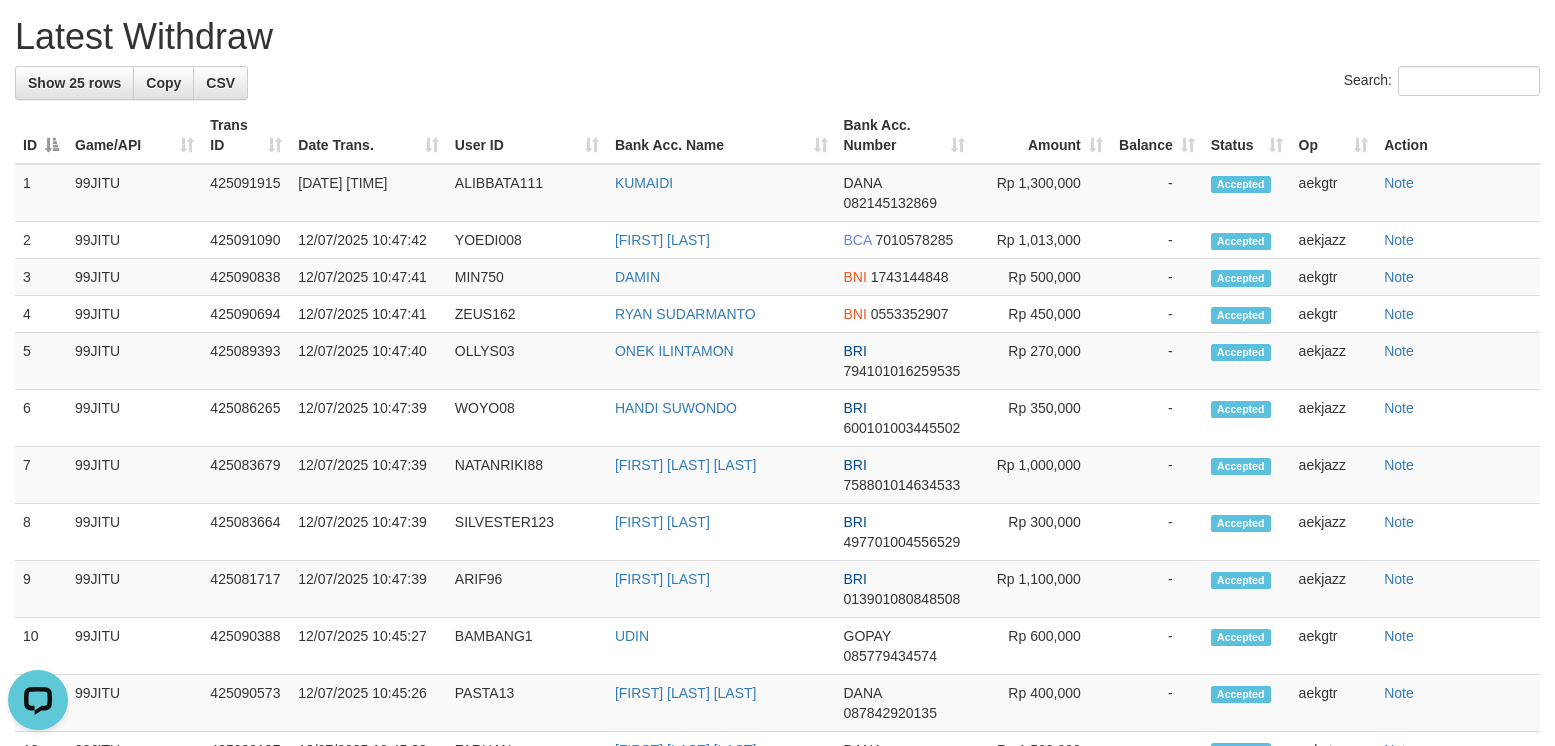 click on "2" at bounding box center (1437, -48) 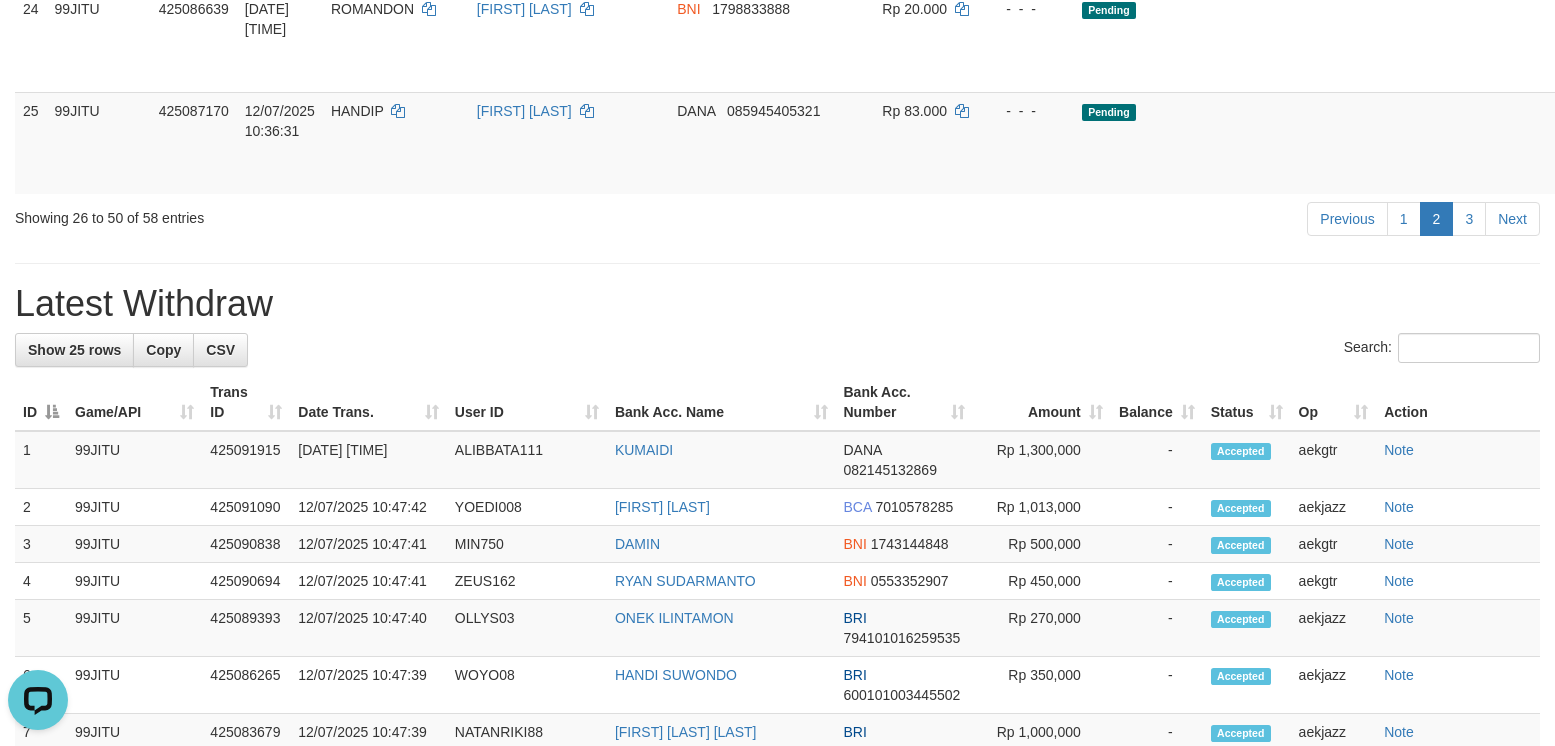 scroll, scrollTop: 2333, scrollLeft: 0, axis: vertical 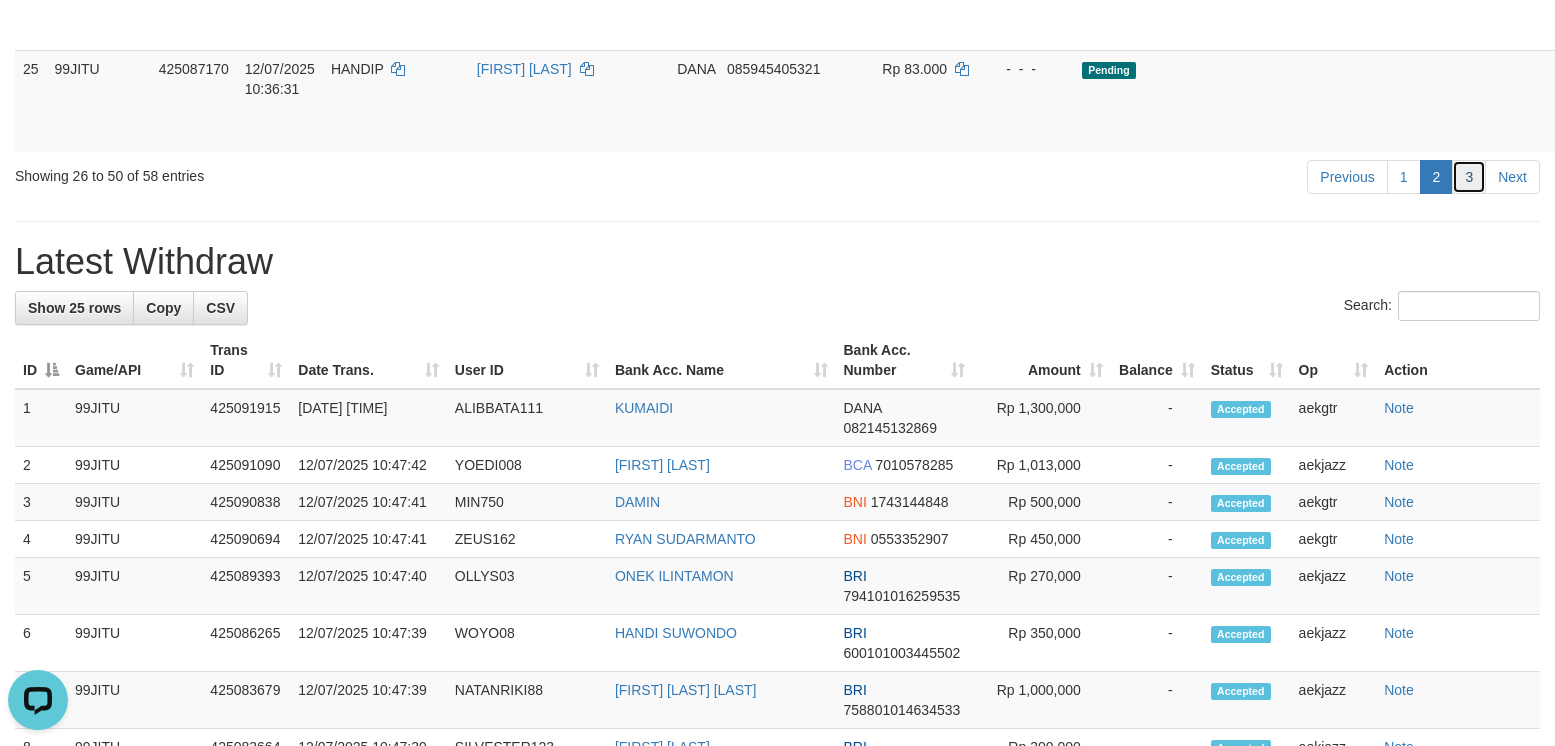 click on "3" at bounding box center (1469, 177) 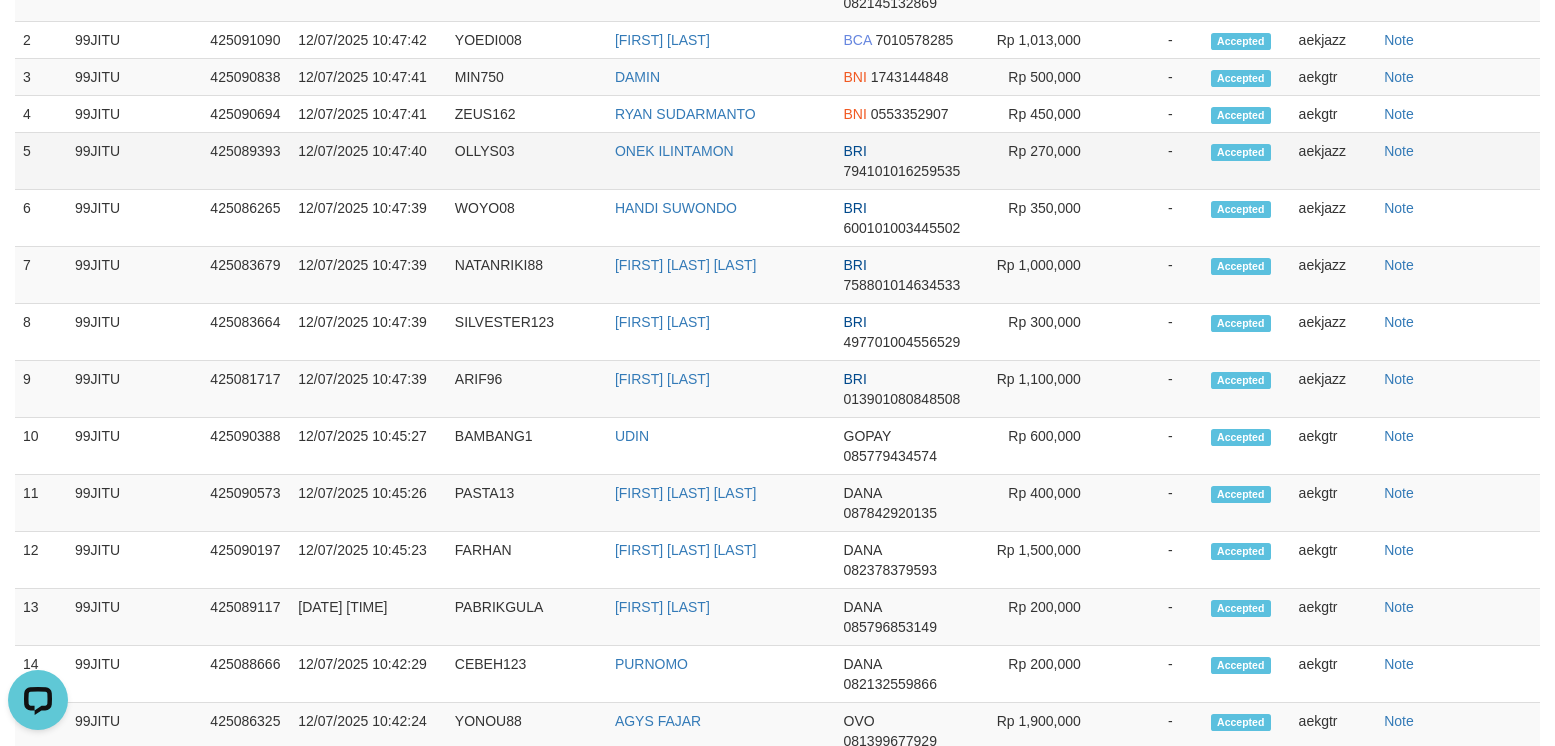 scroll, scrollTop: 1000, scrollLeft: 0, axis: vertical 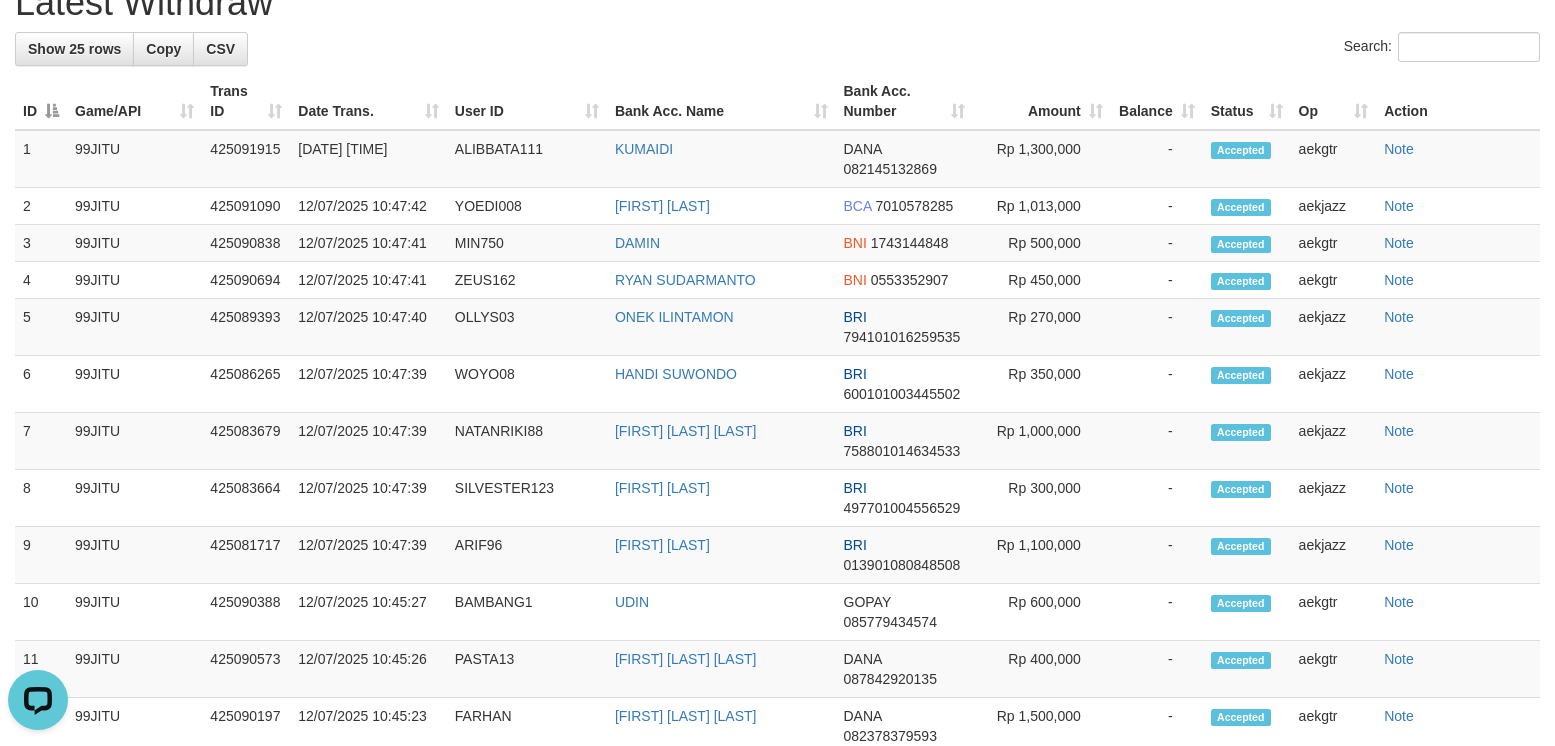 click on "2" at bounding box center [1437, -82] 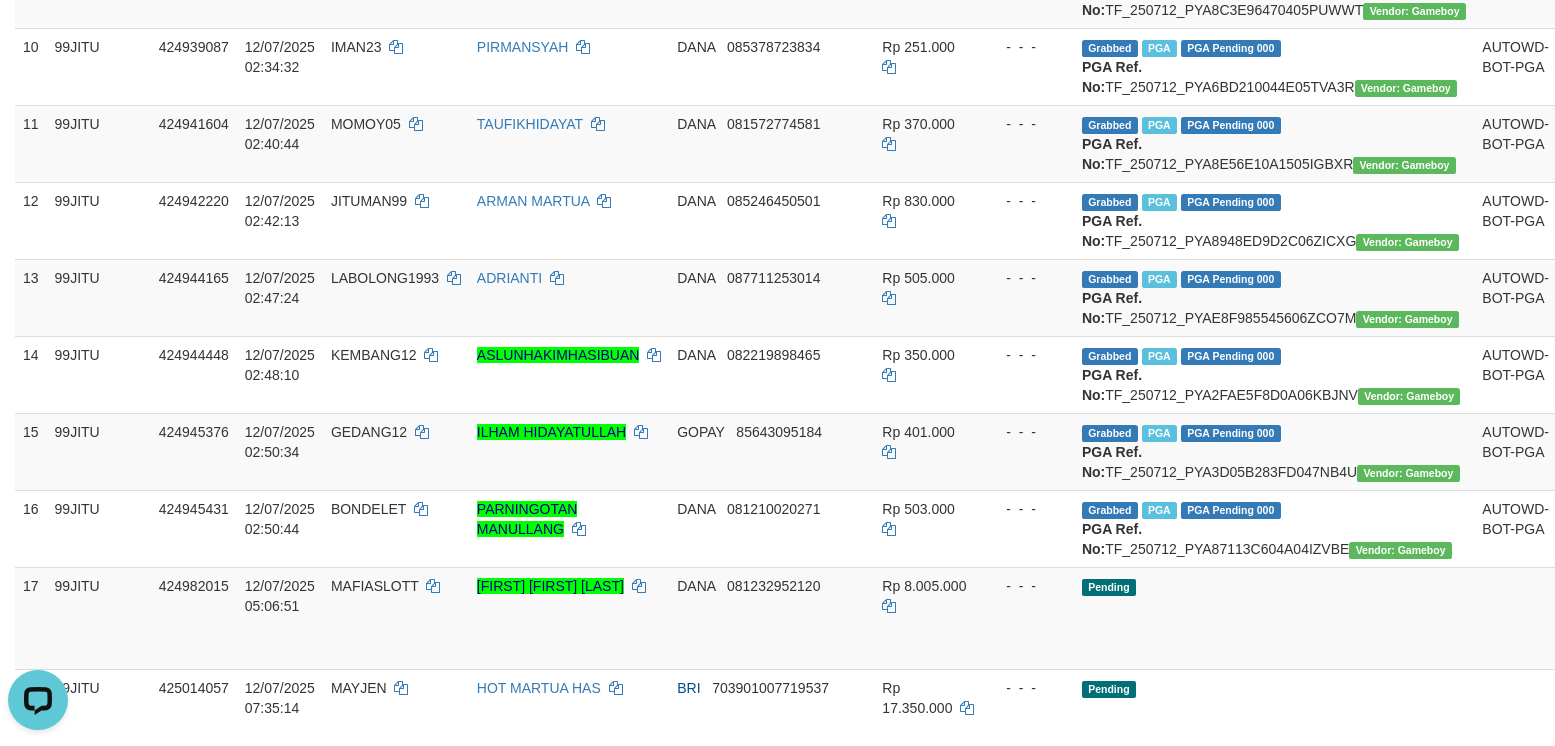 scroll, scrollTop: 2462, scrollLeft: 0, axis: vertical 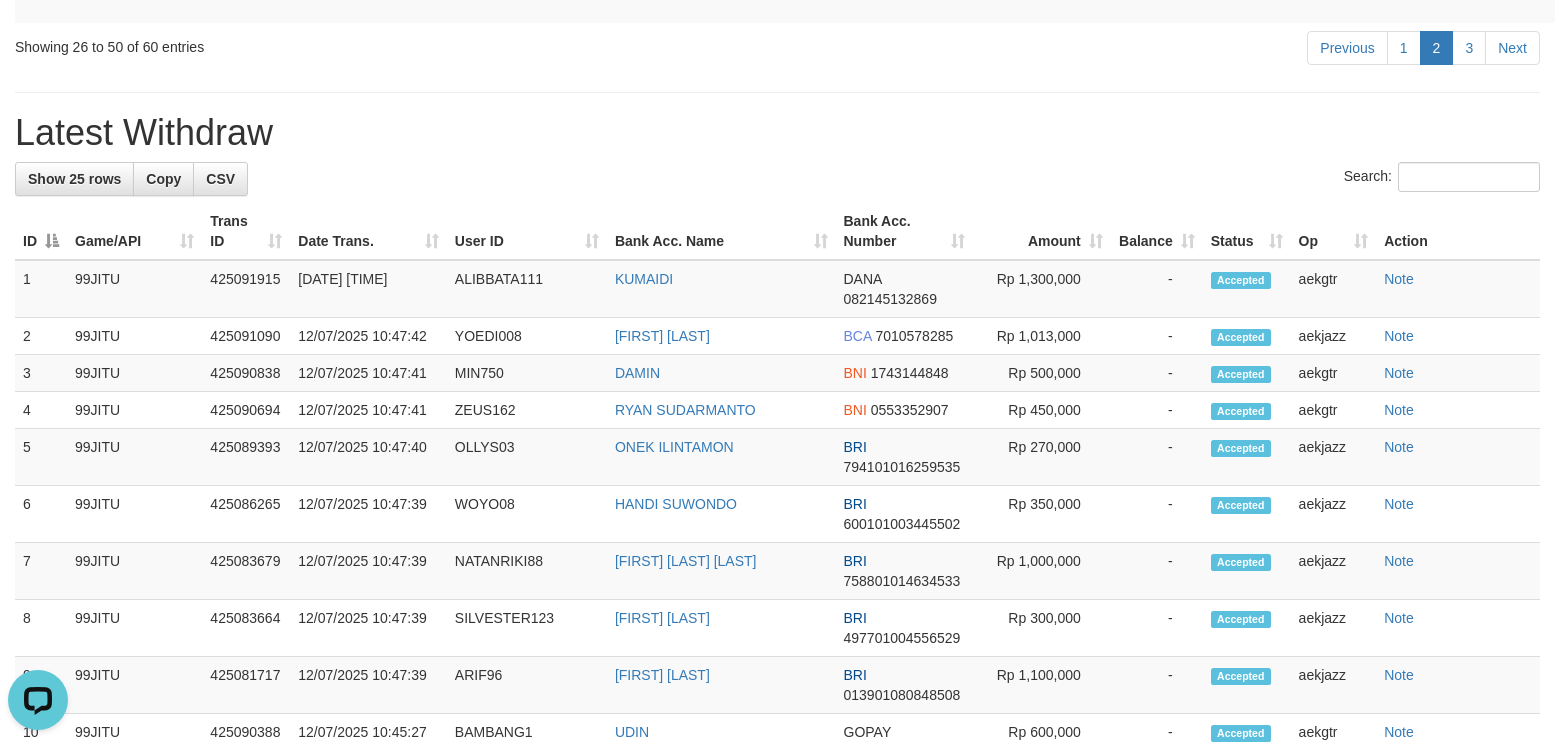 click on "Pending" at bounding box center (1274, -130) 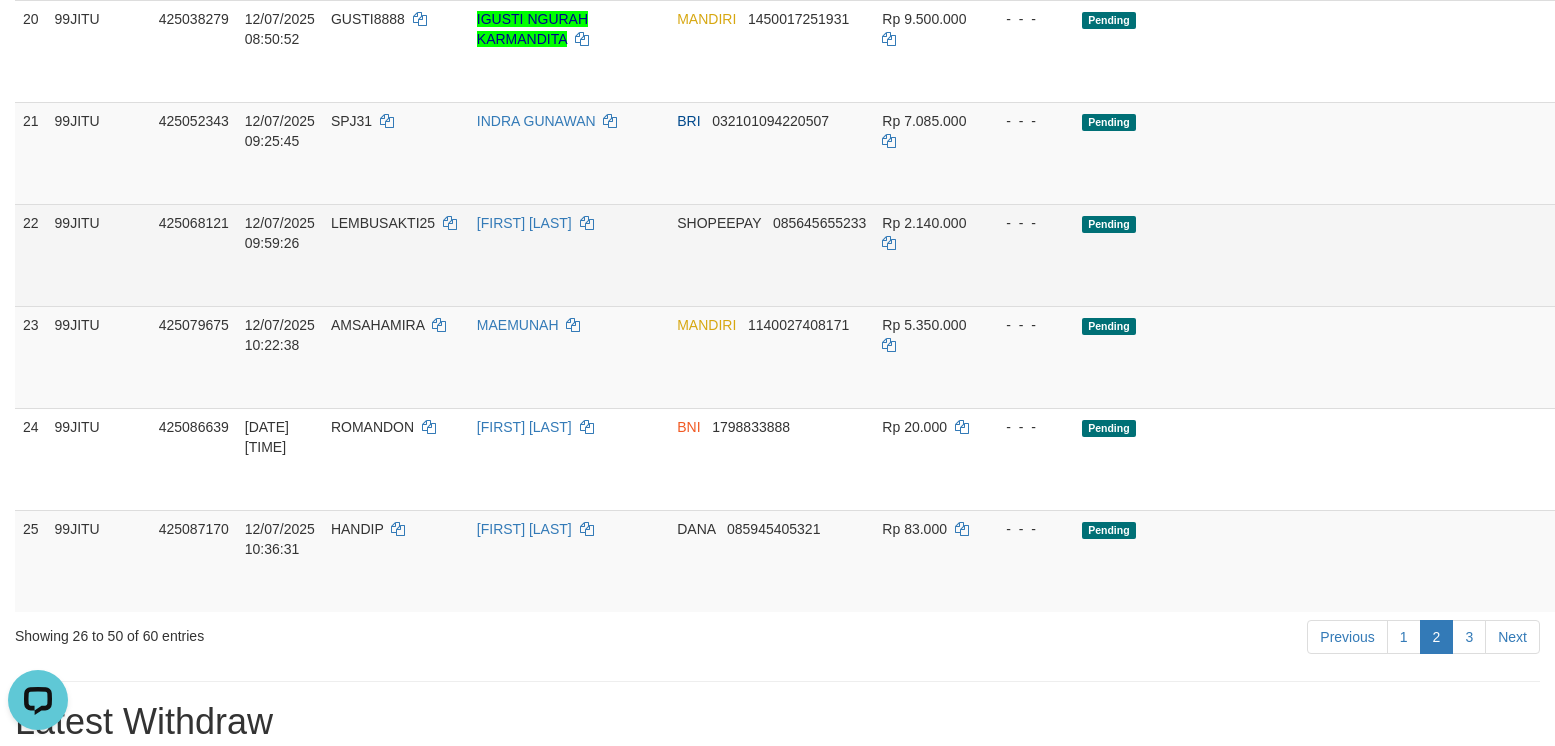 scroll, scrollTop: 1796, scrollLeft: 0, axis: vertical 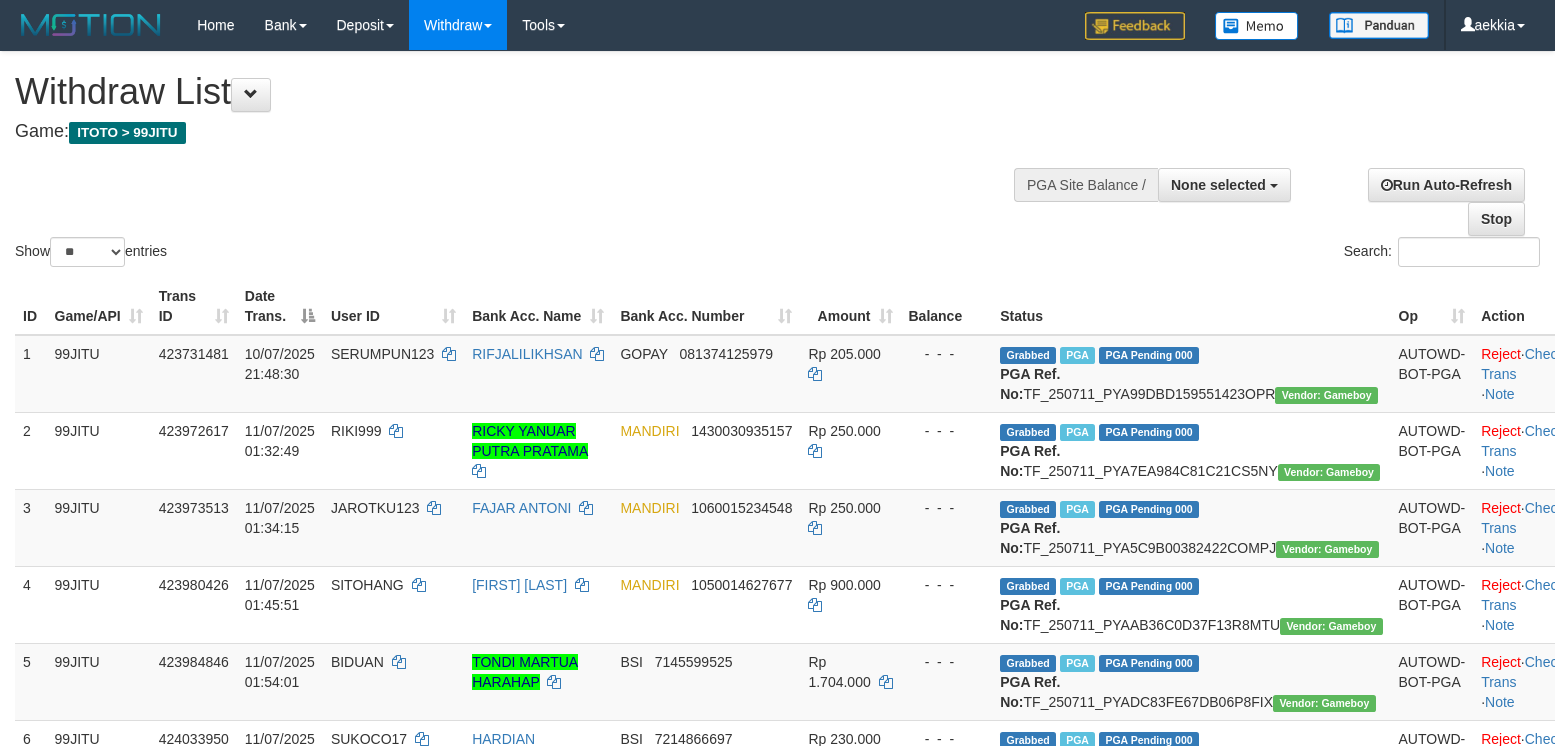 select 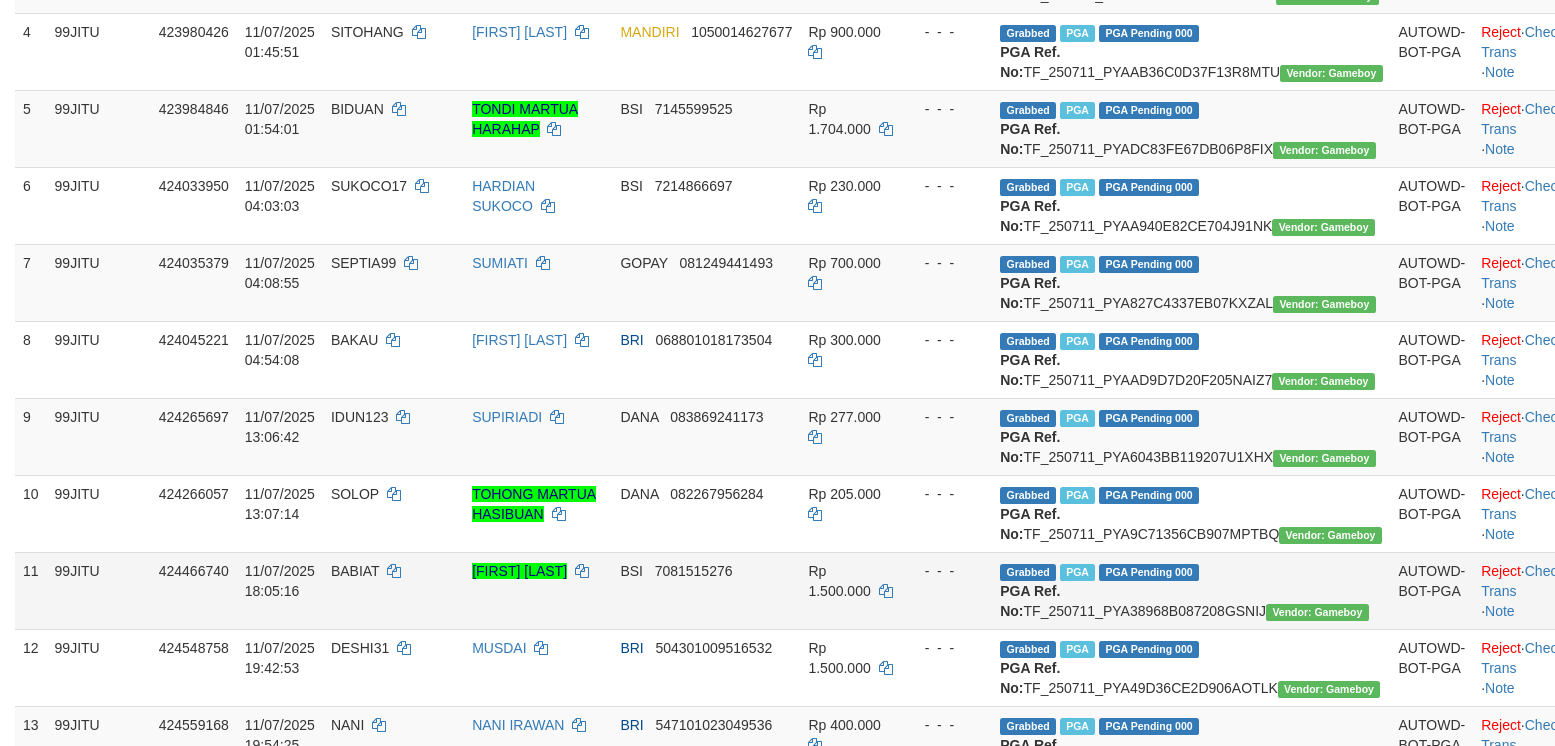 scroll, scrollTop: 833, scrollLeft: 0, axis: vertical 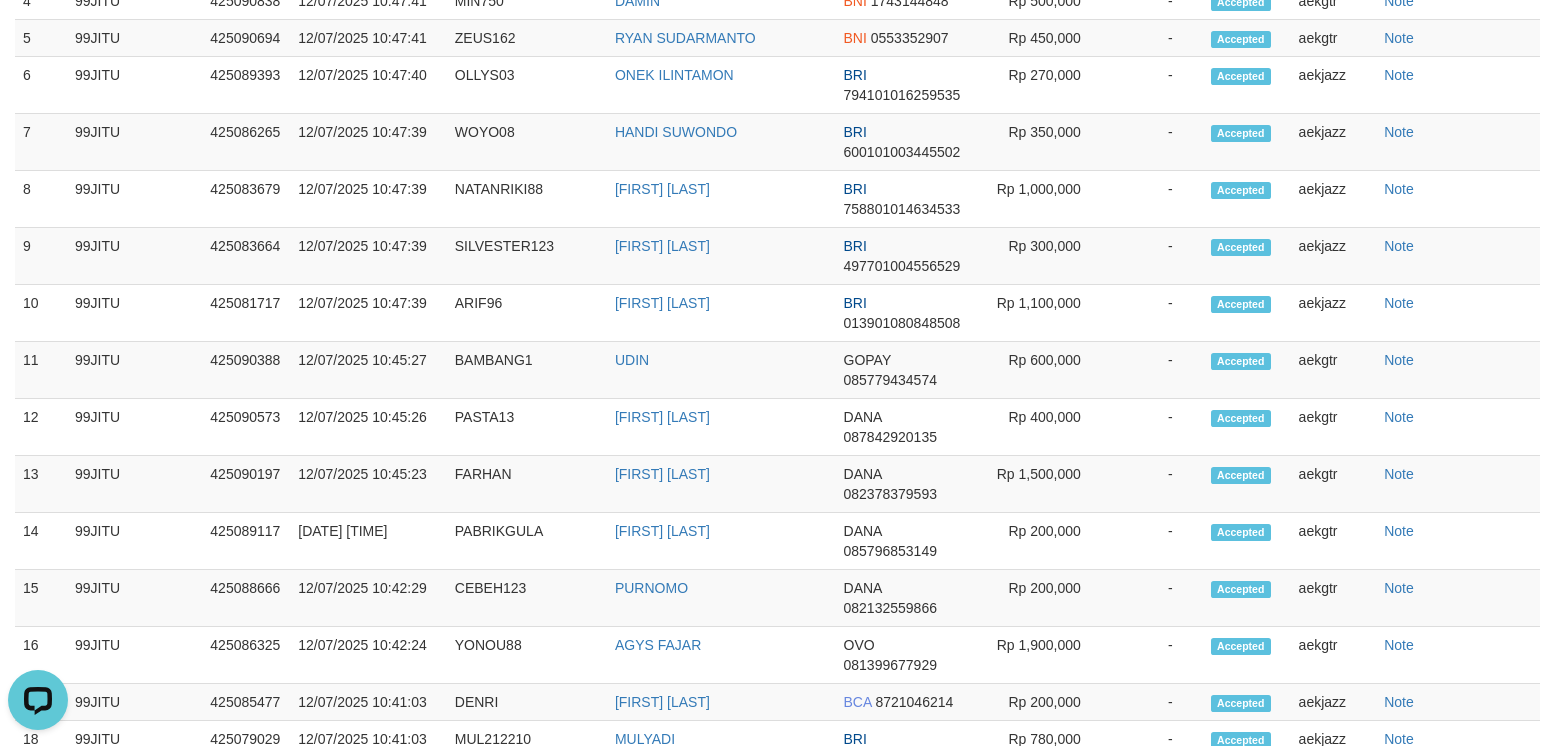 click on "2" at bounding box center [1437, -381] 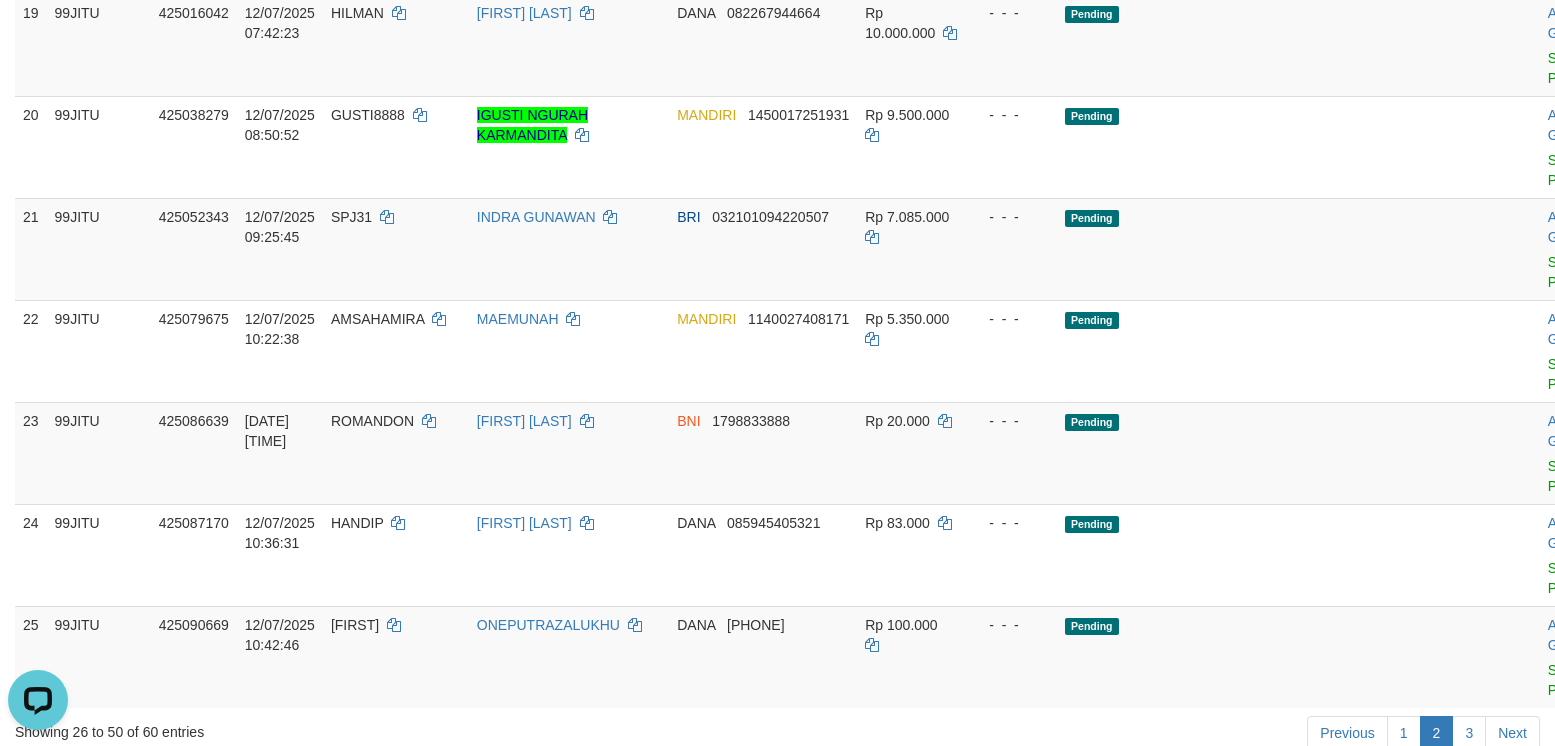 scroll, scrollTop: 1833, scrollLeft: 0, axis: vertical 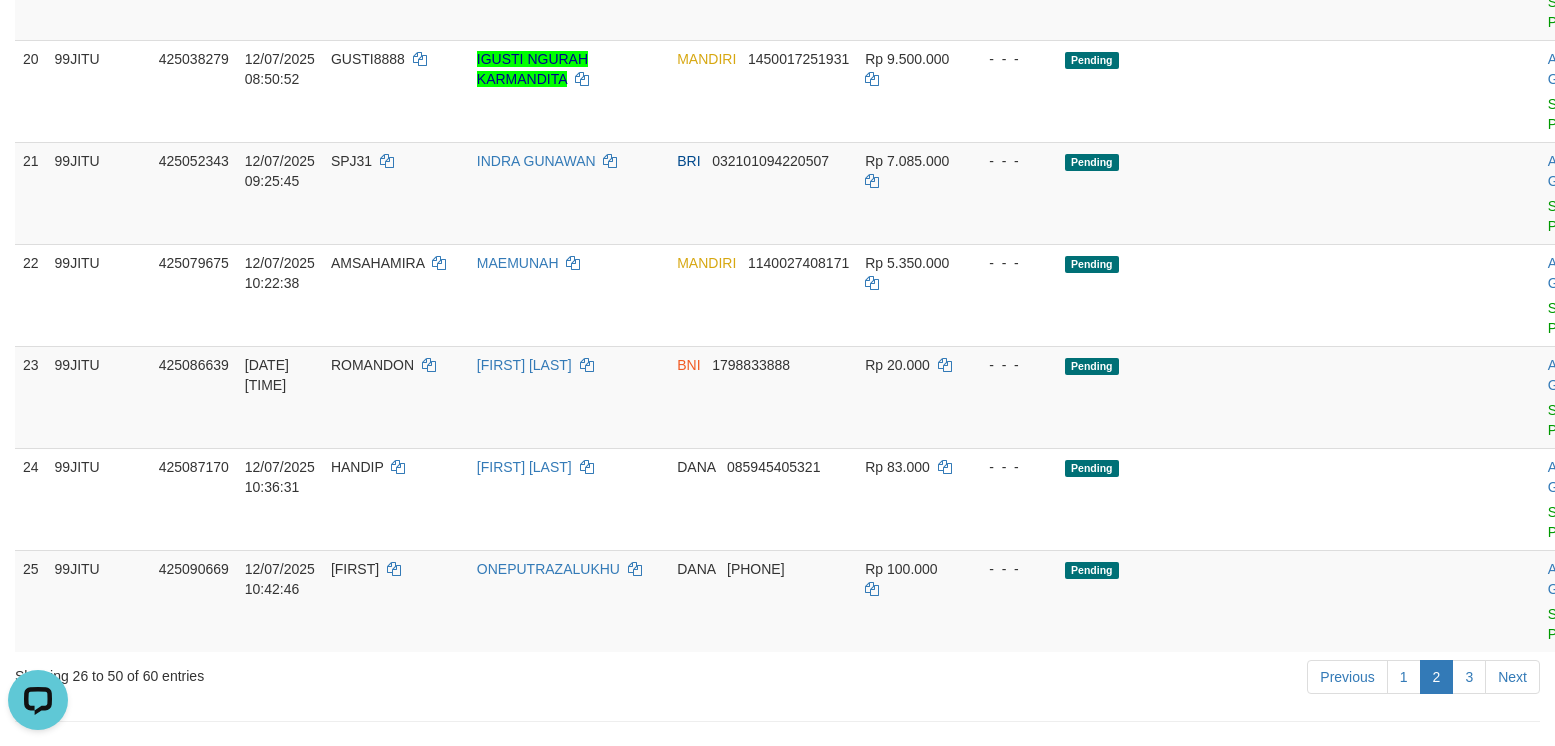 click on "Pending" at bounding box center (1257, -113) 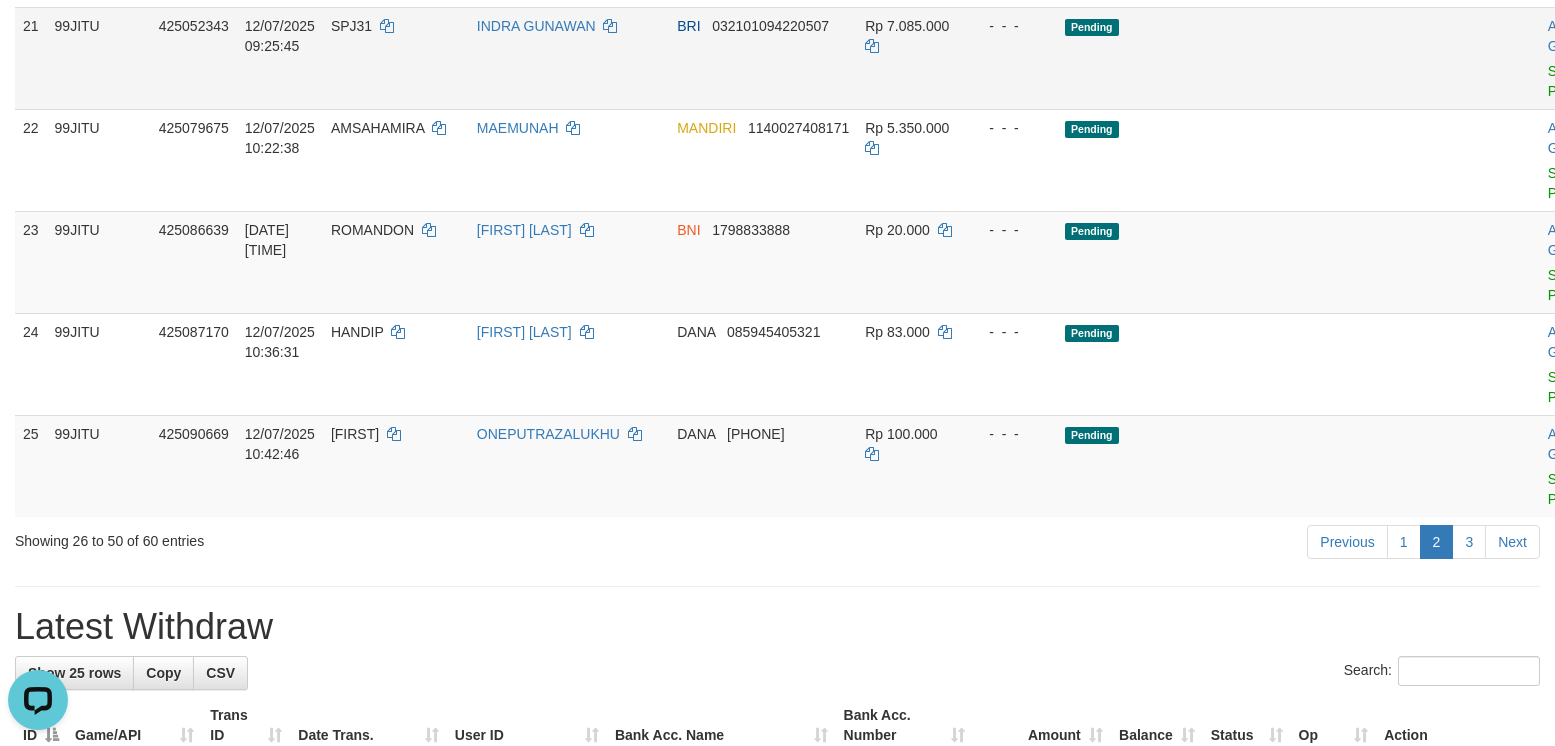 scroll, scrollTop: 2166, scrollLeft: 0, axis: vertical 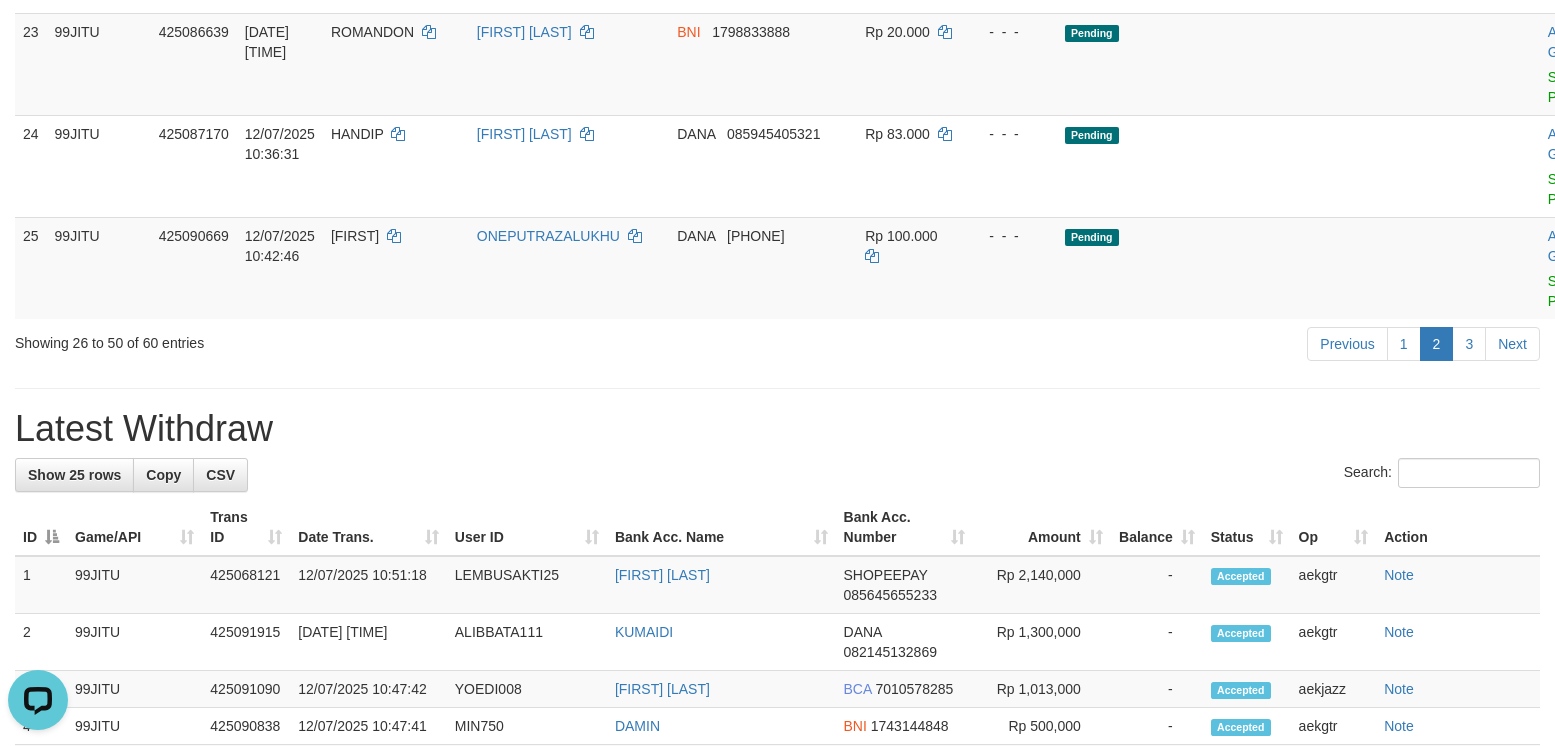 click on "SPJ31" at bounding box center (396, -140) 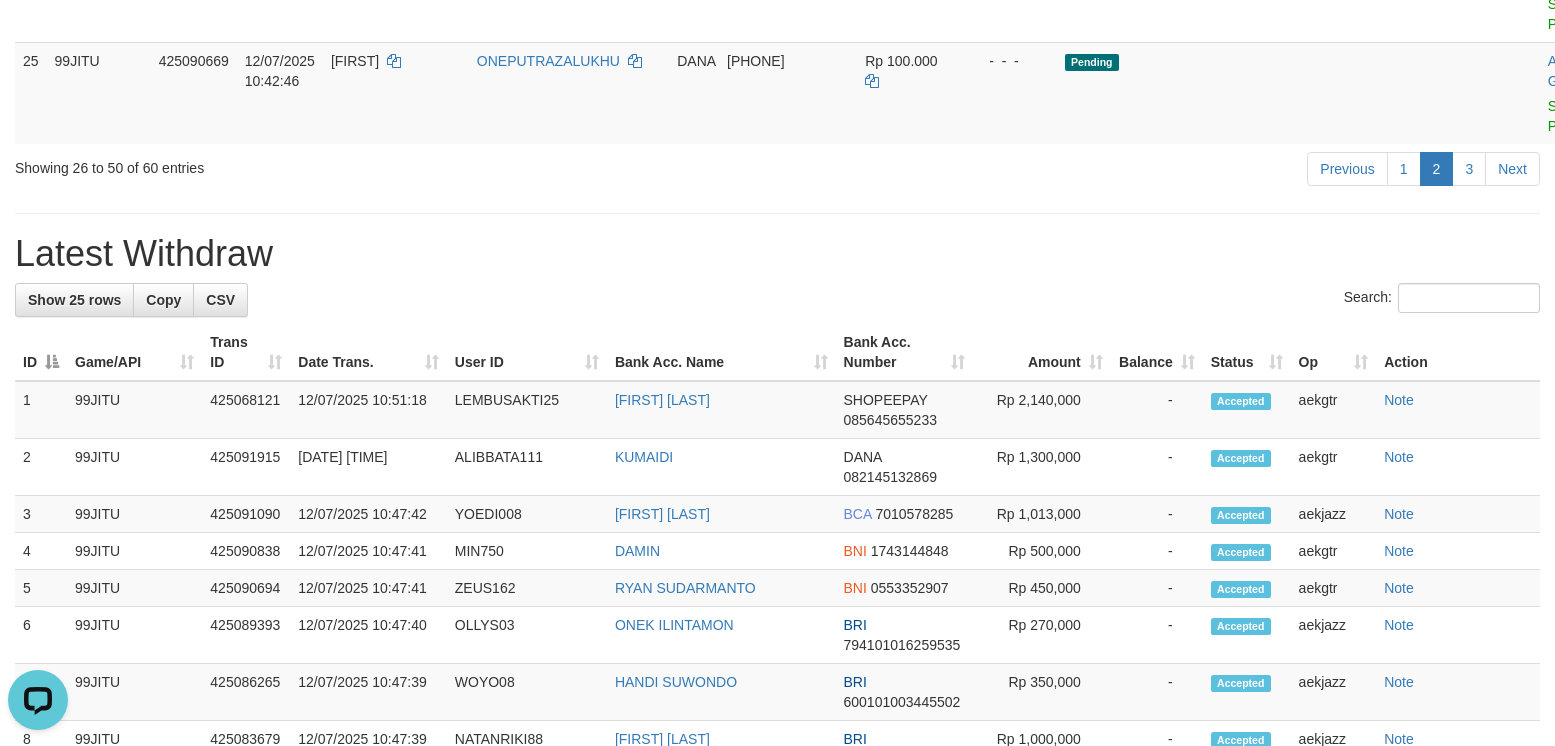 scroll, scrollTop: 2333, scrollLeft: 0, axis: vertical 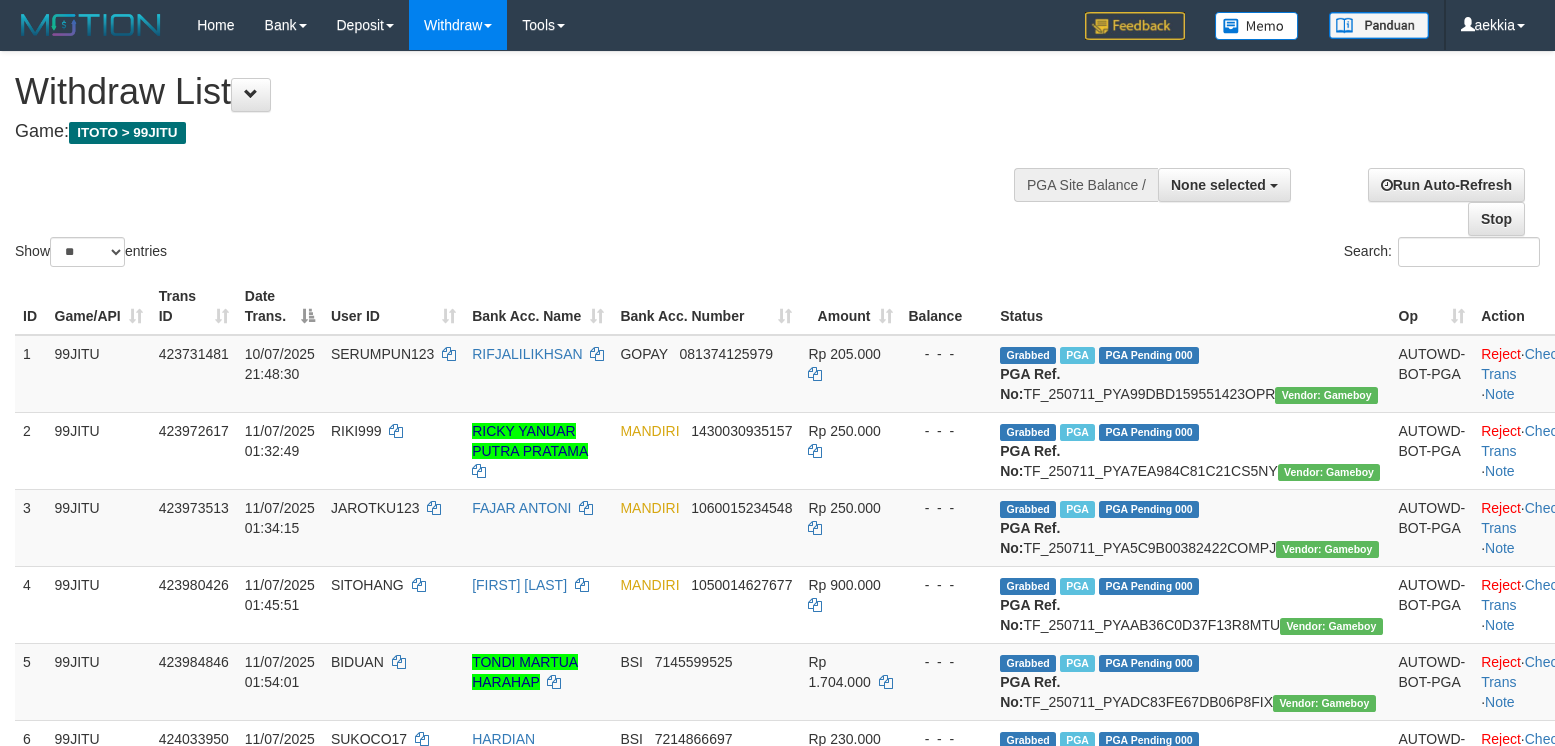 select 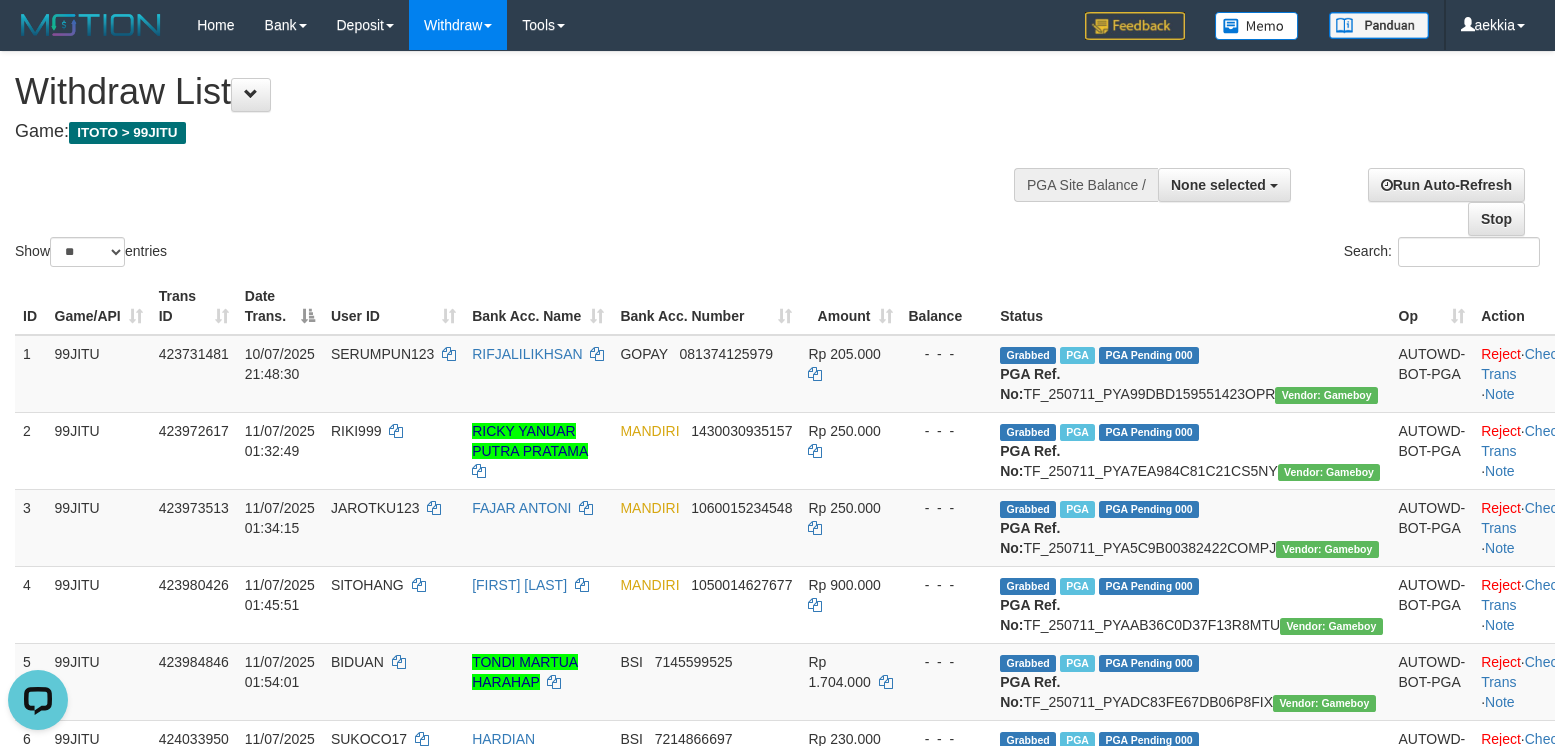 scroll, scrollTop: 0, scrollLeft: 0, axis: both 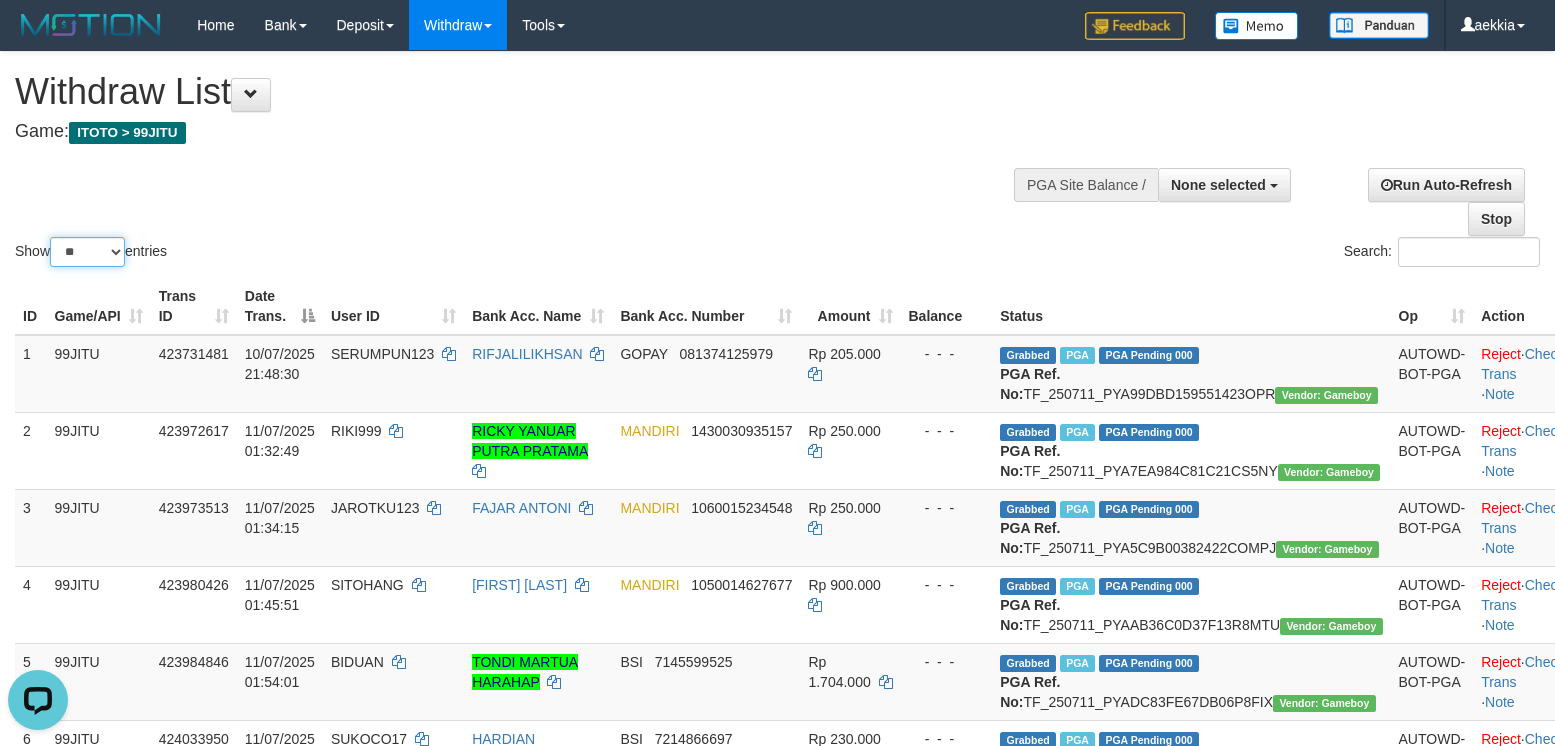 click on "** ** ** ***" at bounding box center [87, 252] 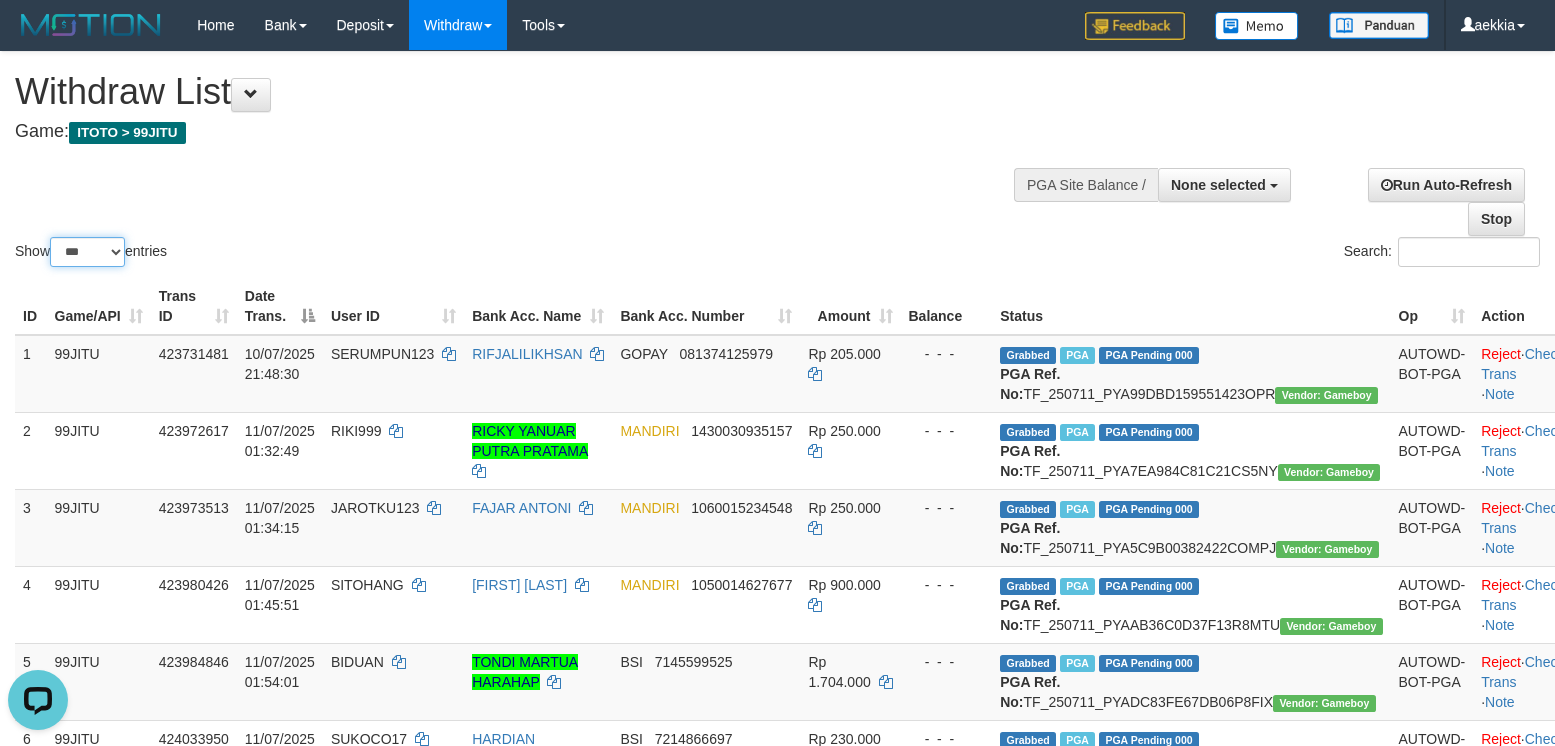 click on "** ** ** ***" at bounding box center (87, 252) 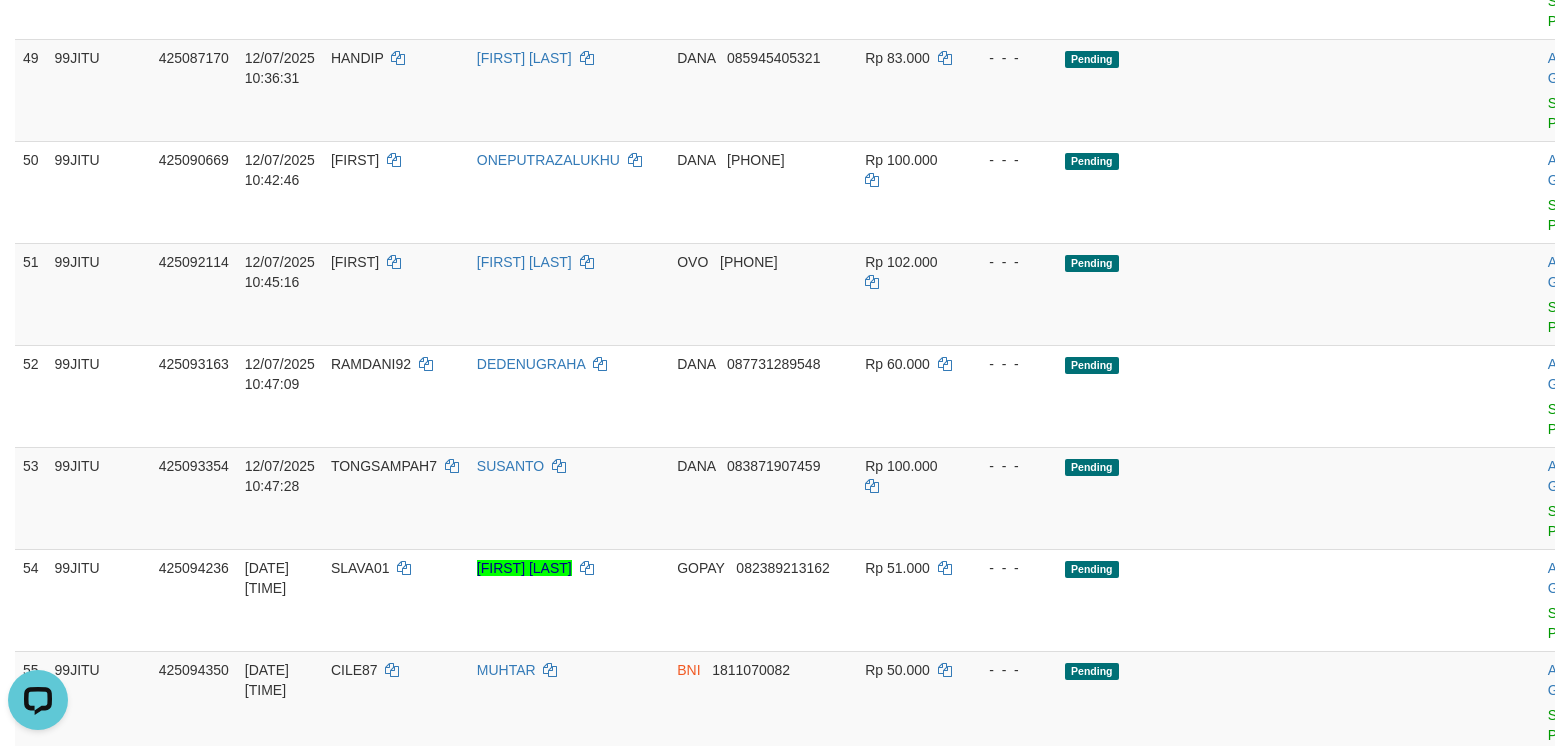 scroll, scrollTop: 4166, scrollLeft: 0, axis: vertical 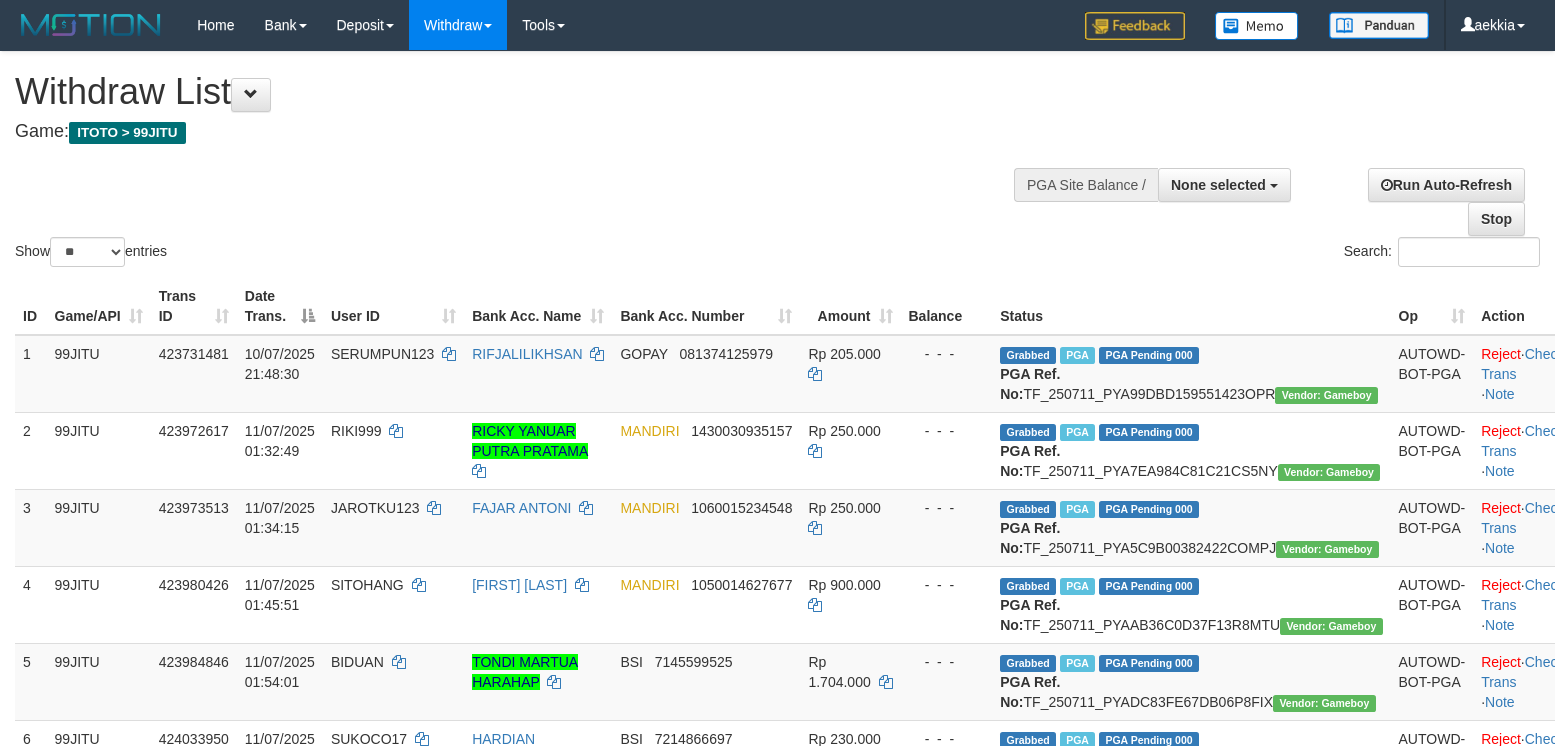 select 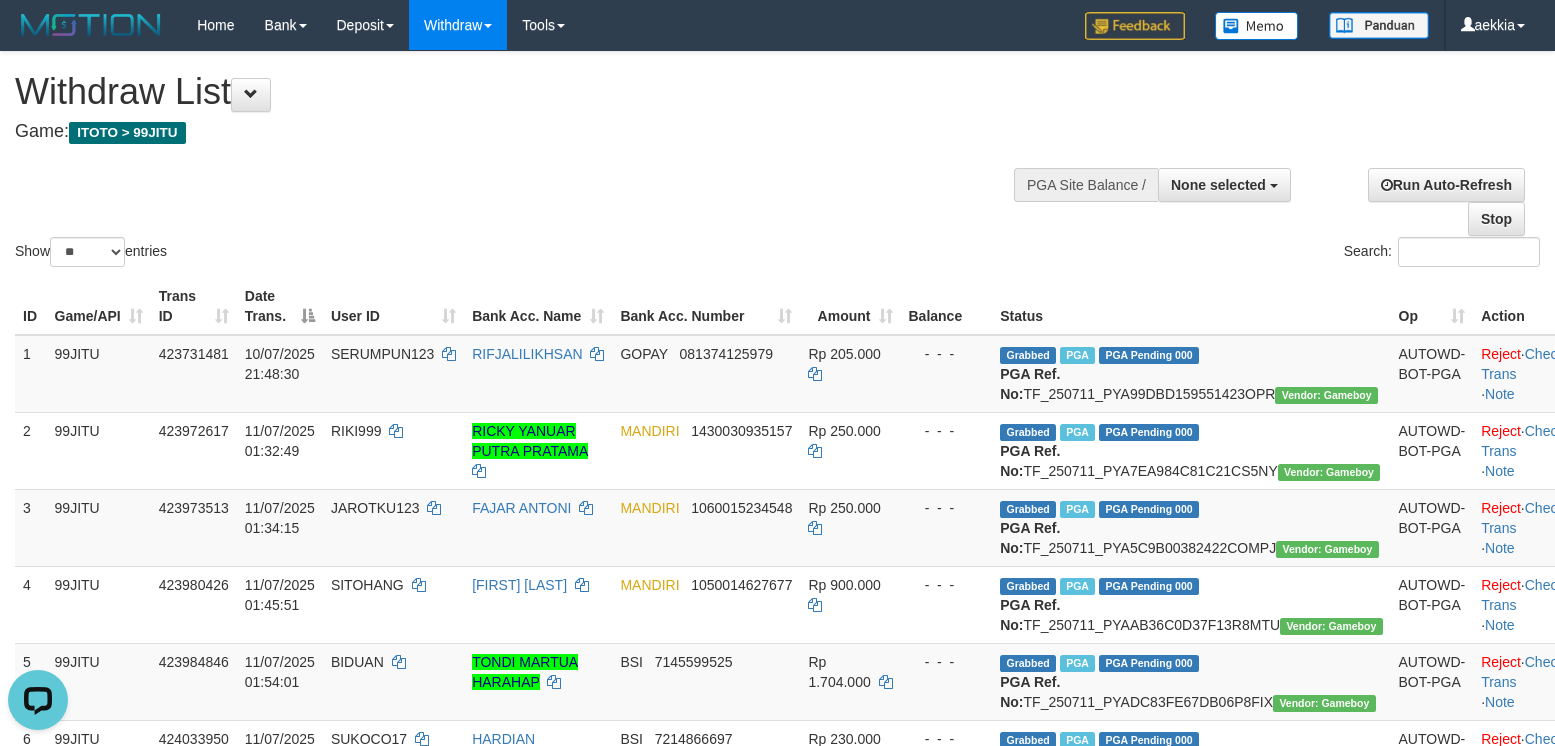 scroll, scrollTop: 0, scrollLeft: 0, axis: both 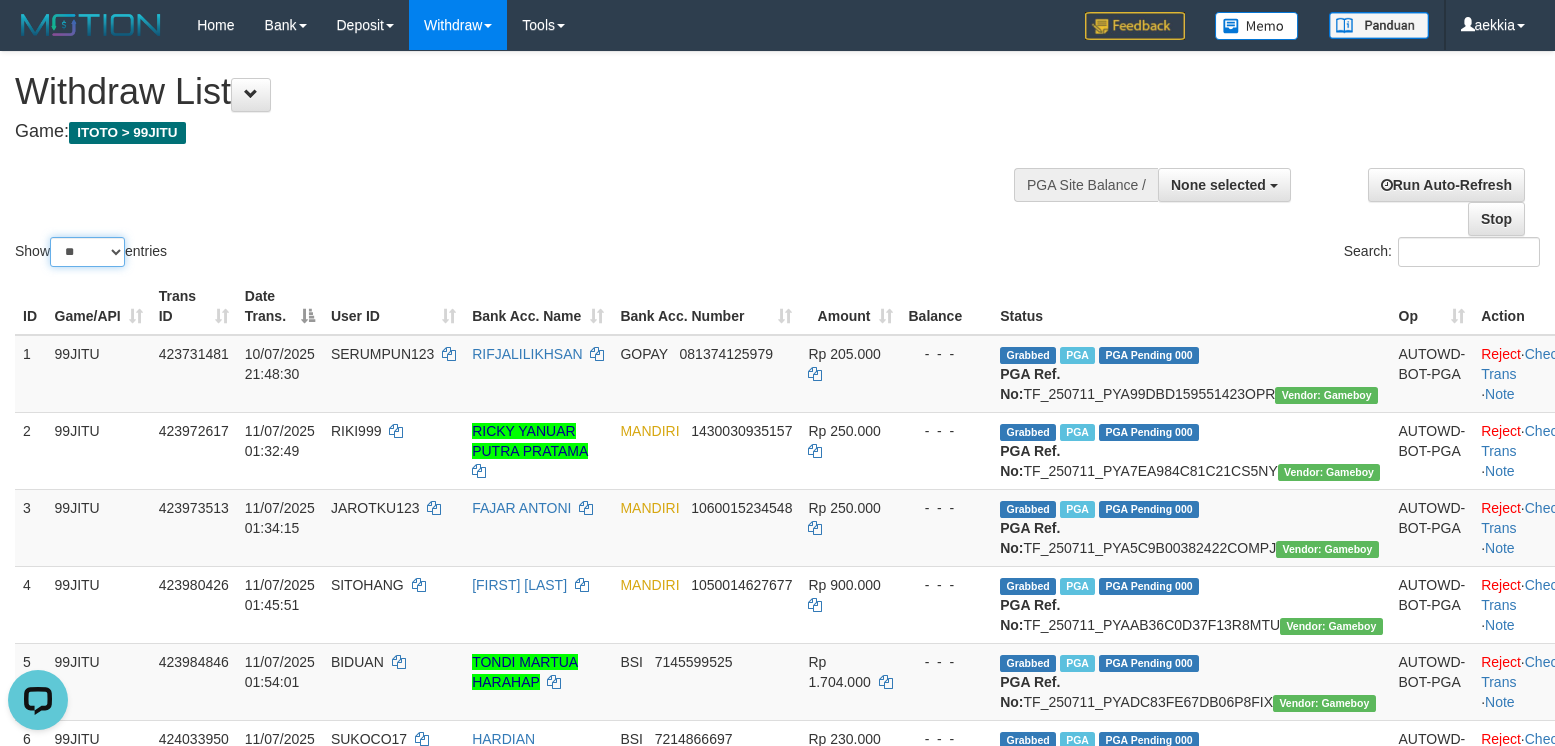 drag, startPoint x: 107, startPoint y: 247, endPoint x: 111, endPoint y: 261, distance: 14.56022 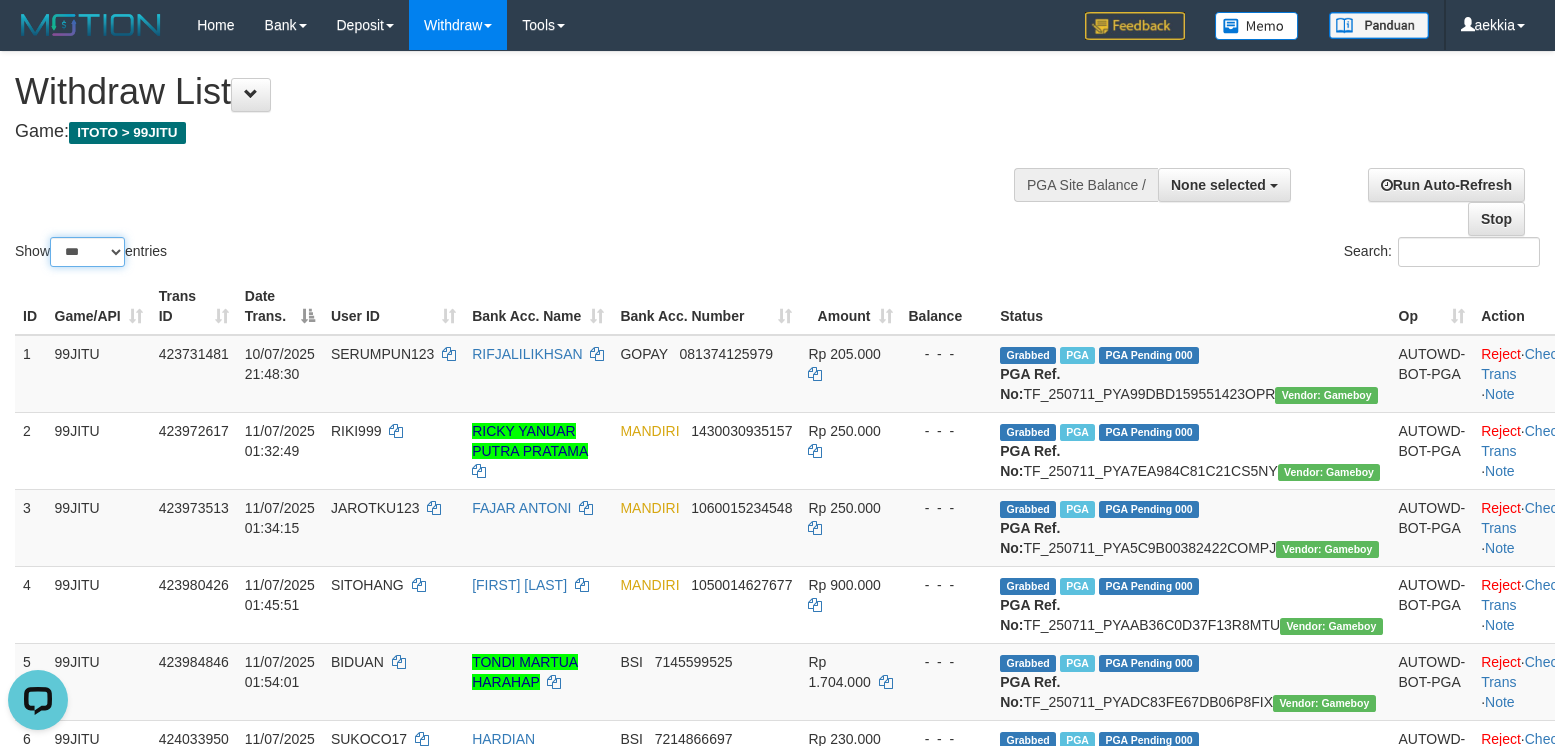 click on "** ** ** ***" at bounding box center (87, 252) 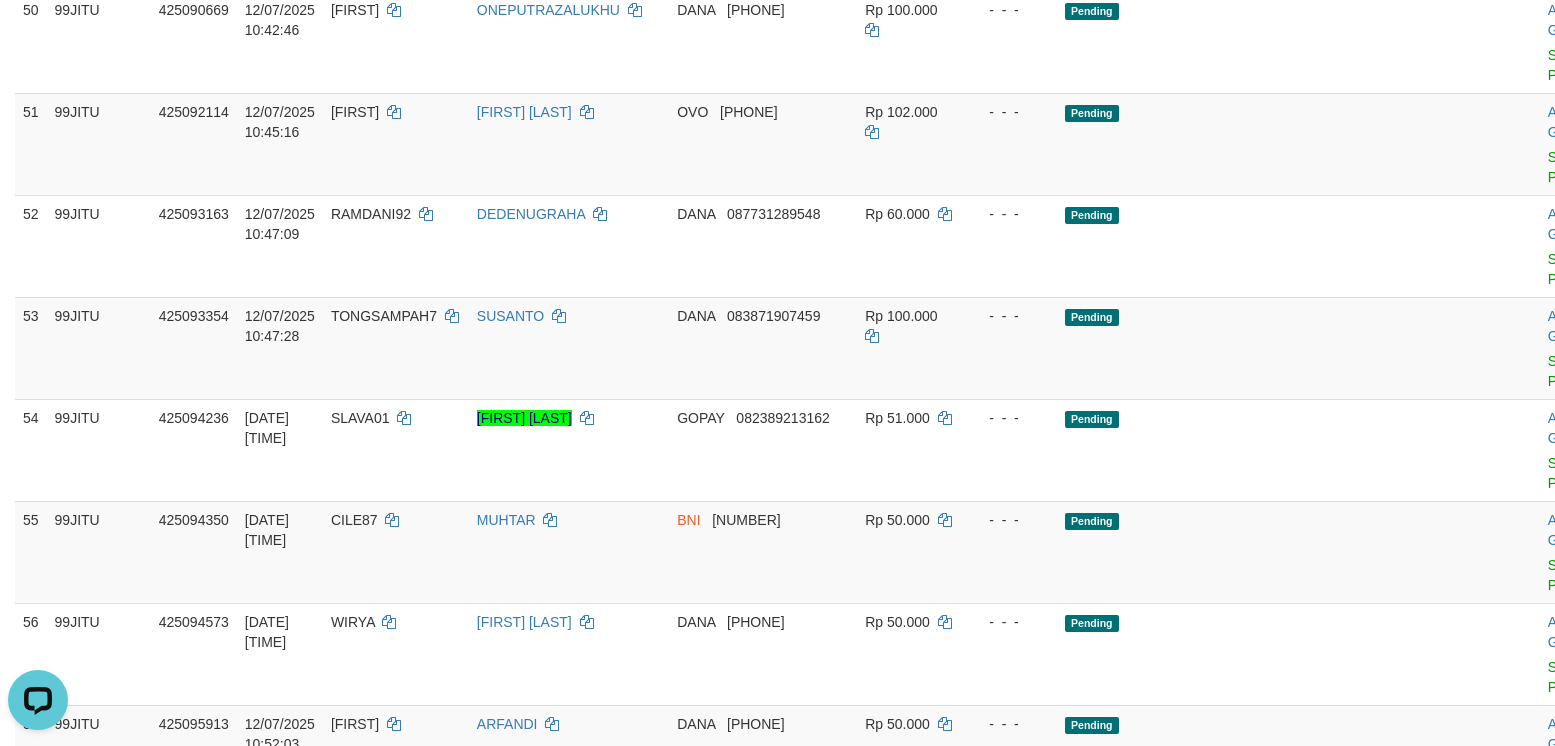 scroll, scrollTop: 4000, scrollLeft: 0, axis: vertical 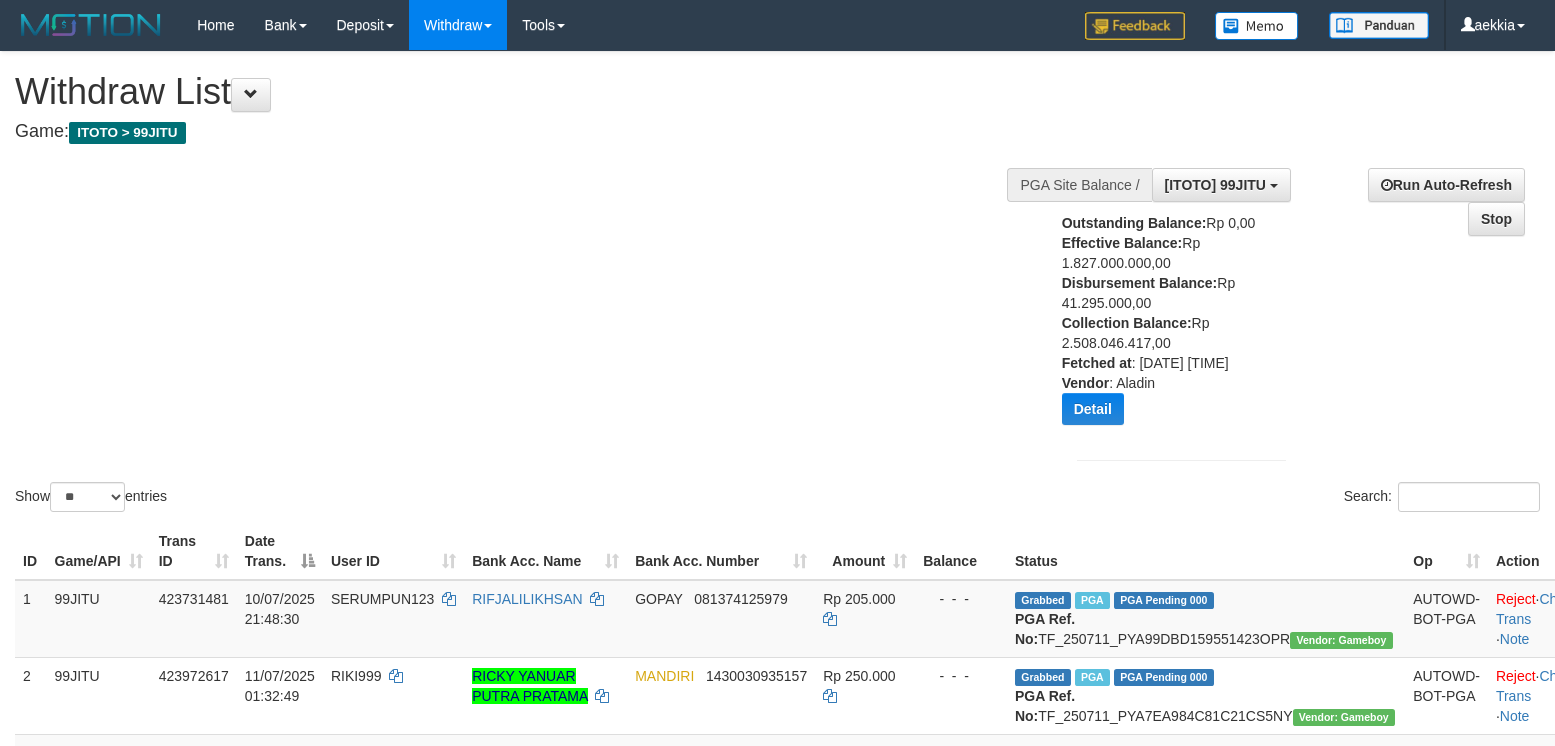 select on "**" 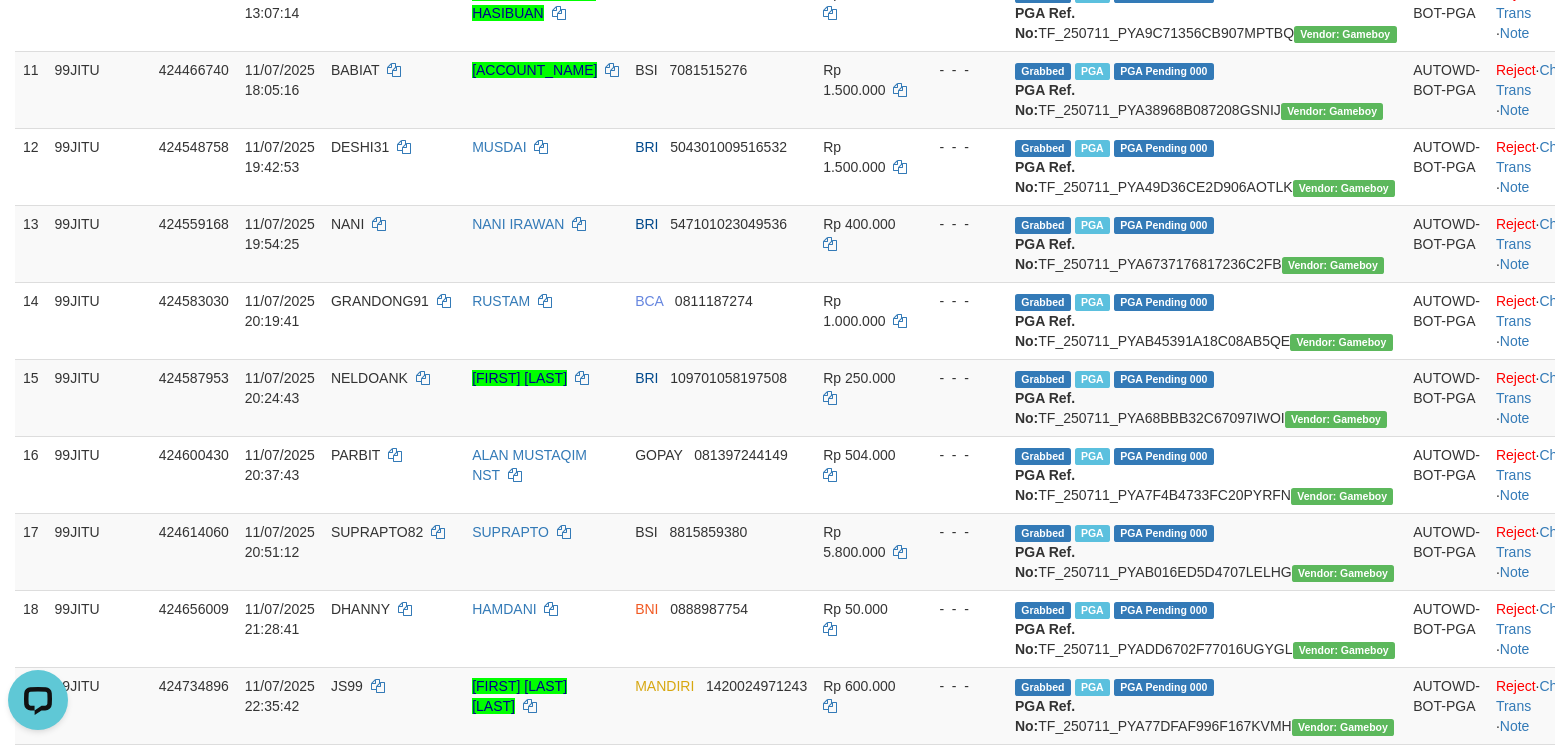 scroll, scrollTop: 17, scrollLeft: 0, axis: vertical 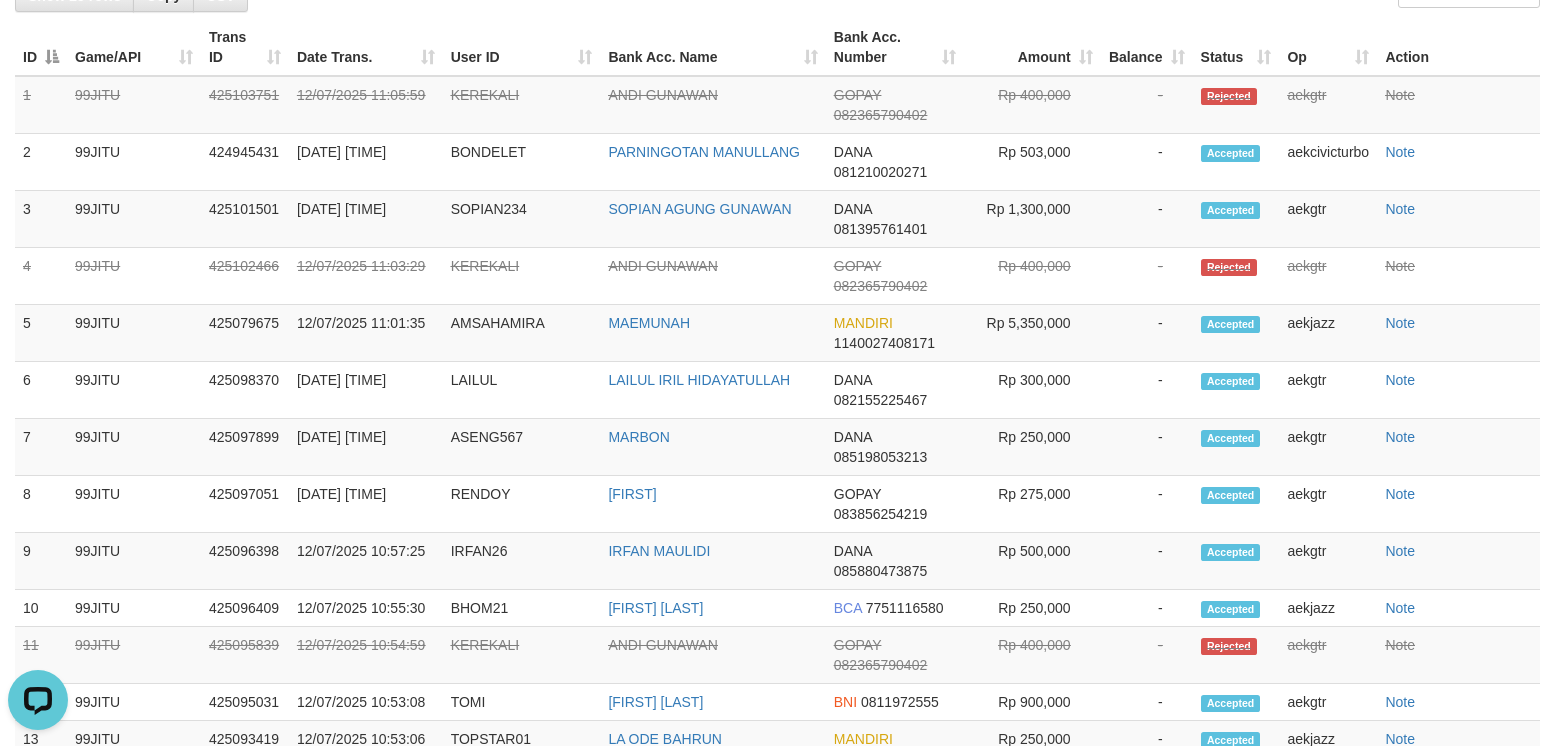 click on "2" at bounding box center [1437, -136] 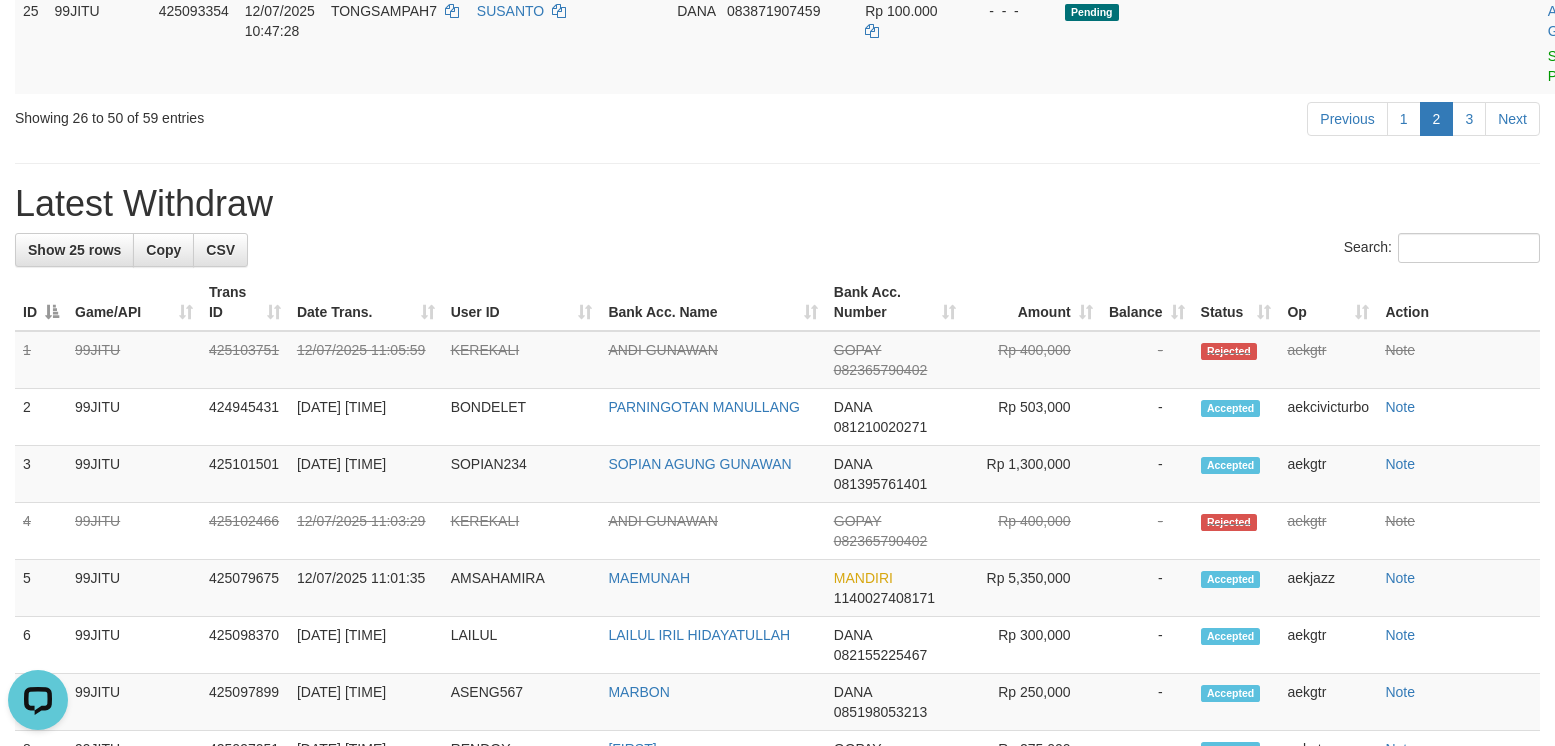 scroll, scrollTop: 2666, scrollLeft: 0, axis: vertical 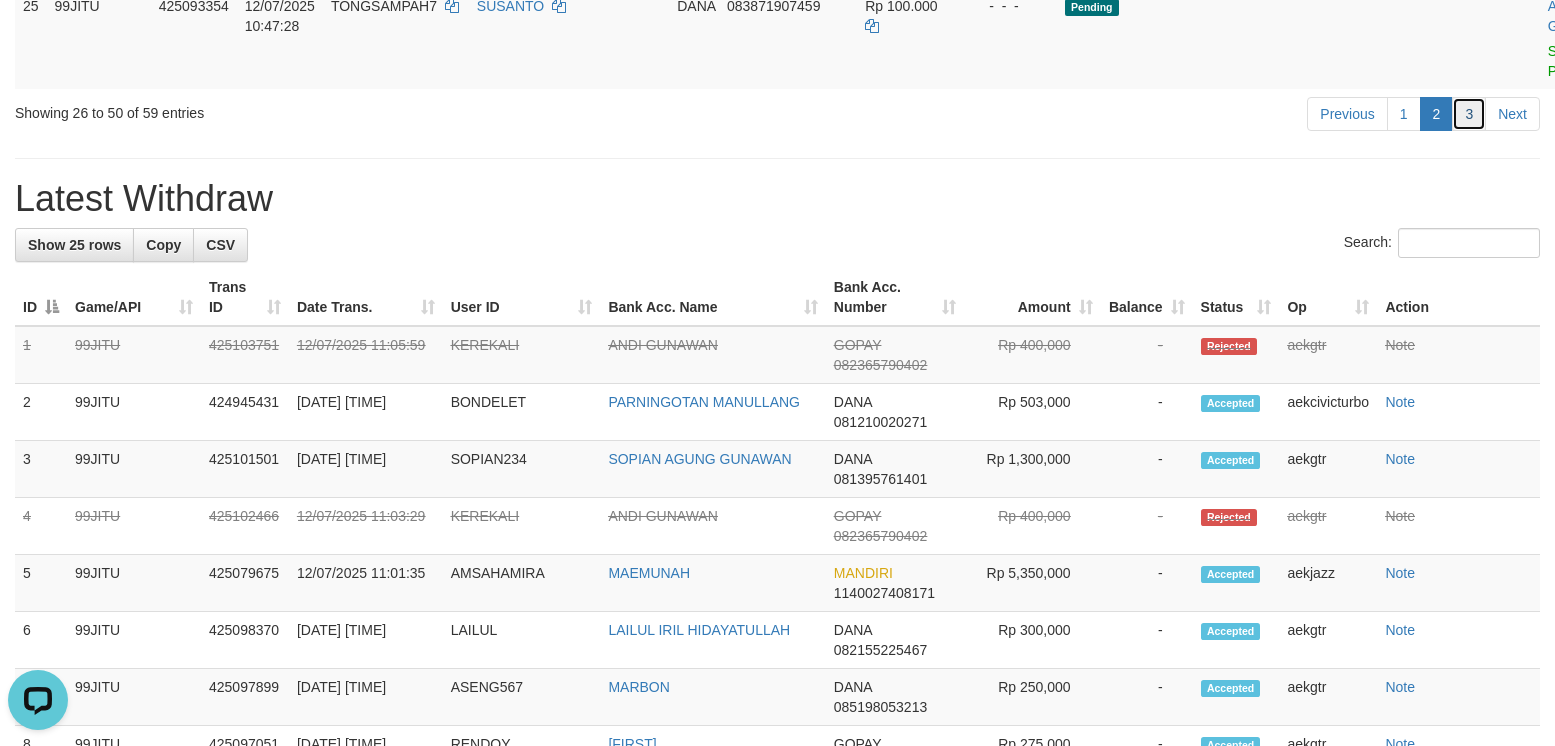 click on "3" at bounding box center [1469, 114] 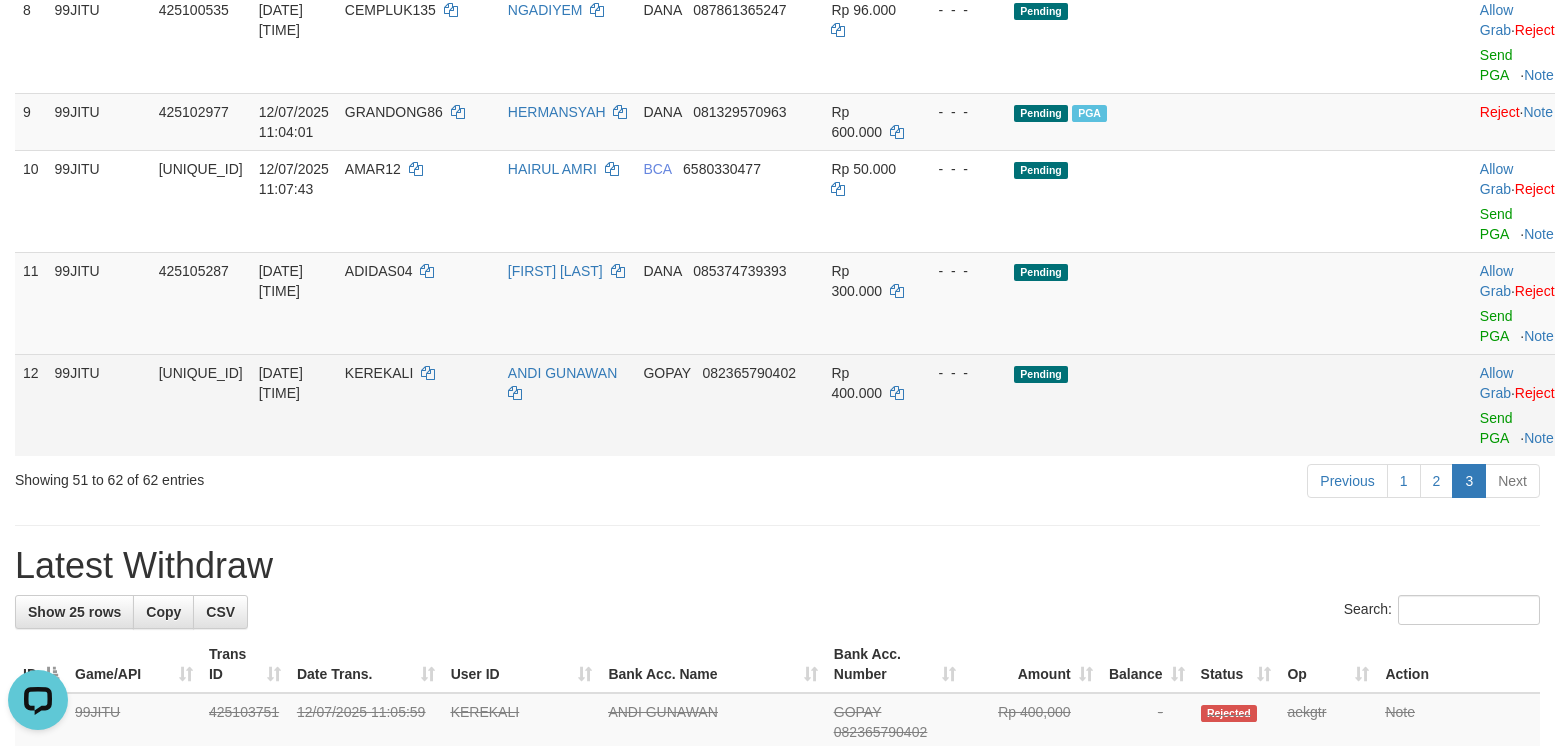 scroll, scrollTop: 1256, scrollLeft: 0, axis: vertical 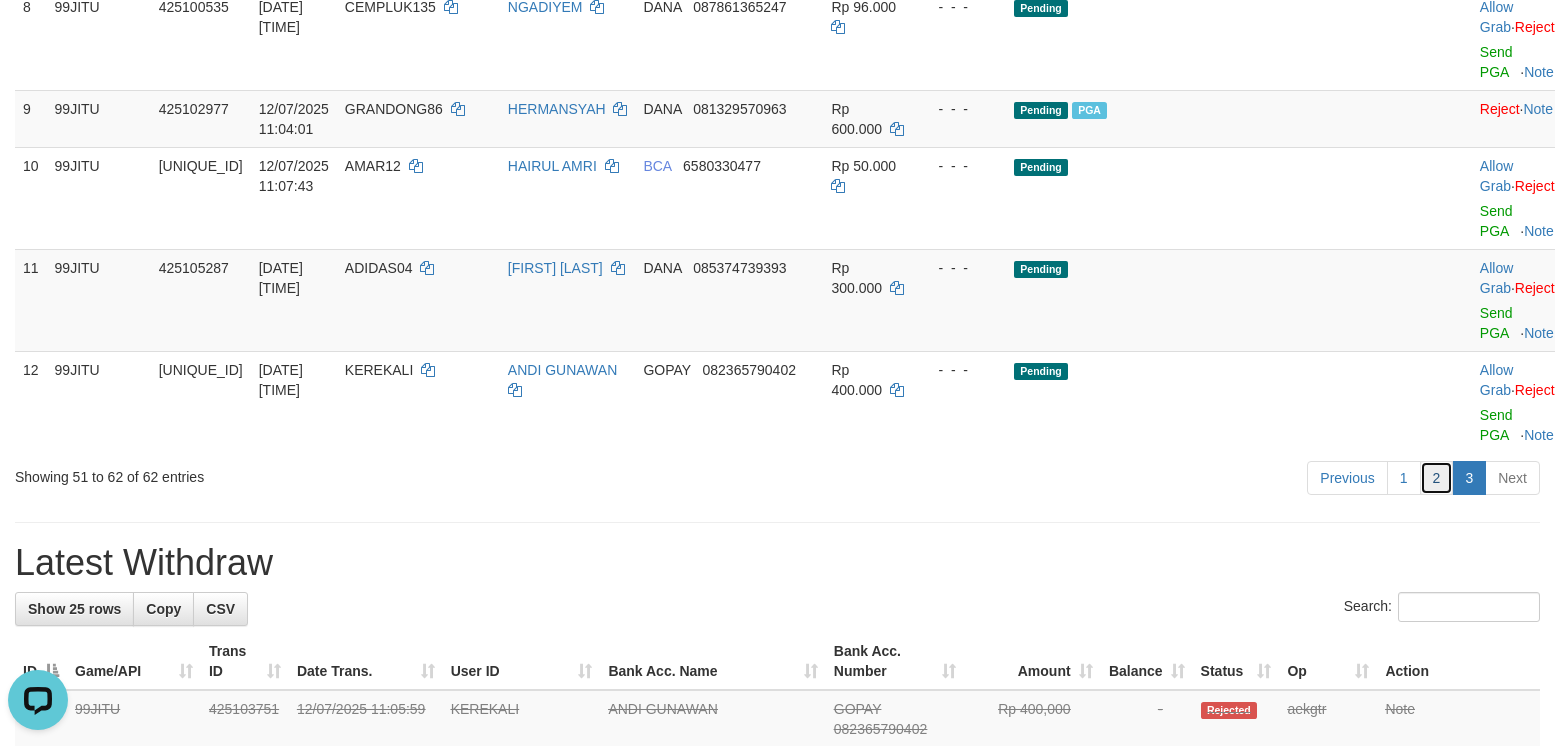 click on "2" at bounding box center (1437, 478) 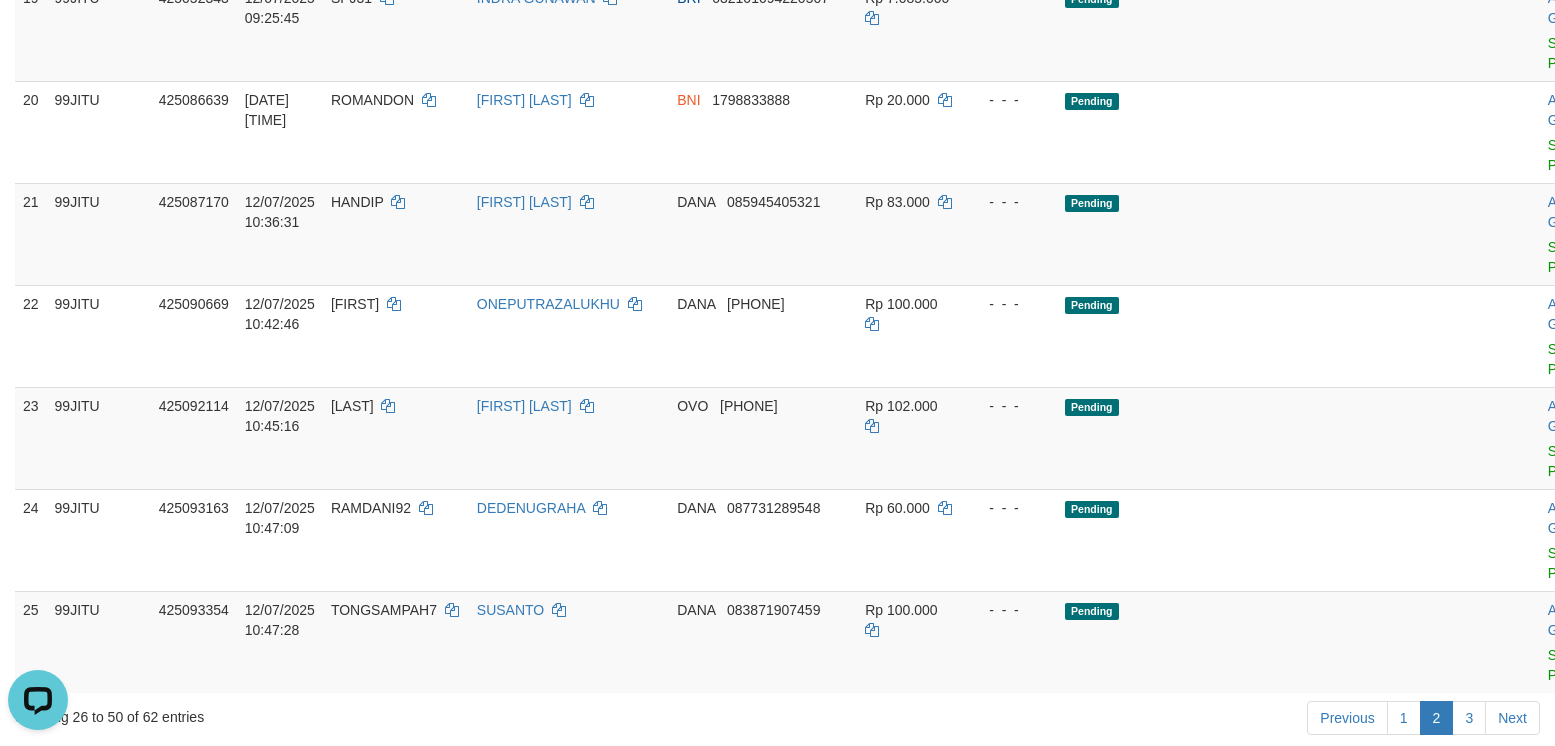 scroll, scrollTop: 1898, scrollLeft: 0, axis: vertical 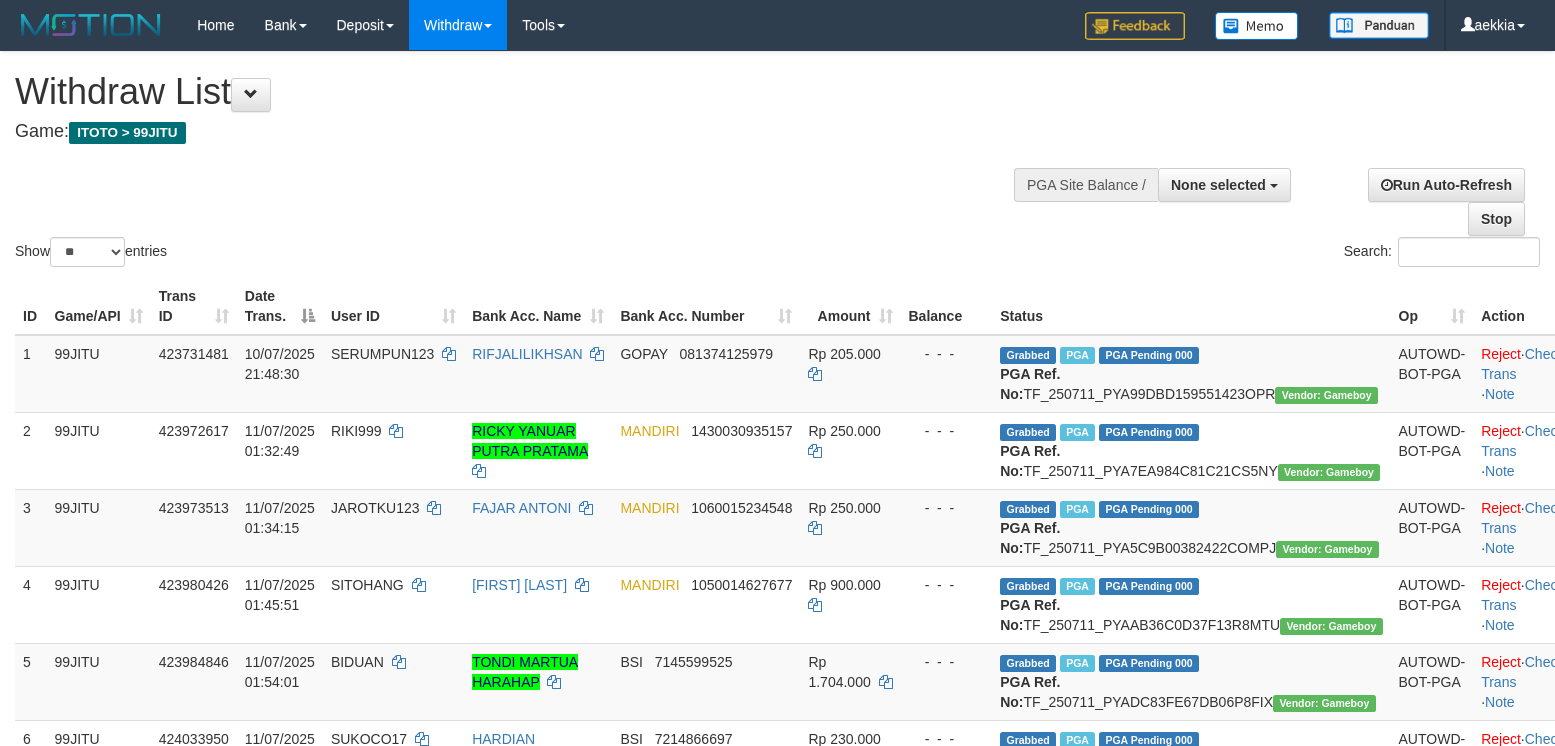 select 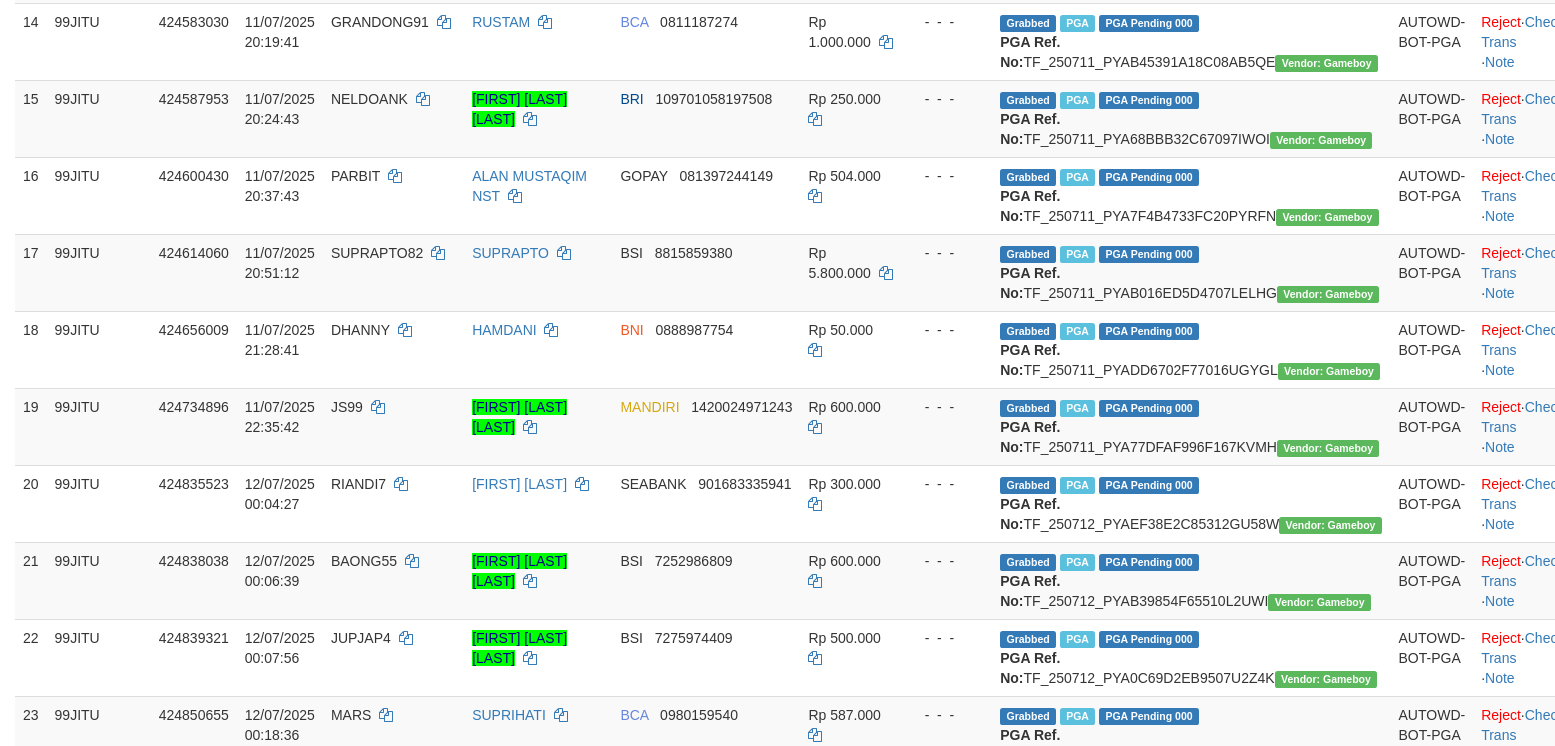 scroll, scrollTop: 1500, scrollLeft: 0, axis: vertical 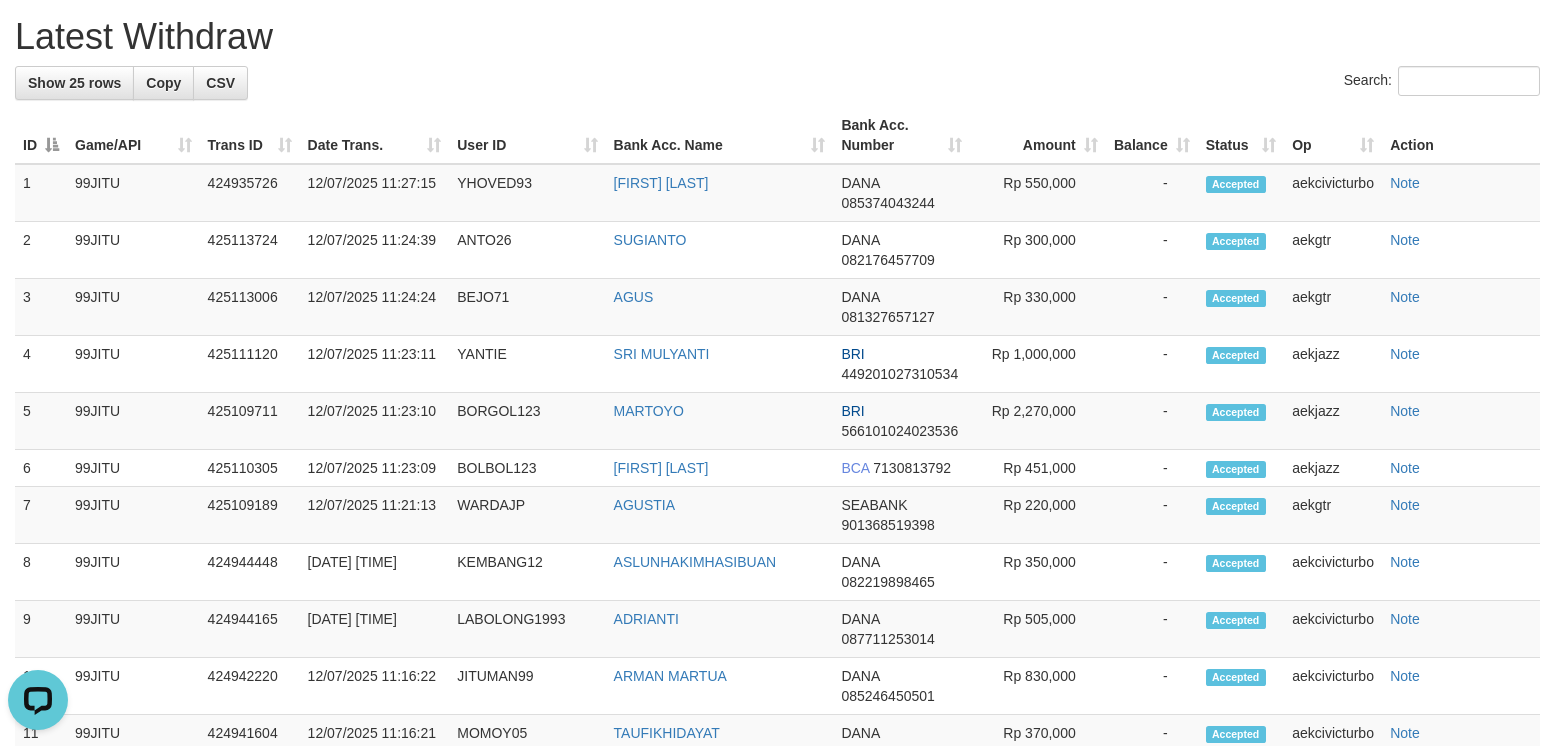 click on "2" at bounding box center (1437, -48) 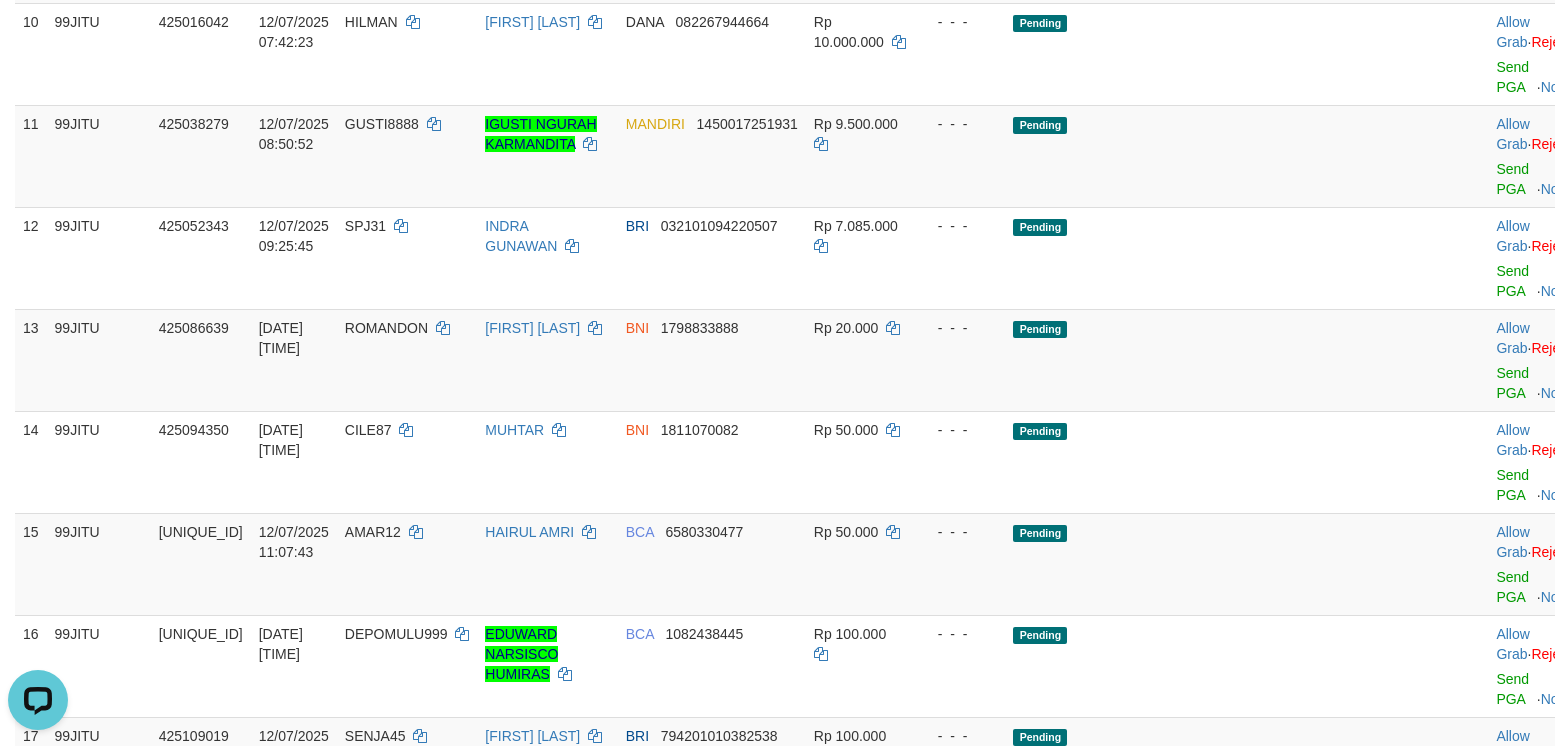 scroll, scrollTop: 1000, scrollLeft: 0, axis: vertical 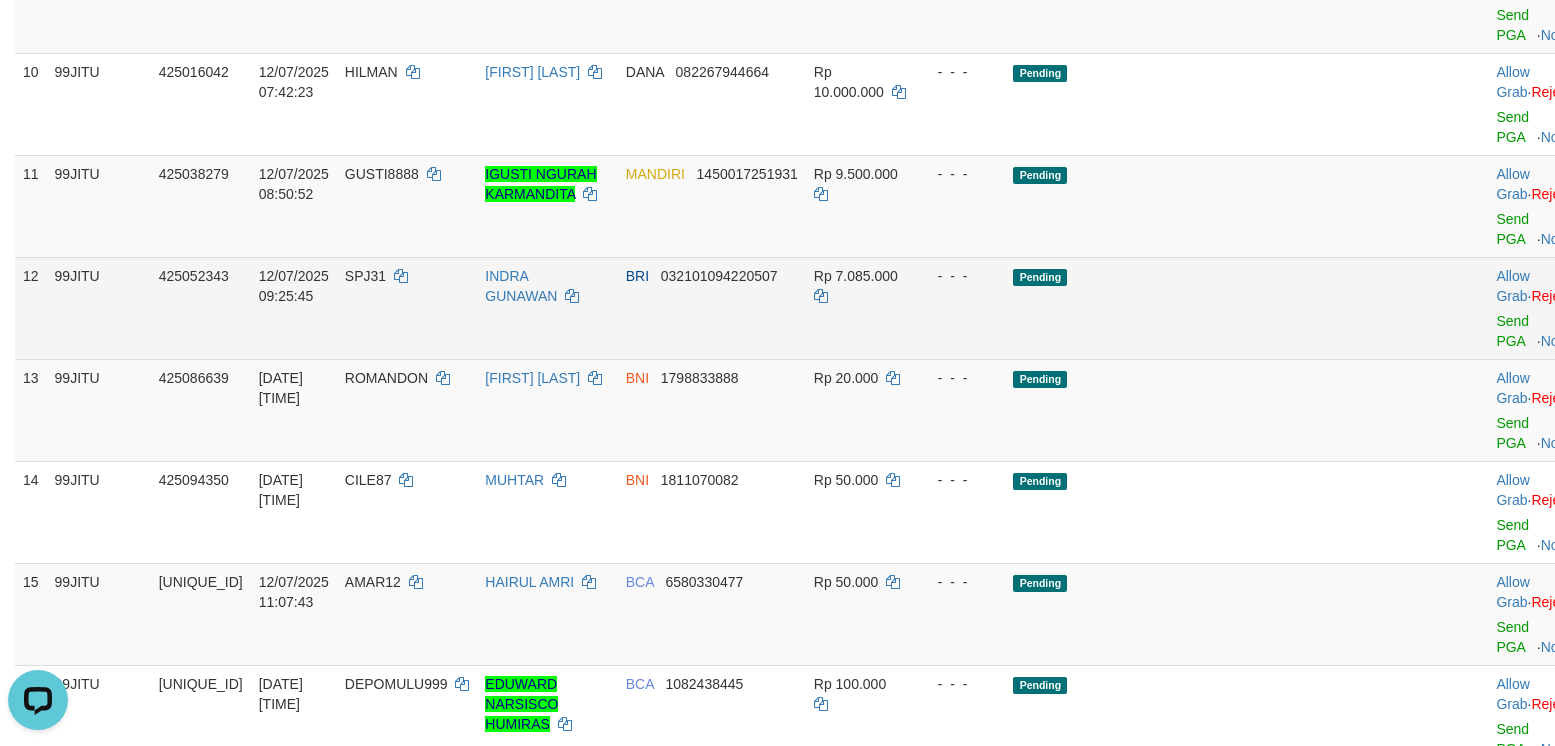 click on "SPJ31" at bounding box center (407, 308) 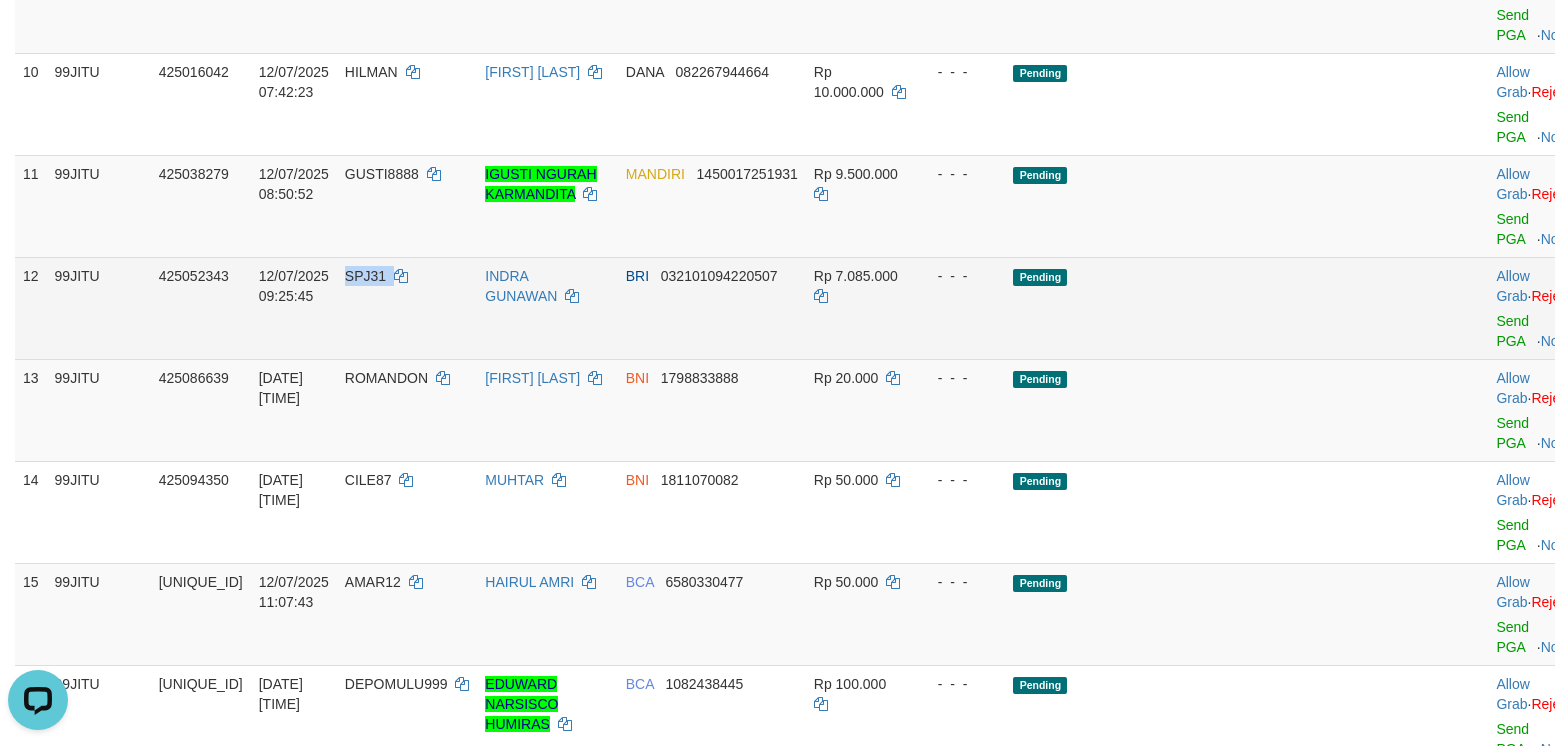 click on "SPJ31" at bounding box center (407, 308) 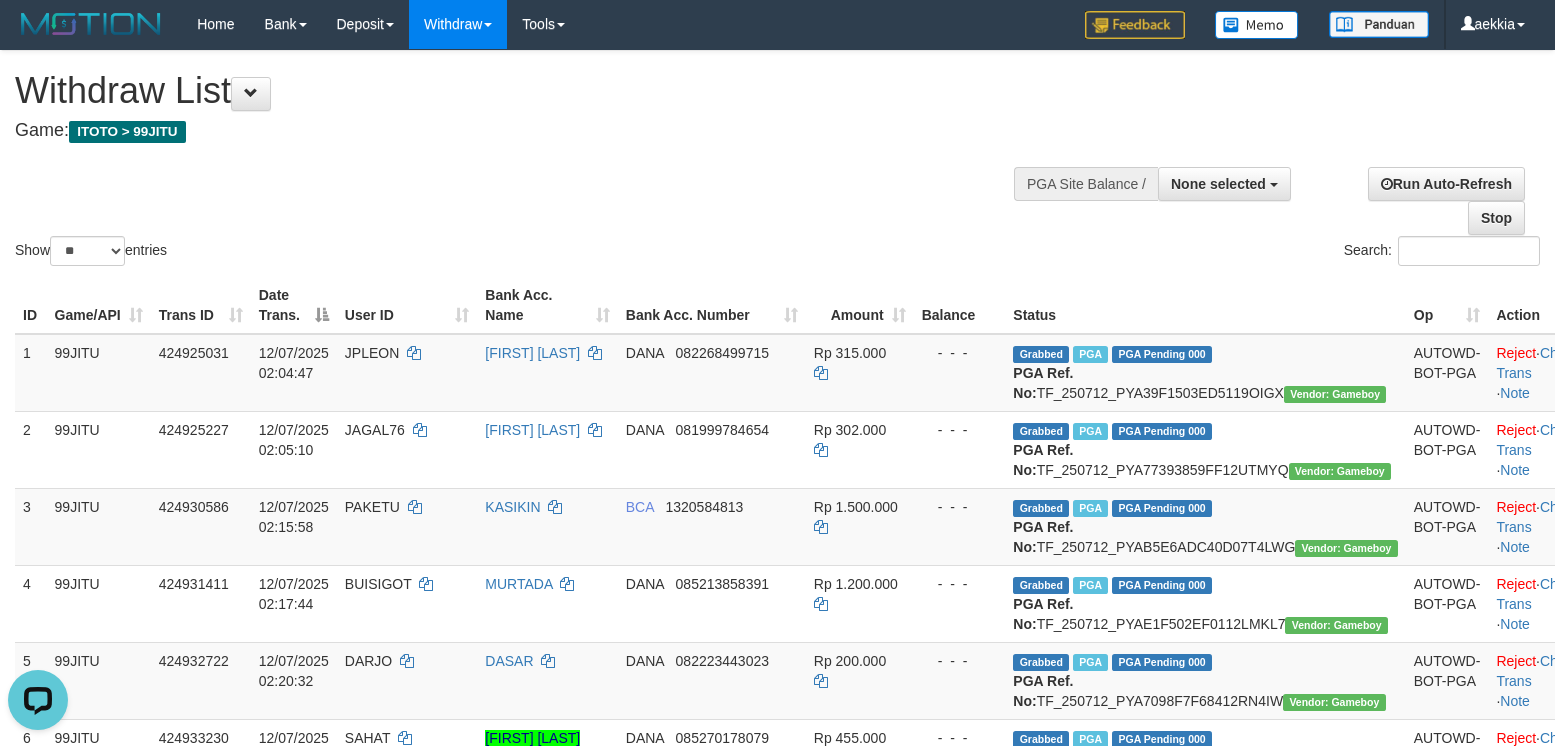 scroll, scrollTop: 0, scrollLeft: 0, axis: both 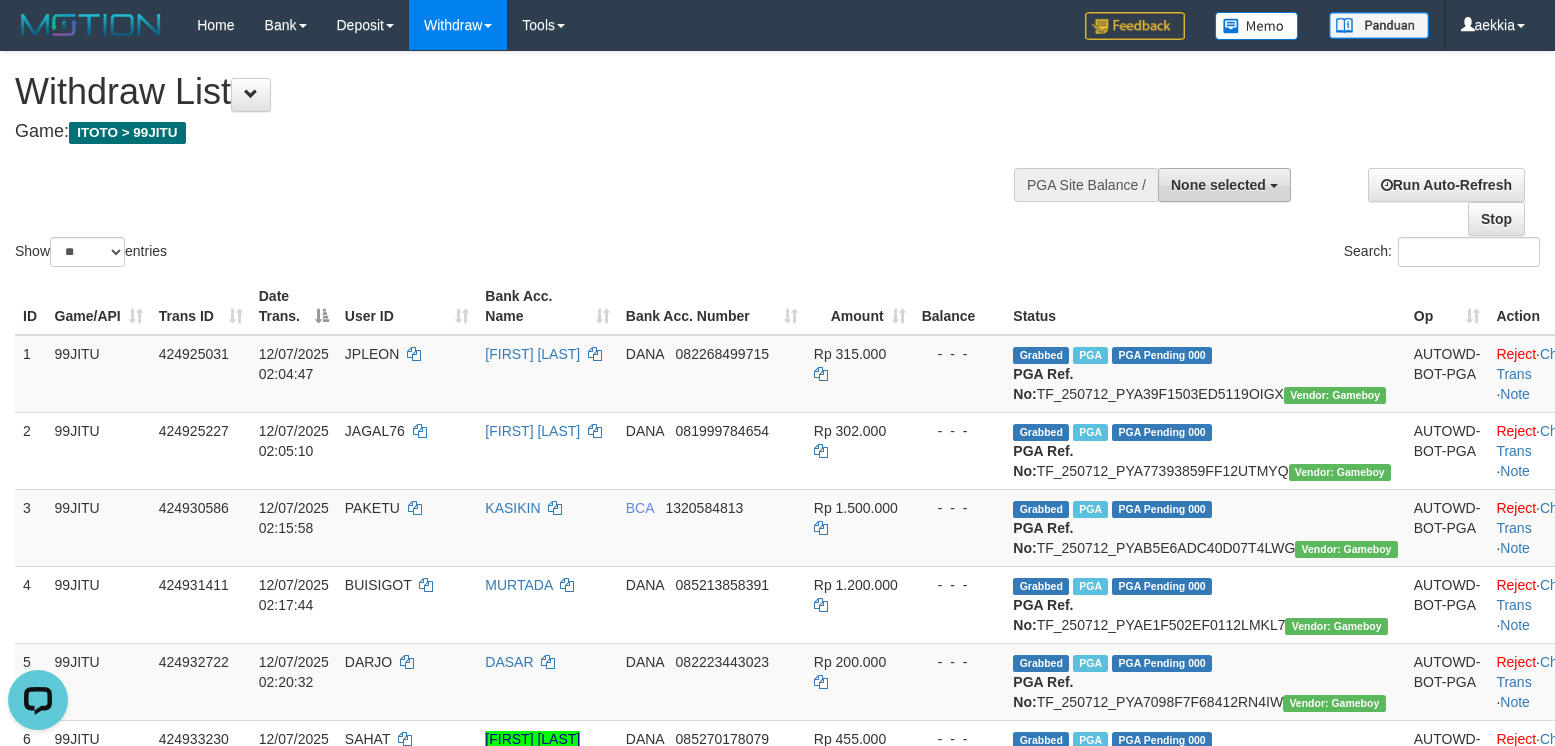 click on "None selected" at bounding box center (1224, 185) 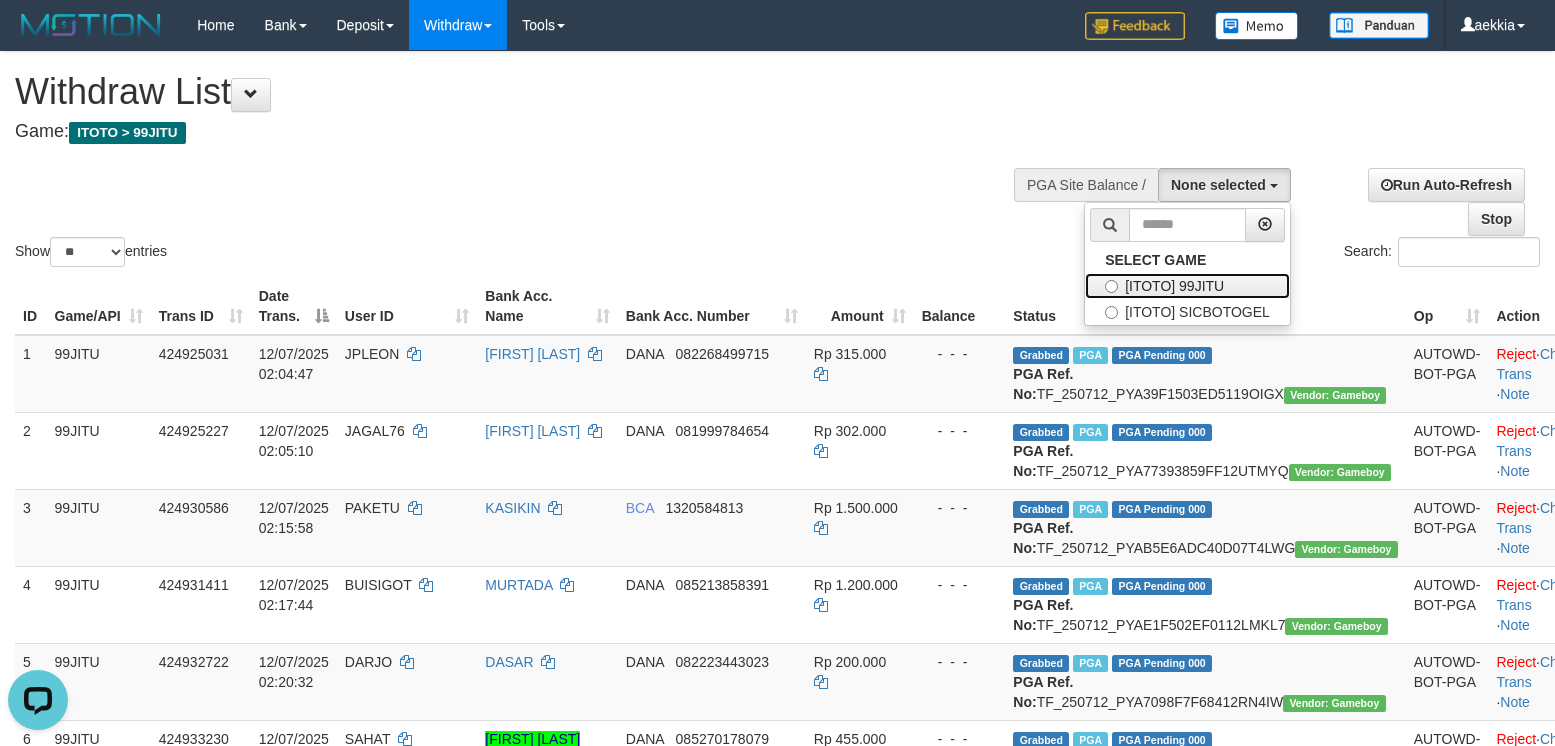 click on "[ITOTO] 99JITU" at bounding box center [1187, 286] 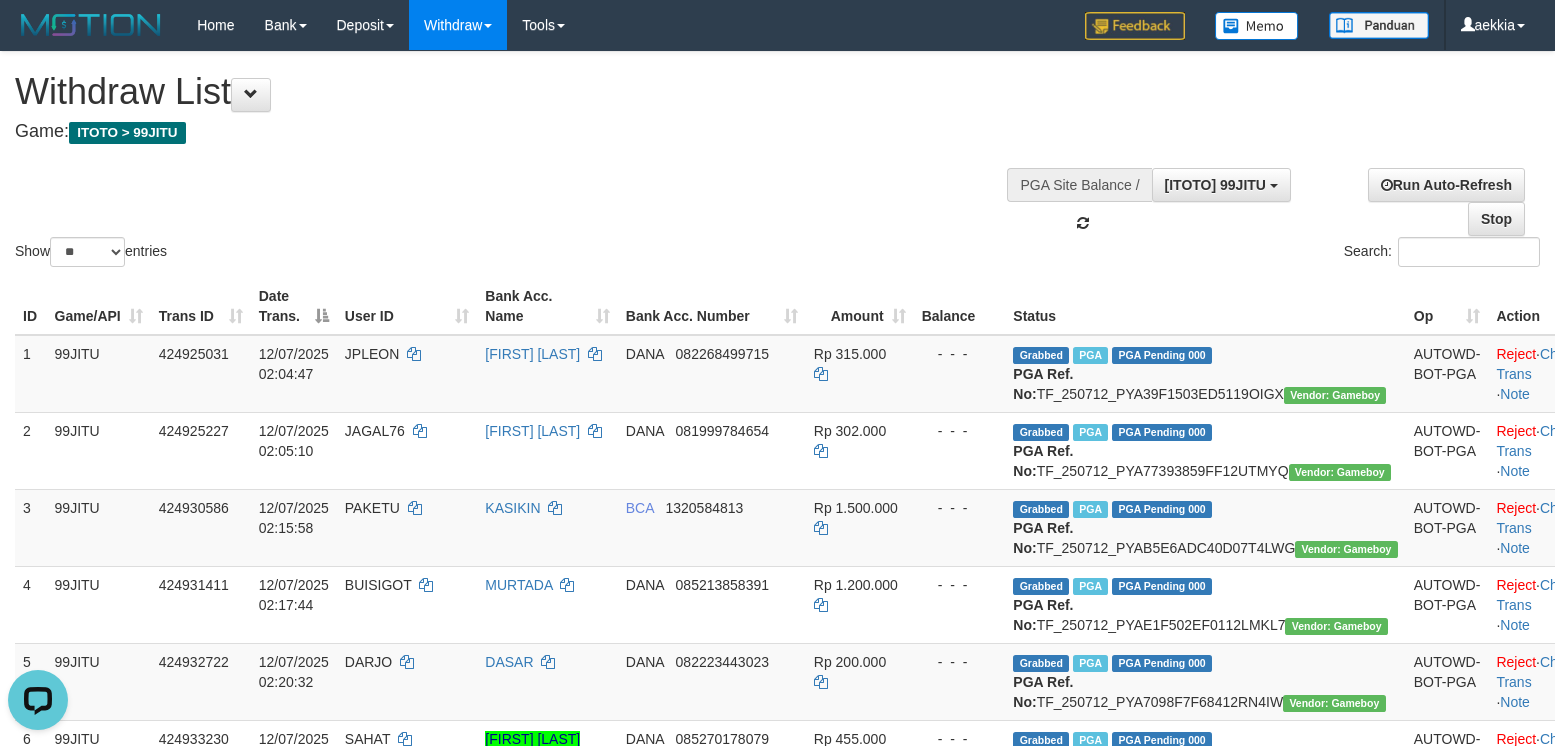 scroll, scrollTop: 17, scrollLeft: 0, axis: vertical 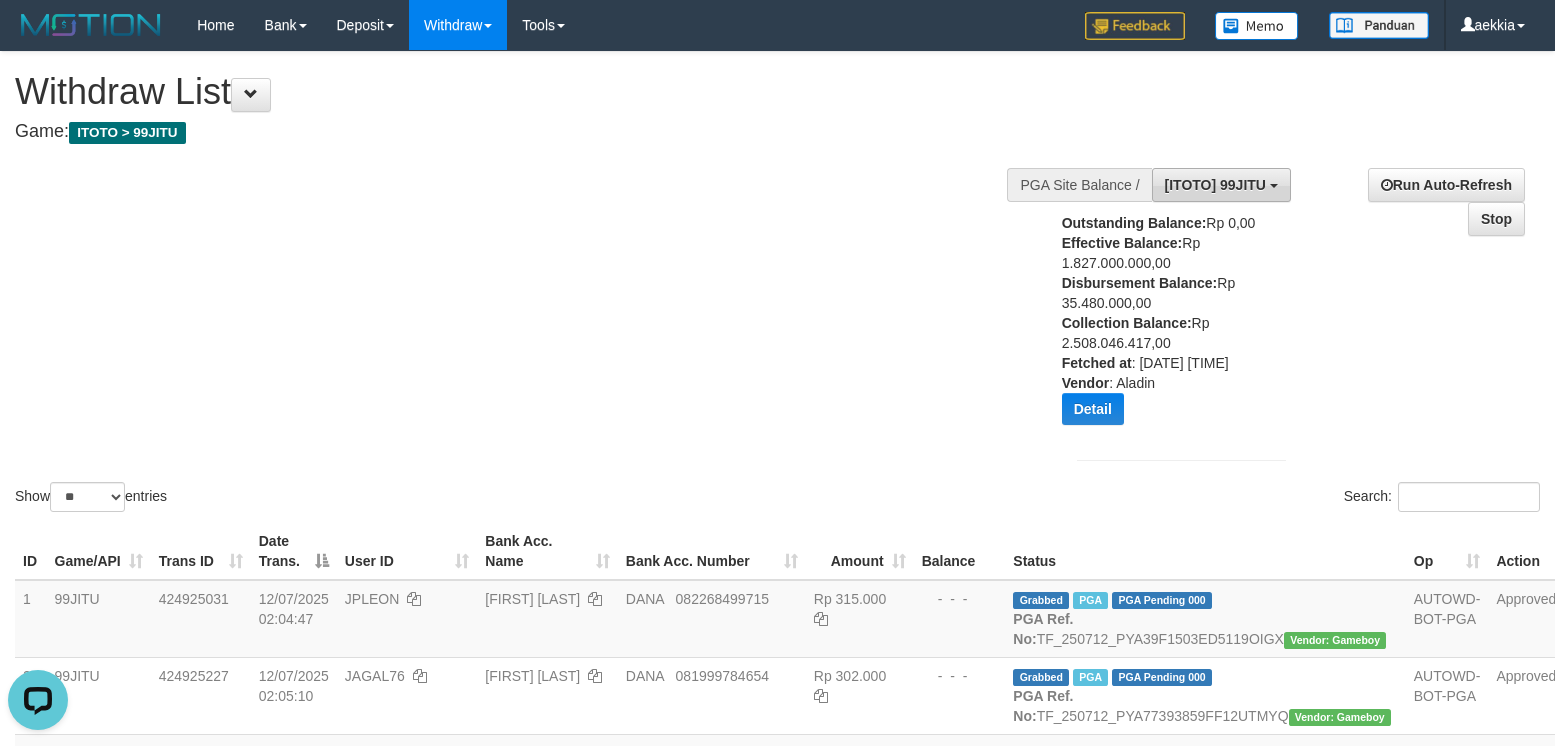 click on "[ITOTO] 99JITU" at bounding box center (1221, 185) 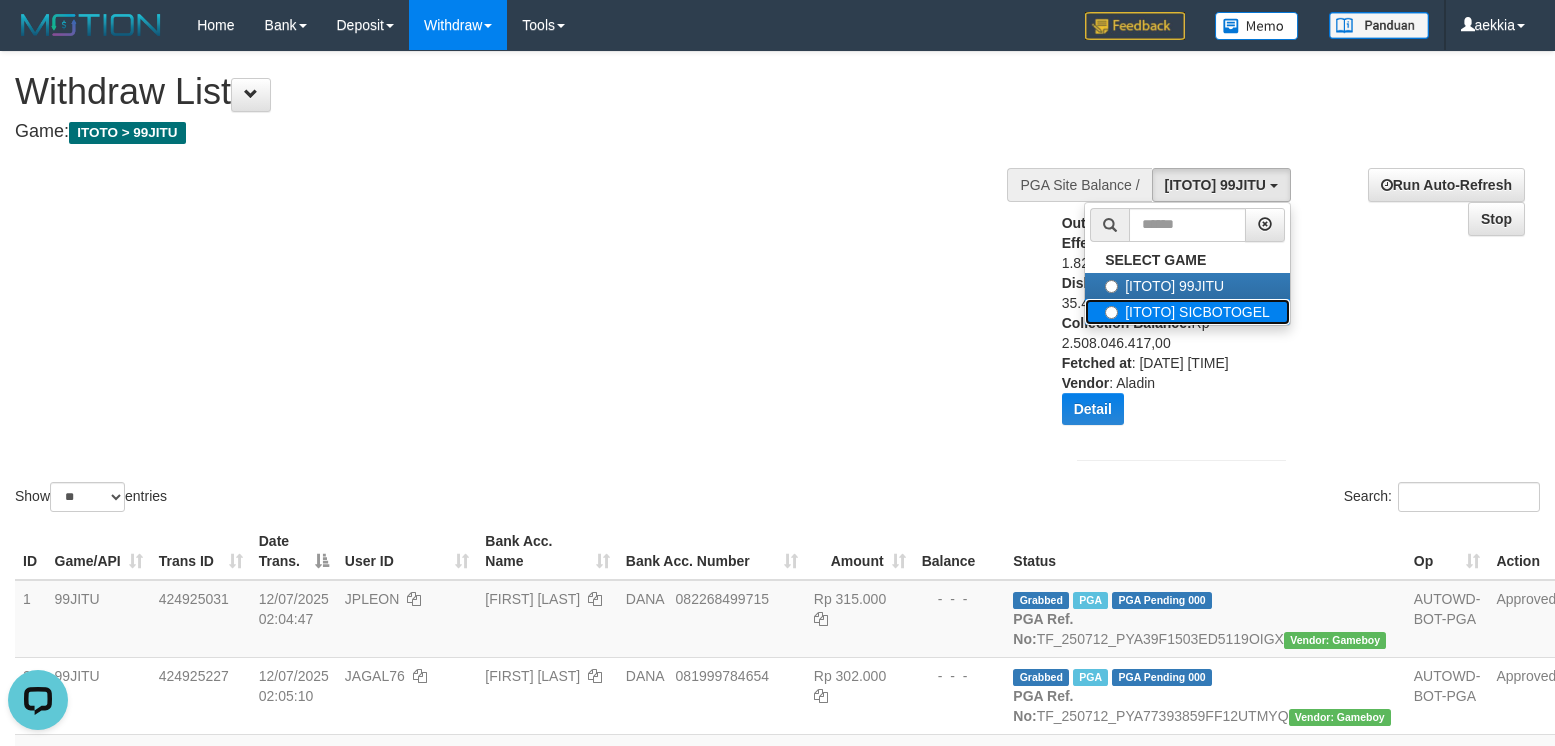 click on "[ITOTO] SICBOTOGEL" at bounding box center [1187, 312] 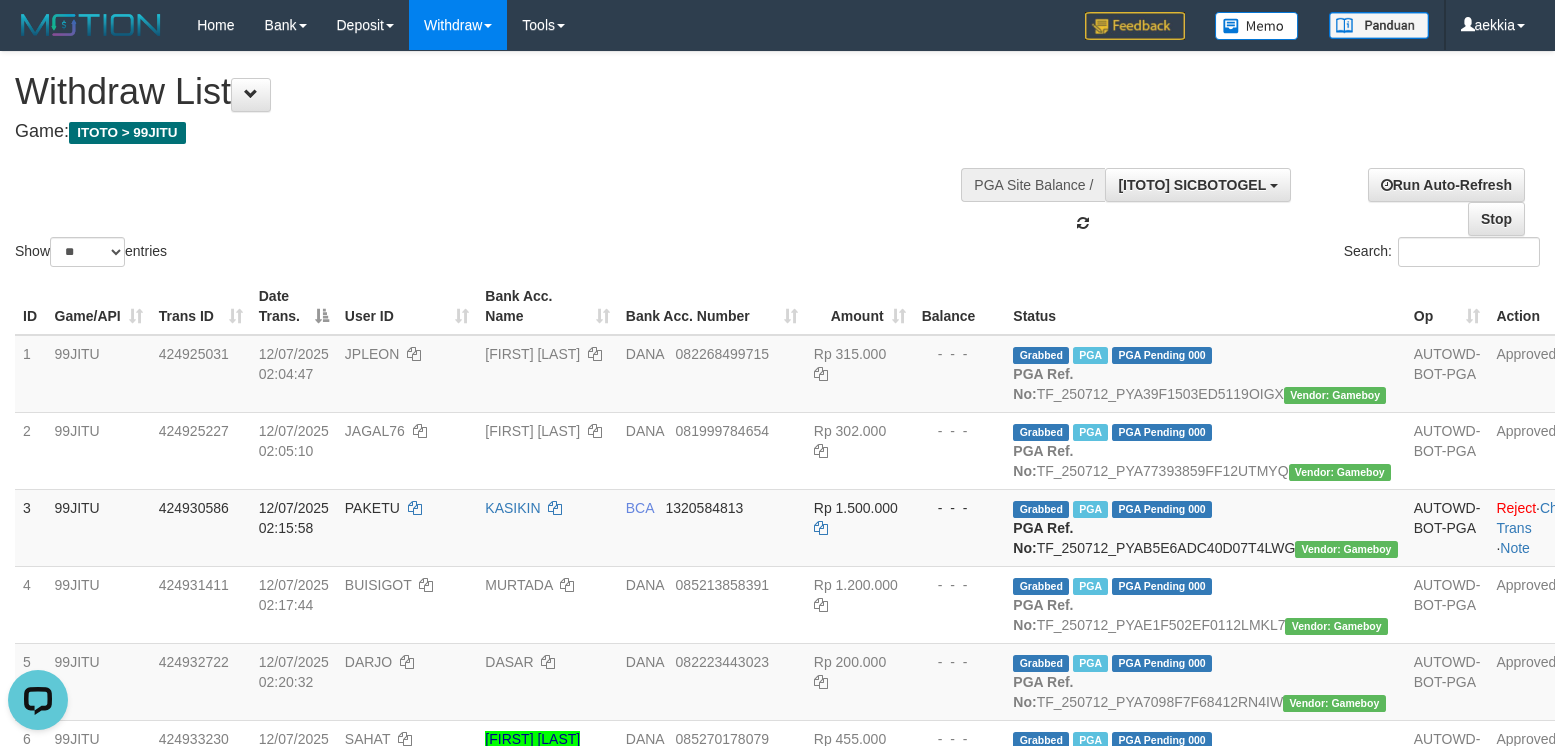 scroll, scrollTop: 35, scrollLeft: 0, axis: vertical 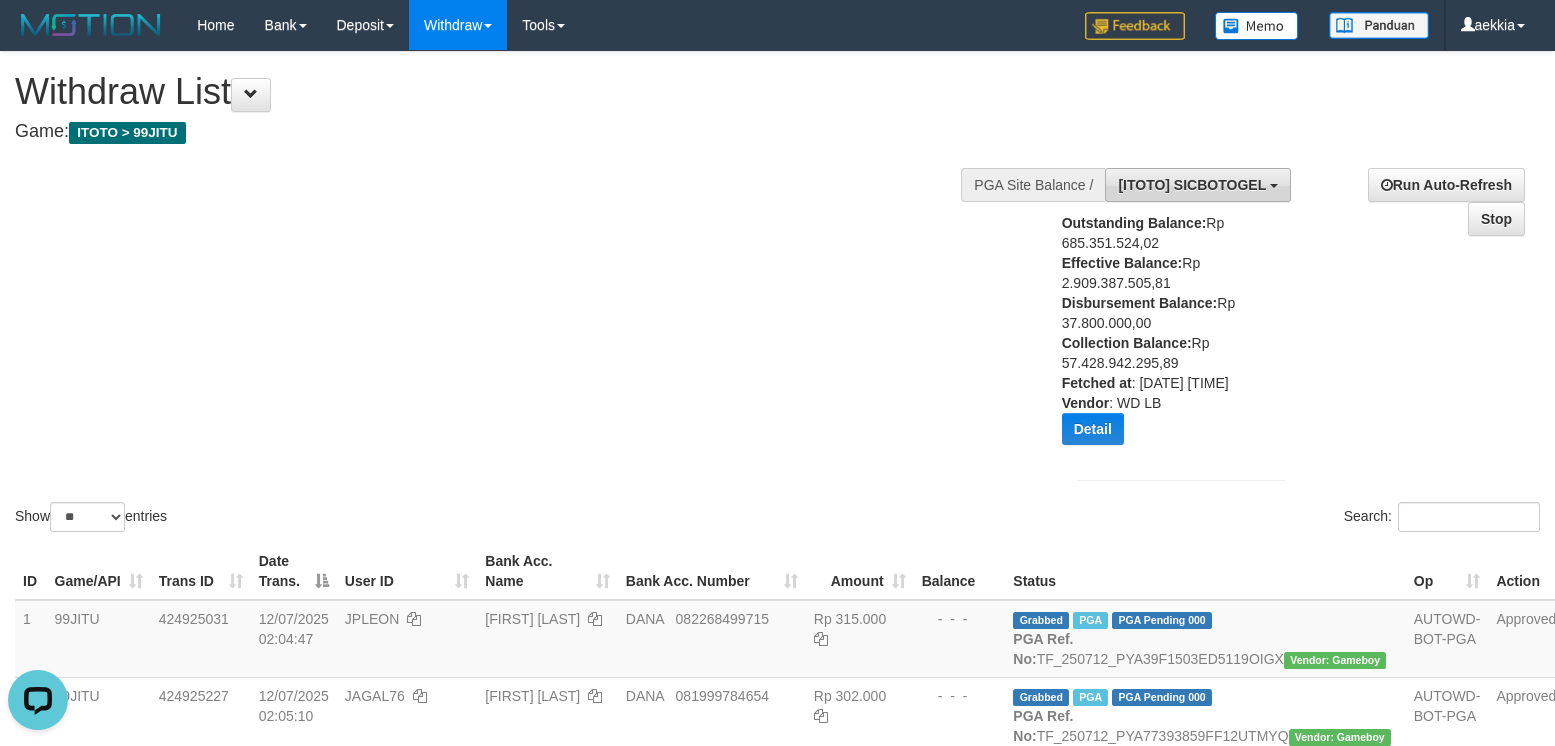 click on "[ITOTO] SICBOTOGEL" at bounding box center [1192, 185] 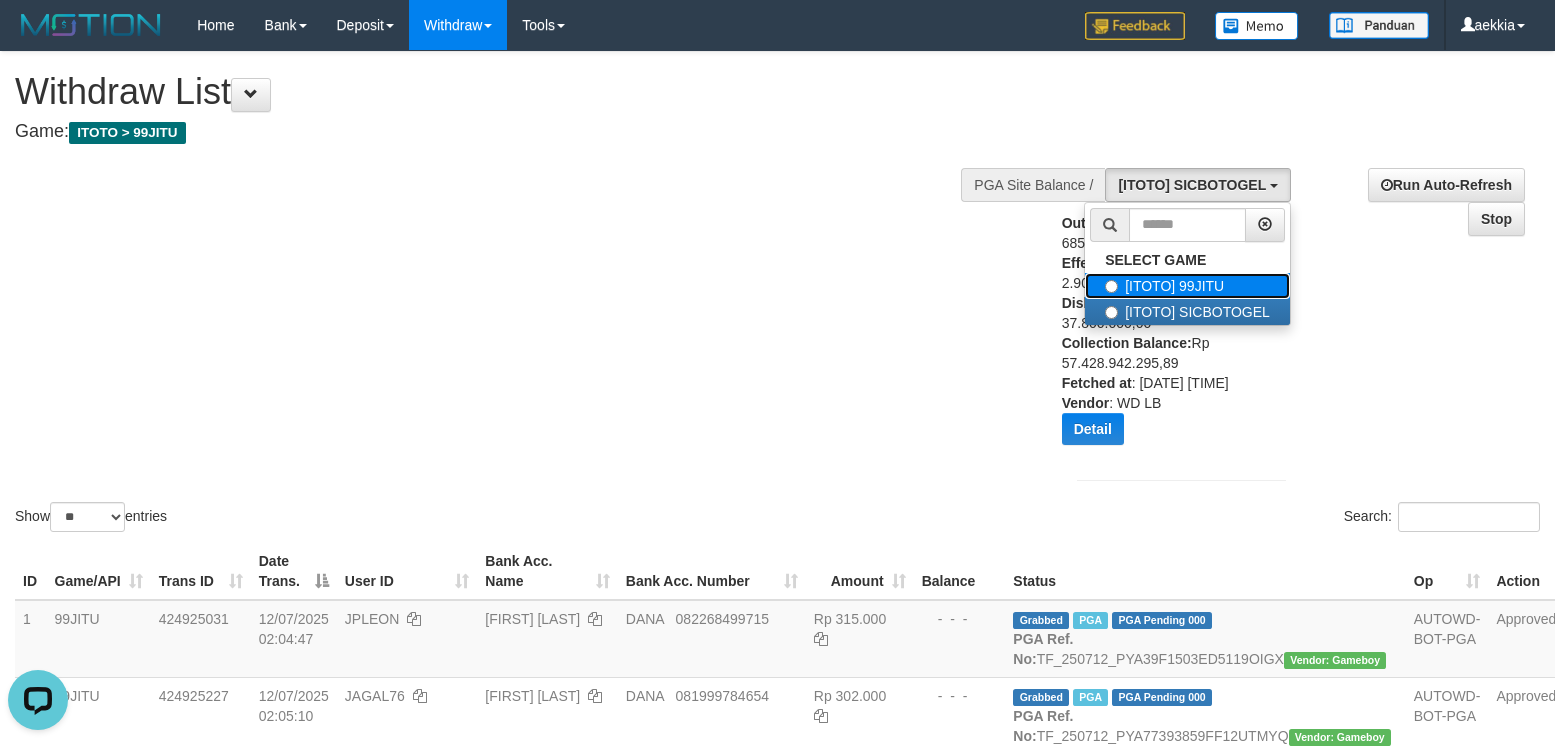 click on "[ITOTO] 99JITU" at bounding box center (1187, 286) 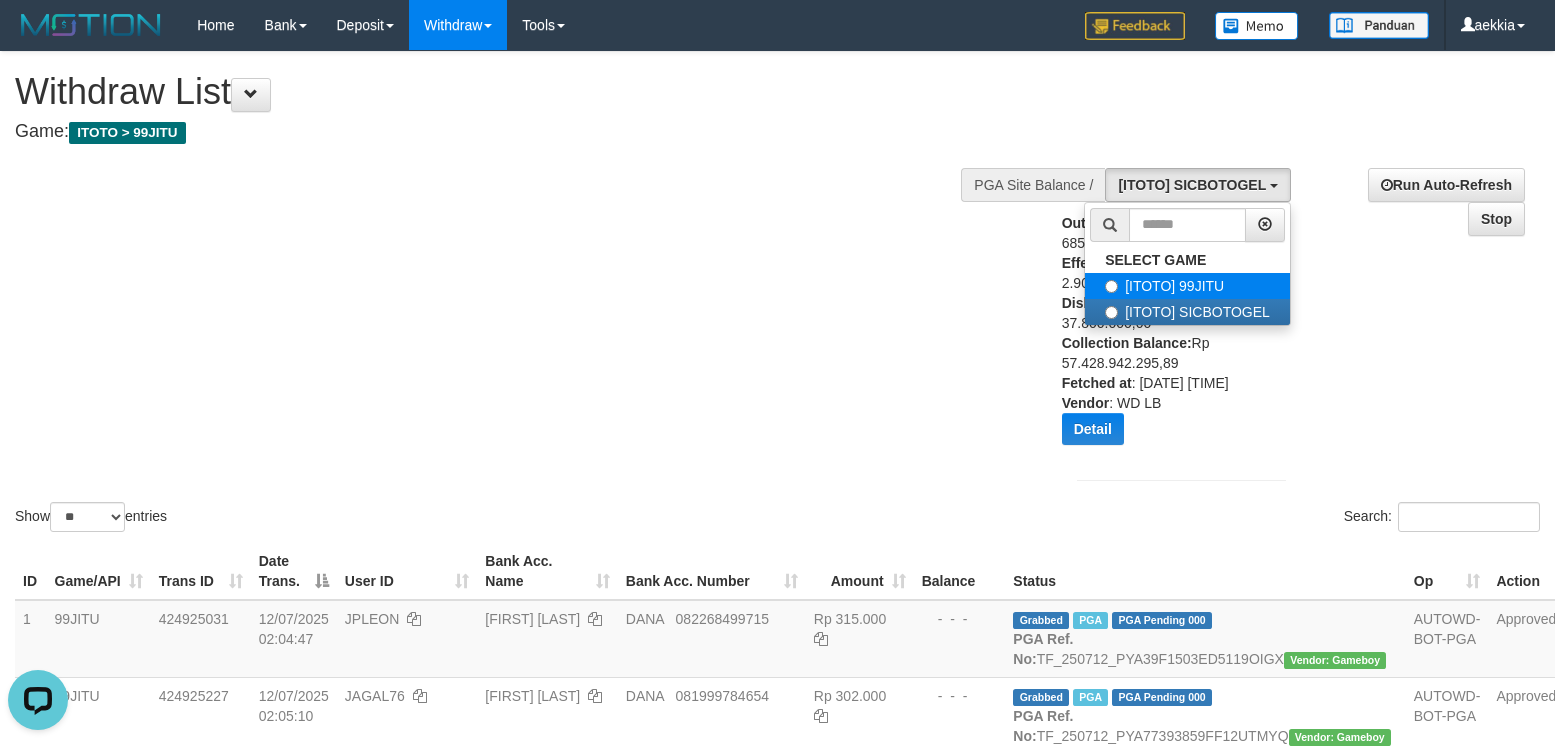 select on "***" 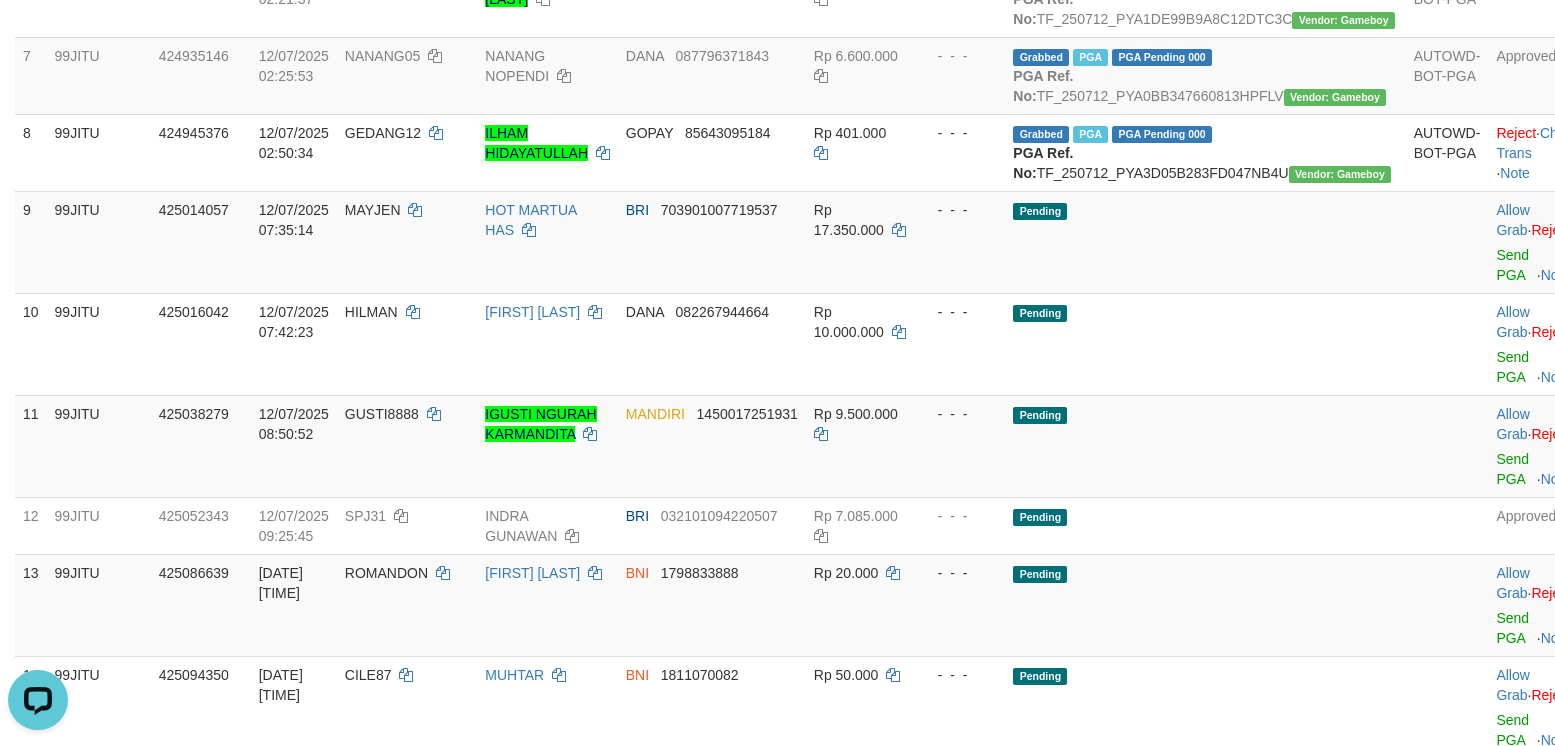 scroll, scrollTop: 1000, scrollLeft: 0, axis: vertical 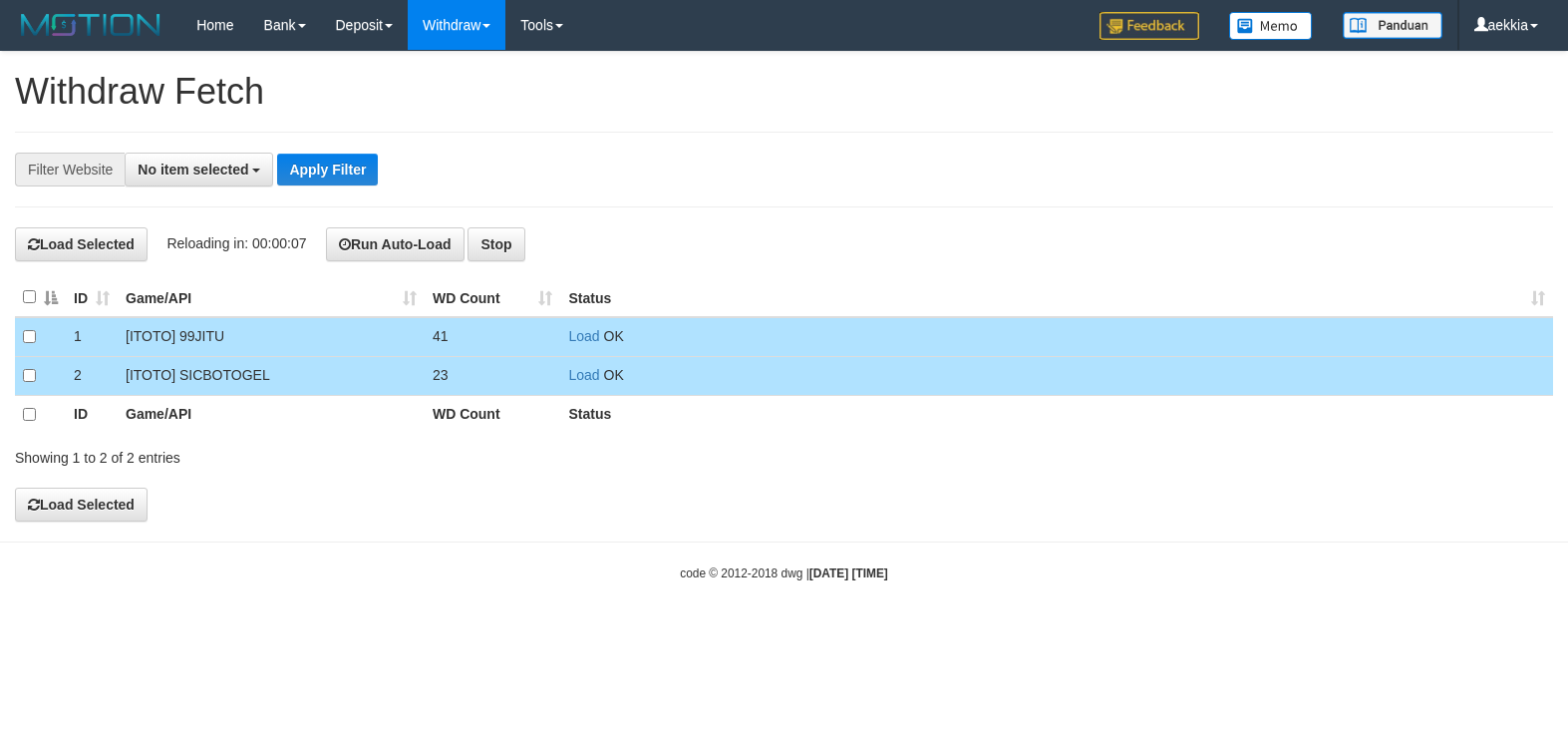 select 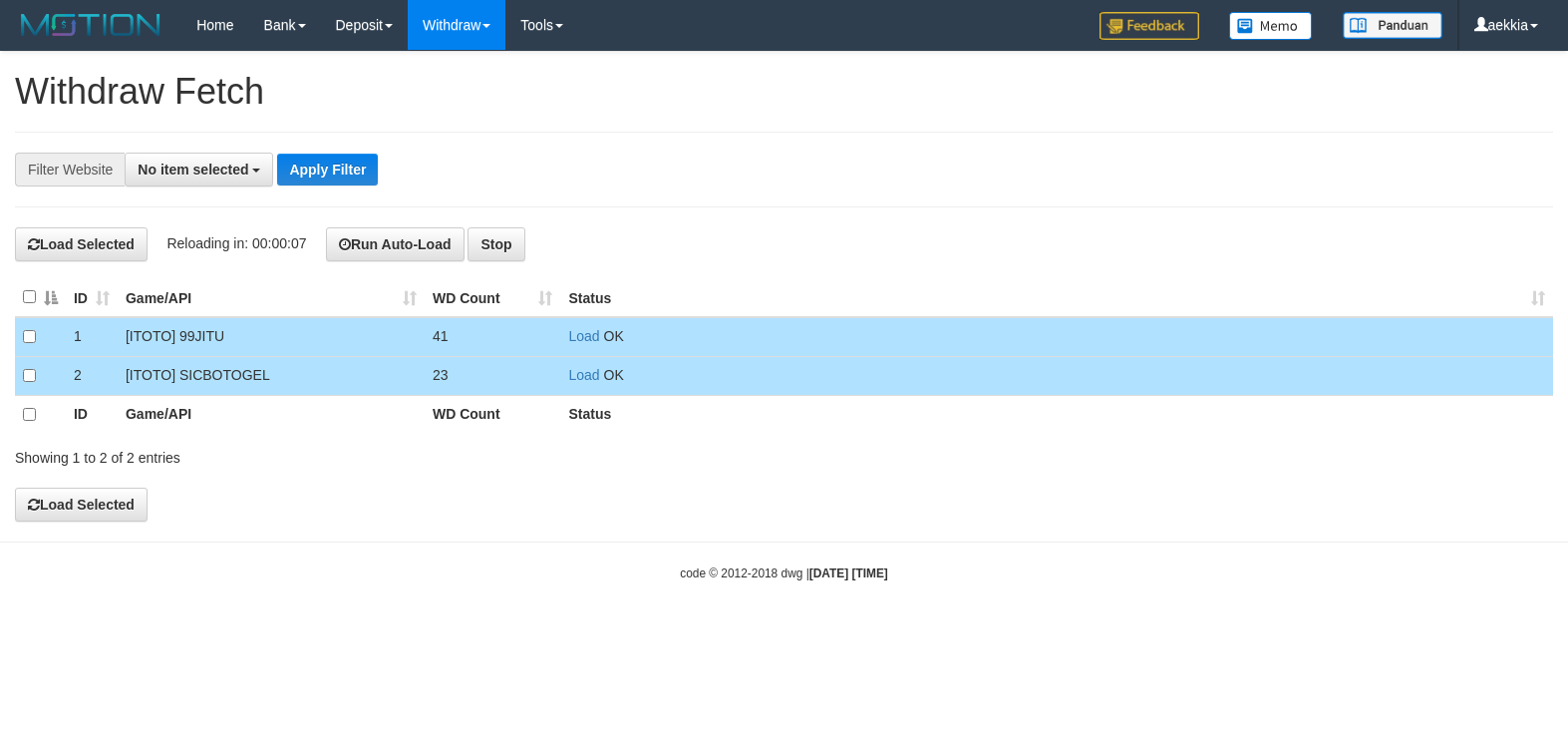 scroll, scrollTop: 0, scrollLeft: 0, axis: both 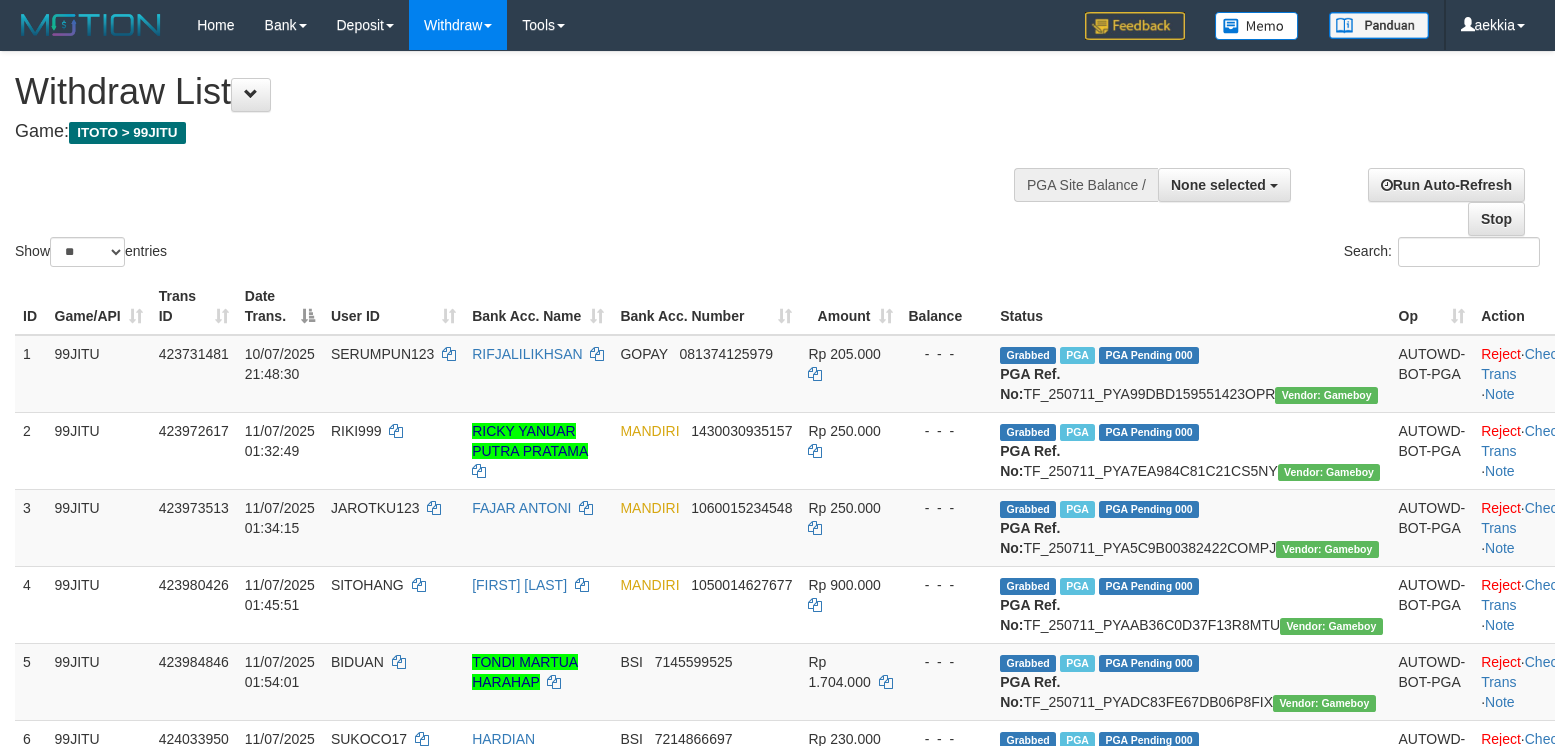 select 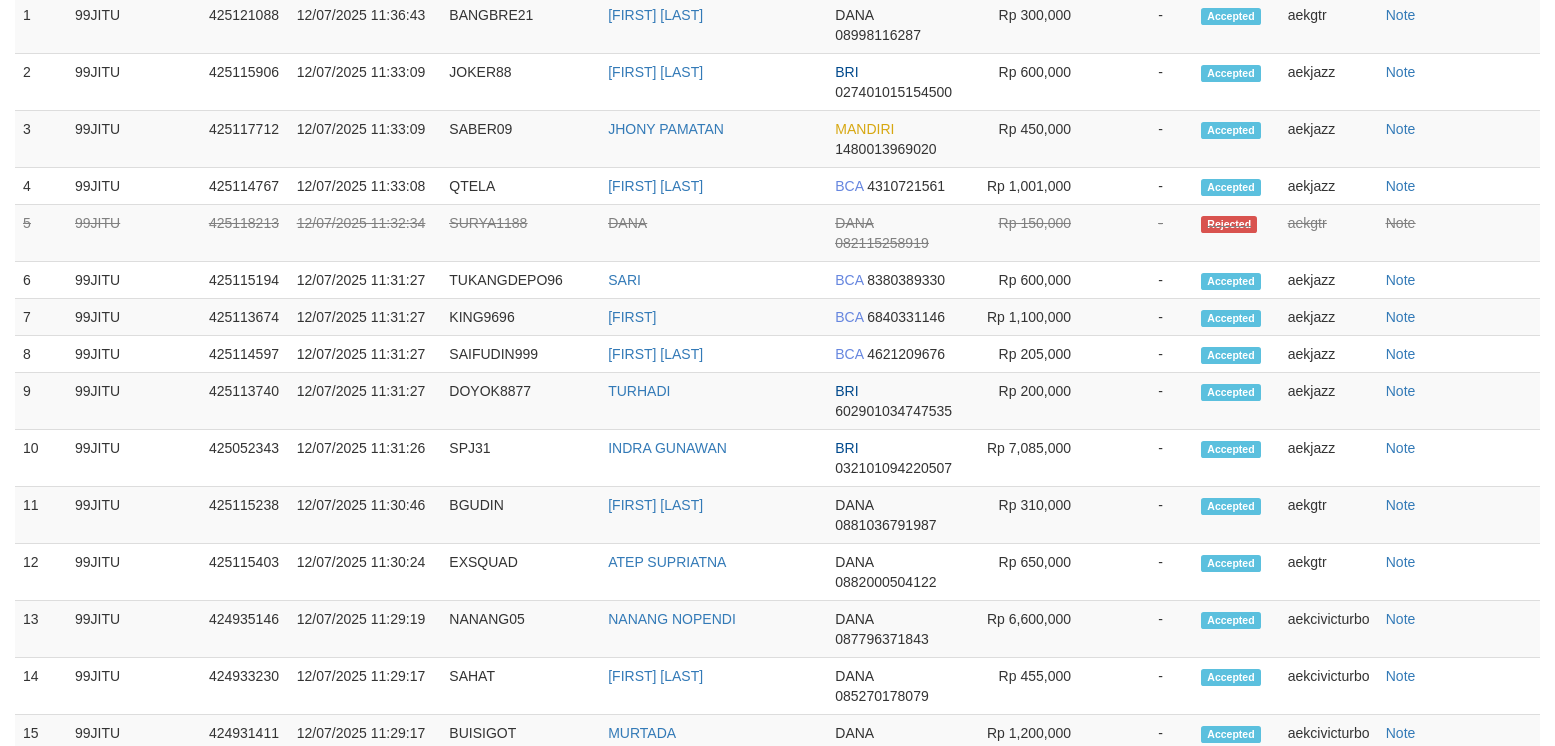 scroll, scrollTop: 2666, scrollLeft: 0, axis: vertical 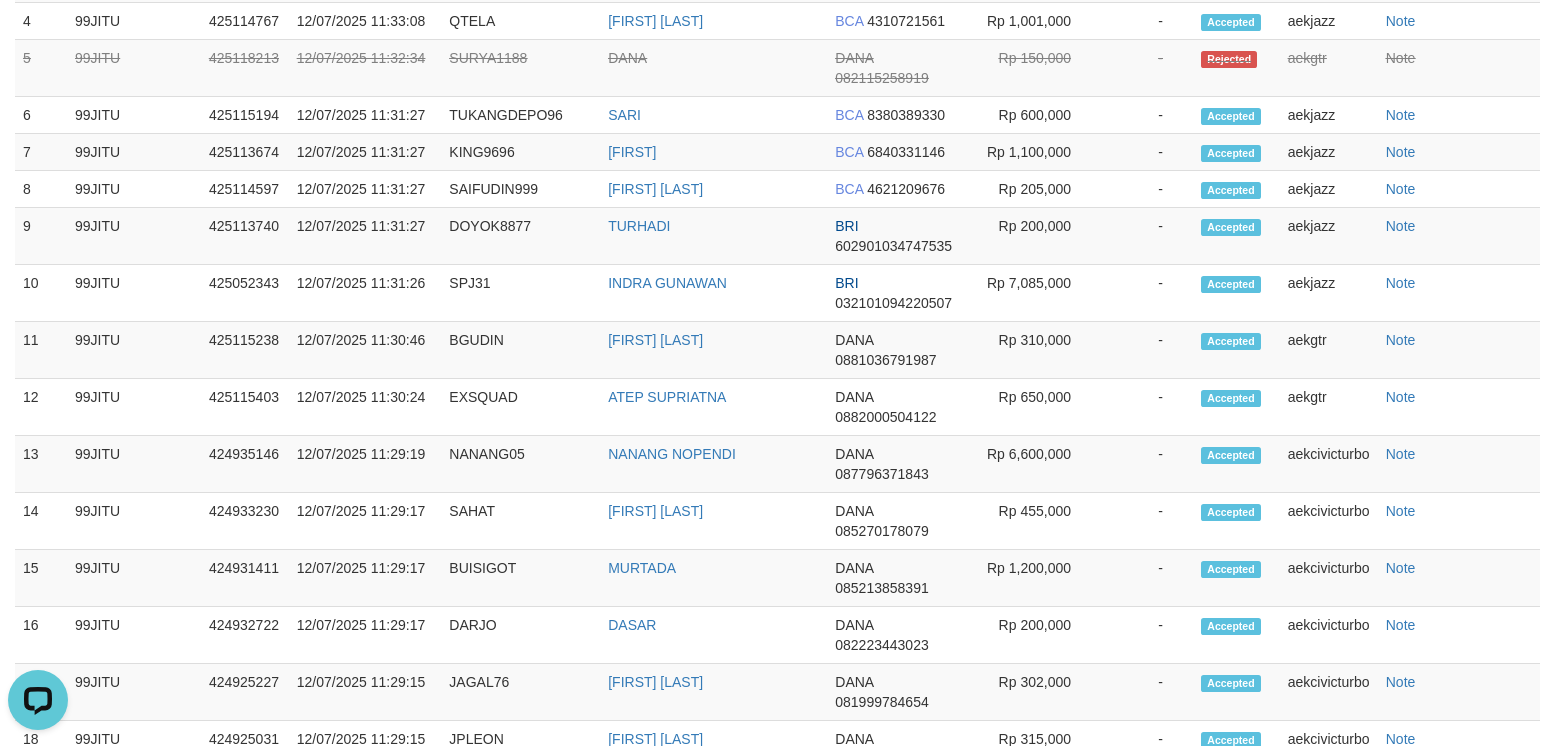 click on "2" at bounding box center (1469, -381) 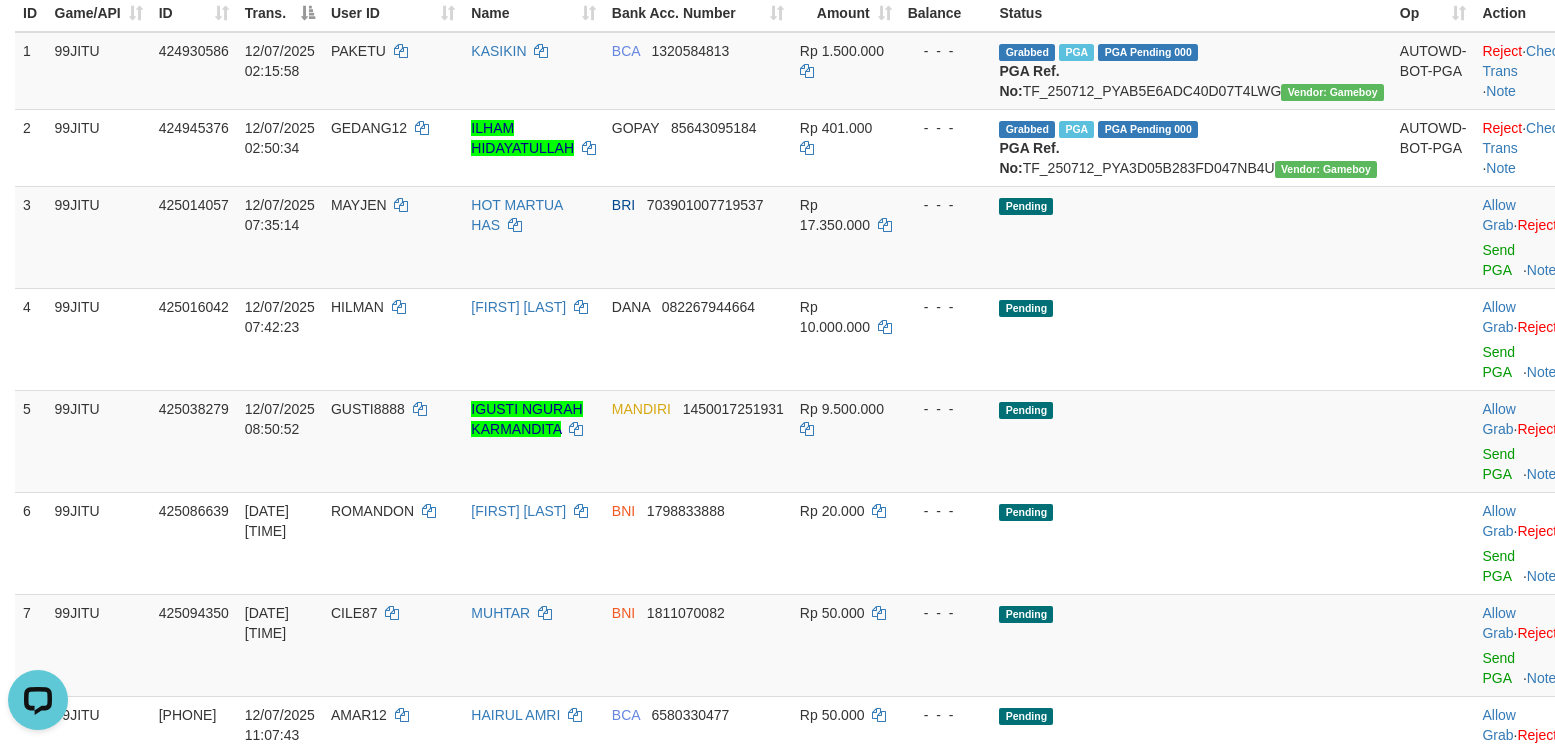 scroll, scrollTop: 177, scrollLeft: 0, axis: vertical 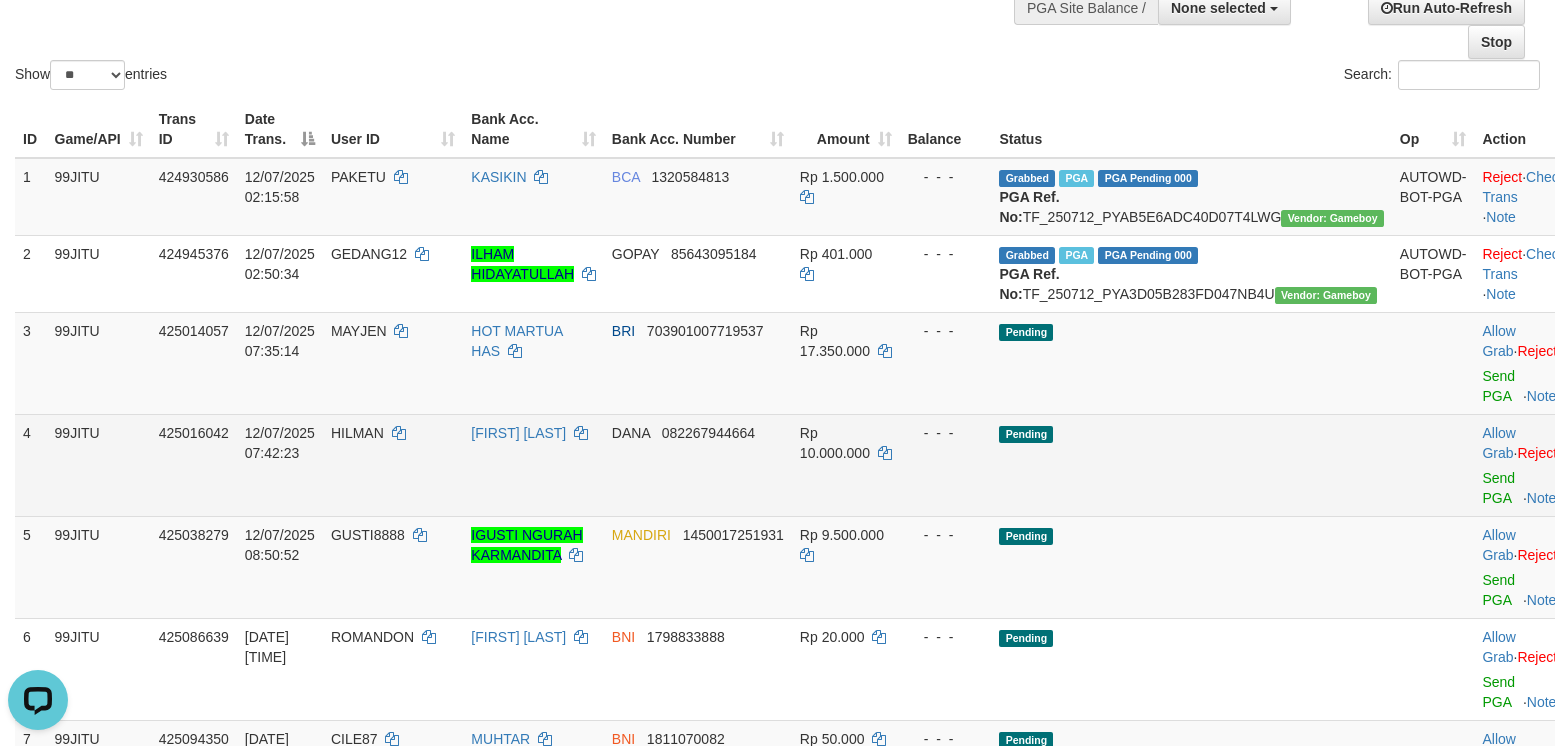 click on "HILMAN" at bounding box center (357, 433) 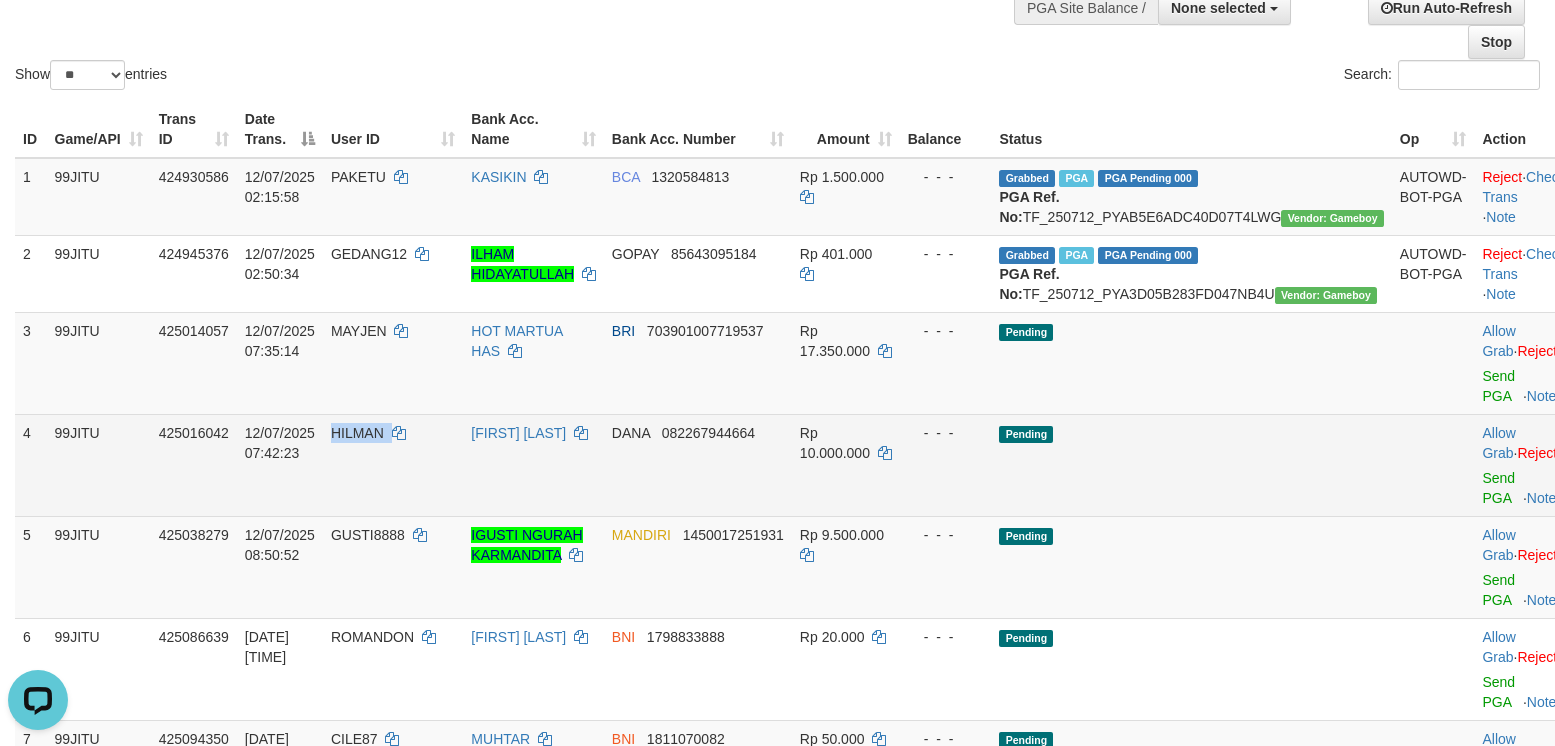 click on "HILMAN" at bounding box center (357, 433) 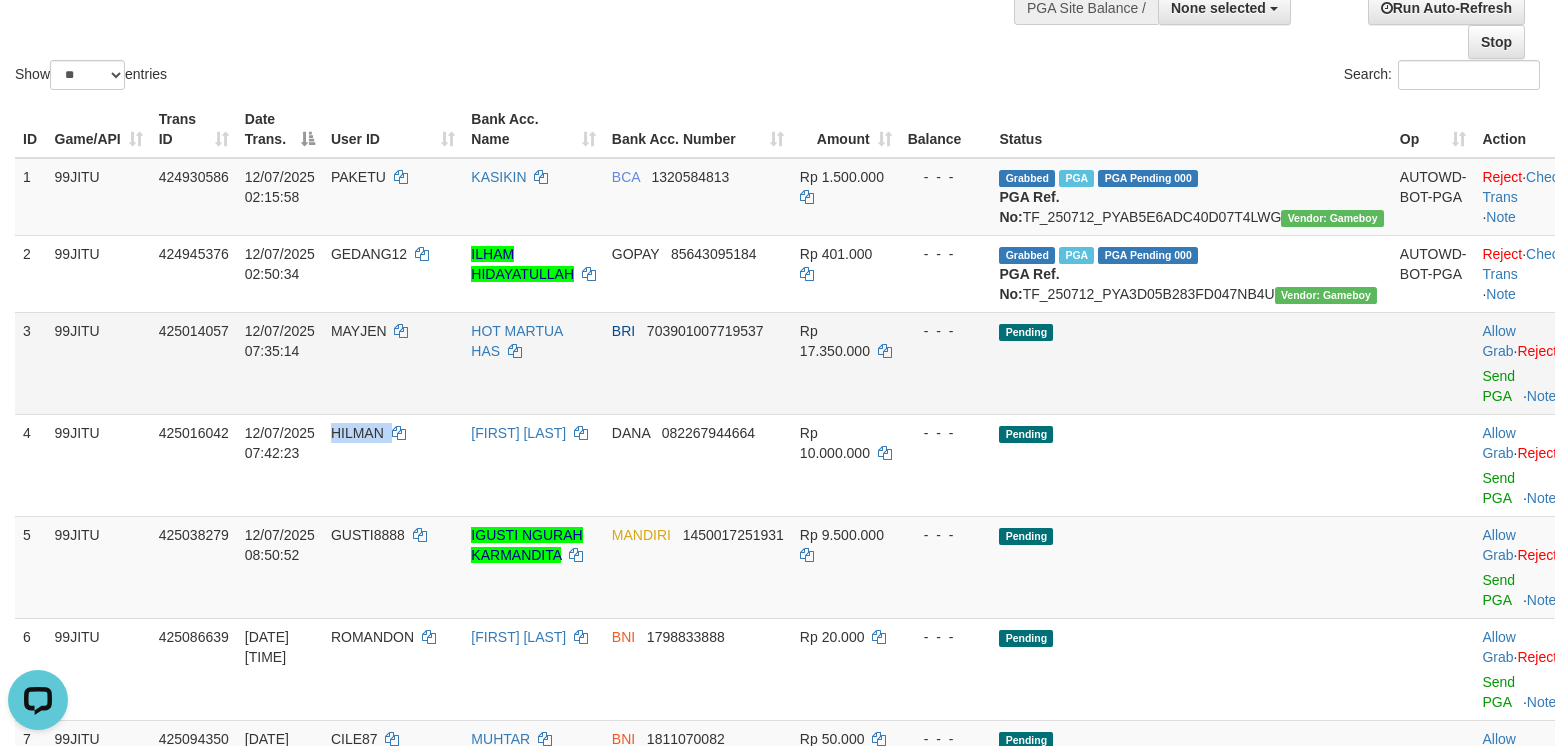 copy on "HILMAN" 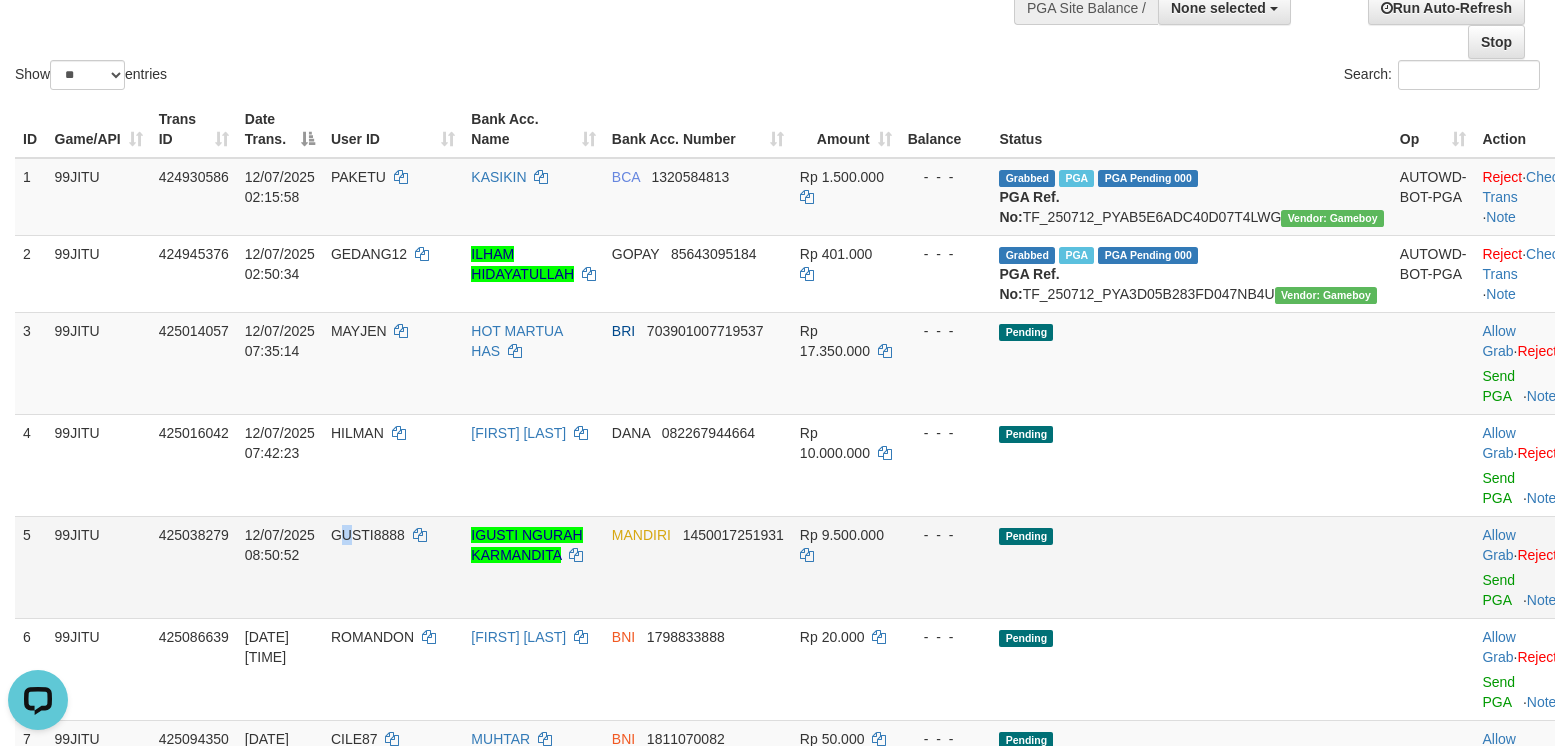 click on "GUSTI8888" at bounding box center (368, 535) 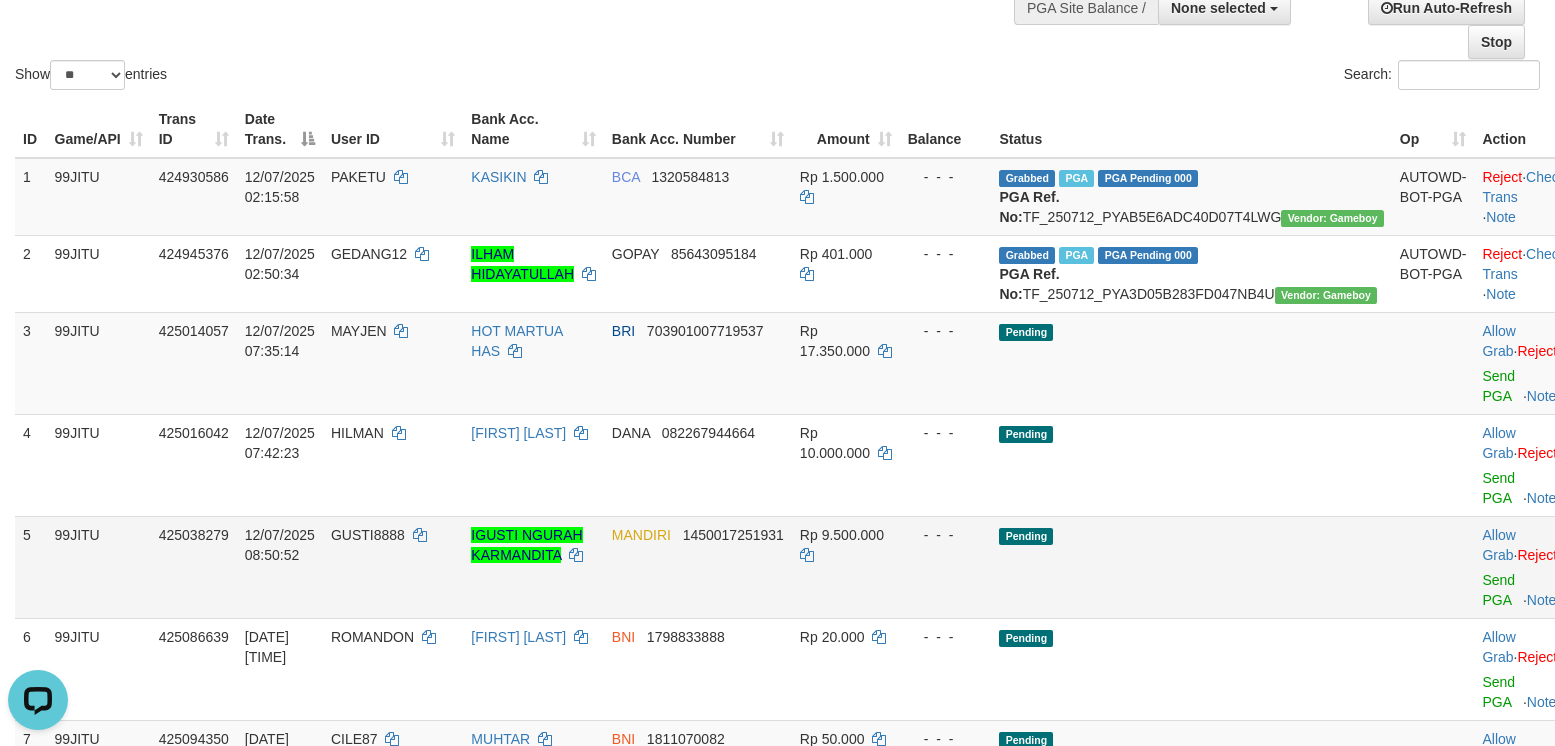 click on "12/07/2025 08:50:52" at bounding box center [280, 567] 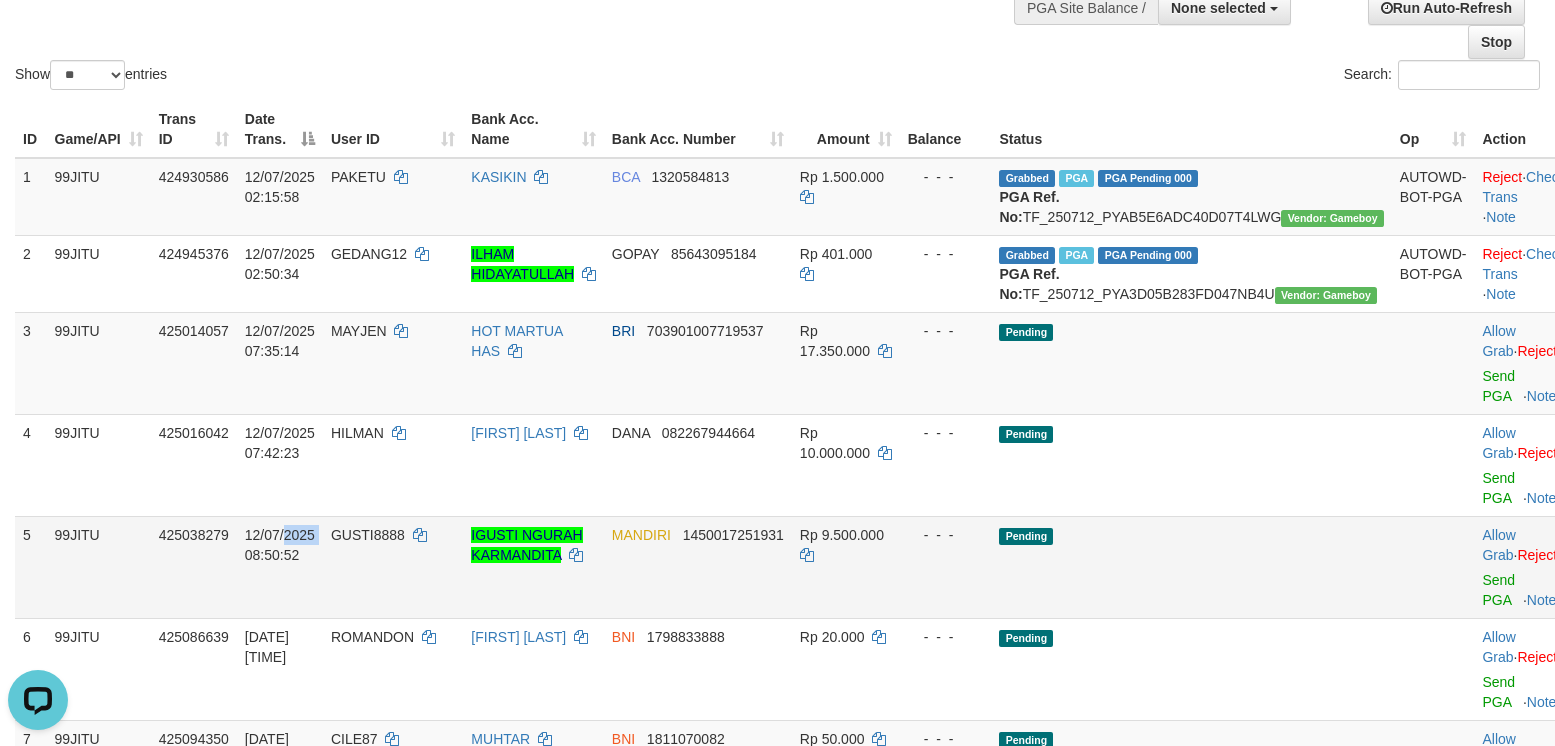 click on "12/07/2025 08:50:52" at bounding box center [280, 567] 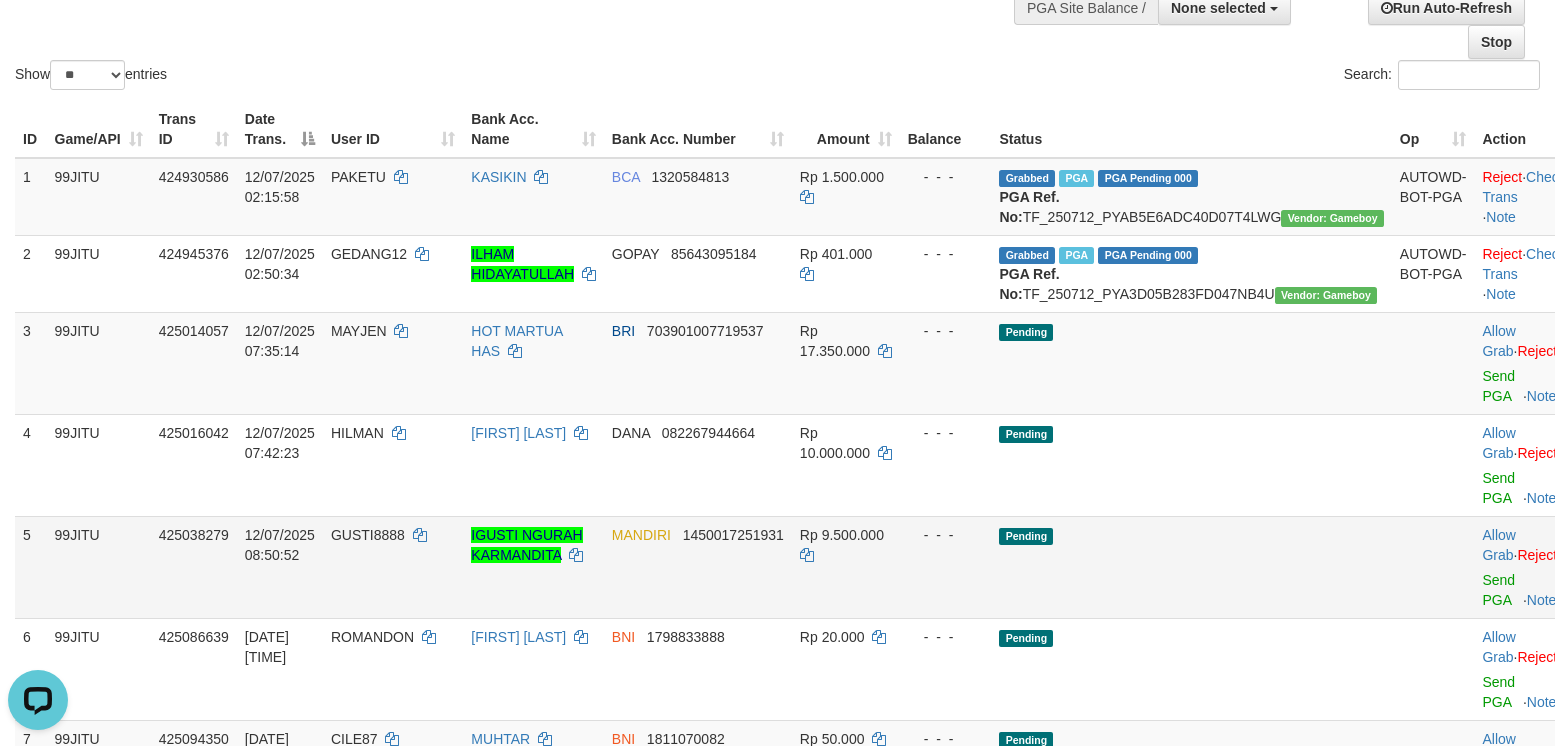 click on "GUSTI8888" at bounding box center [393, 567] 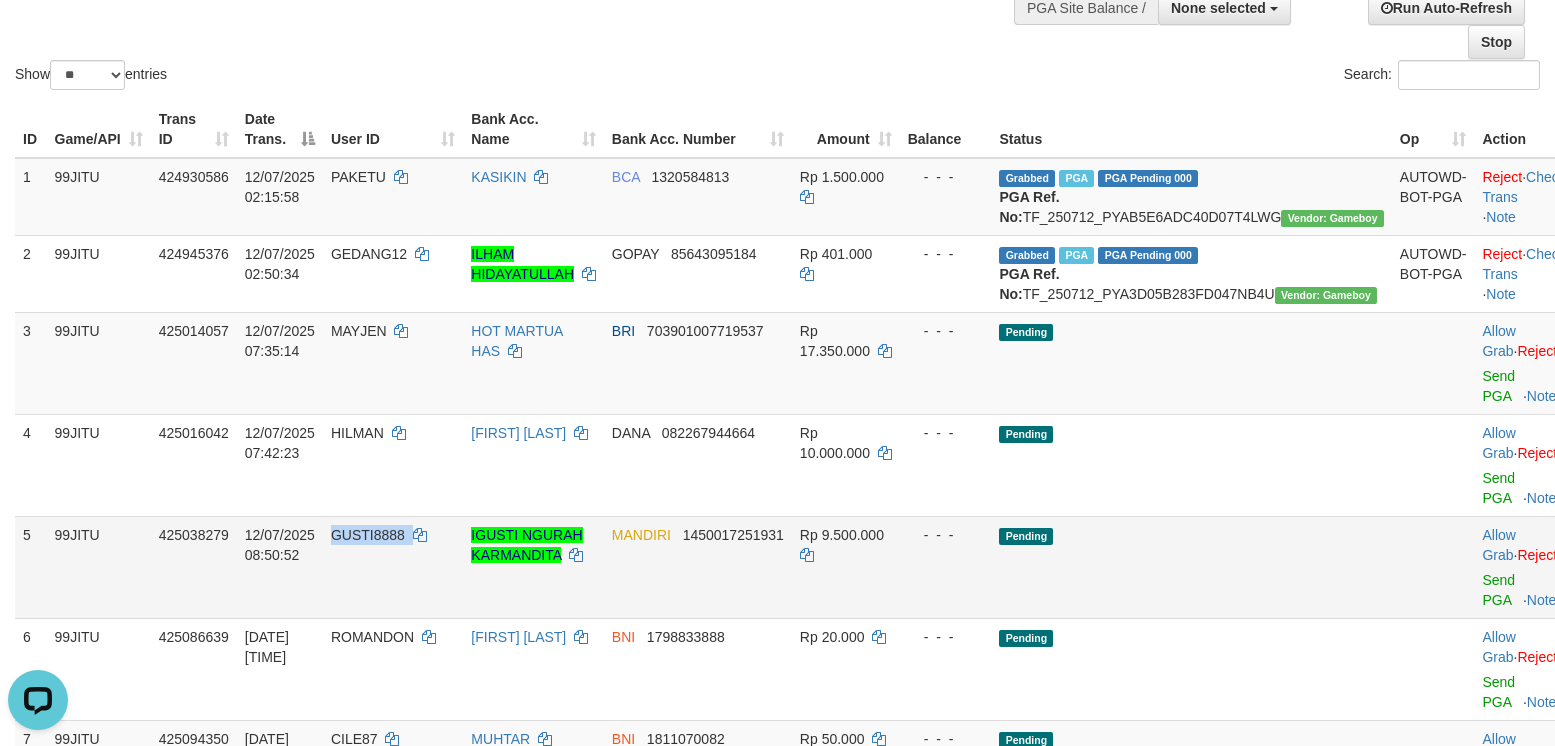 click on "GUSTI8888" at bounding box center [393, 567] 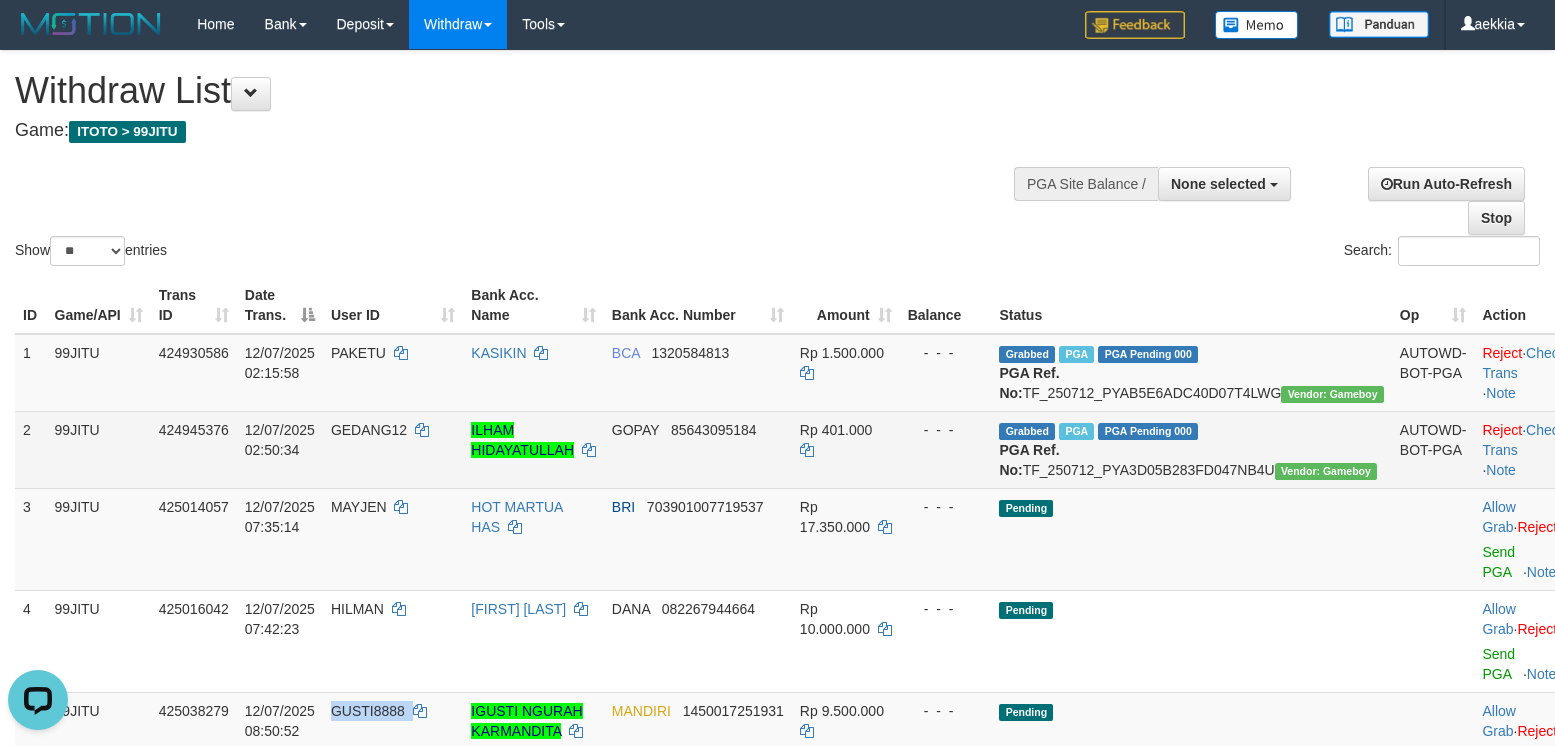 scroll, scrollTop: 0, scrollLeft: 0, axis: both 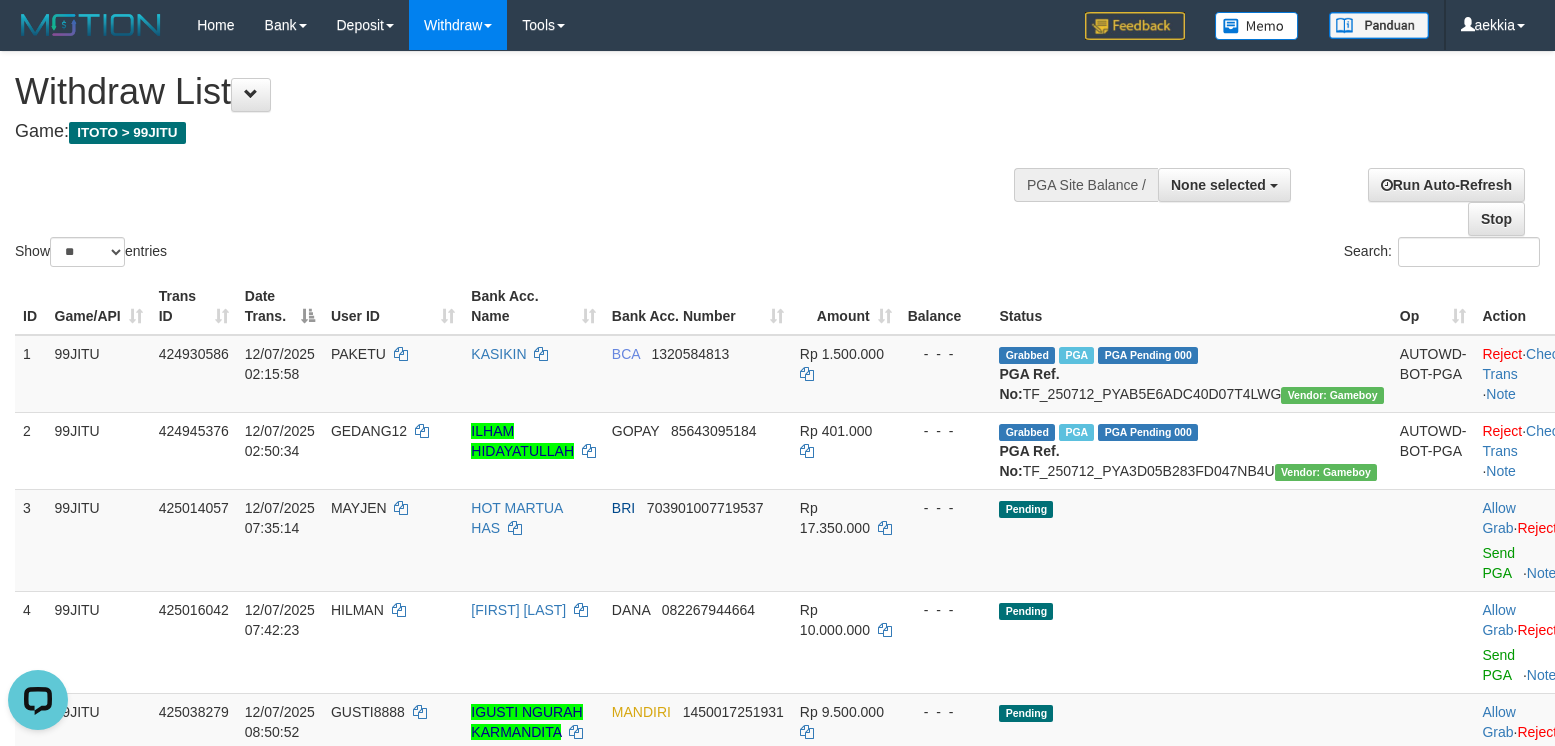 click on "Show  ** ** ** ***  entries Search:" at bounding box center [777, 161] 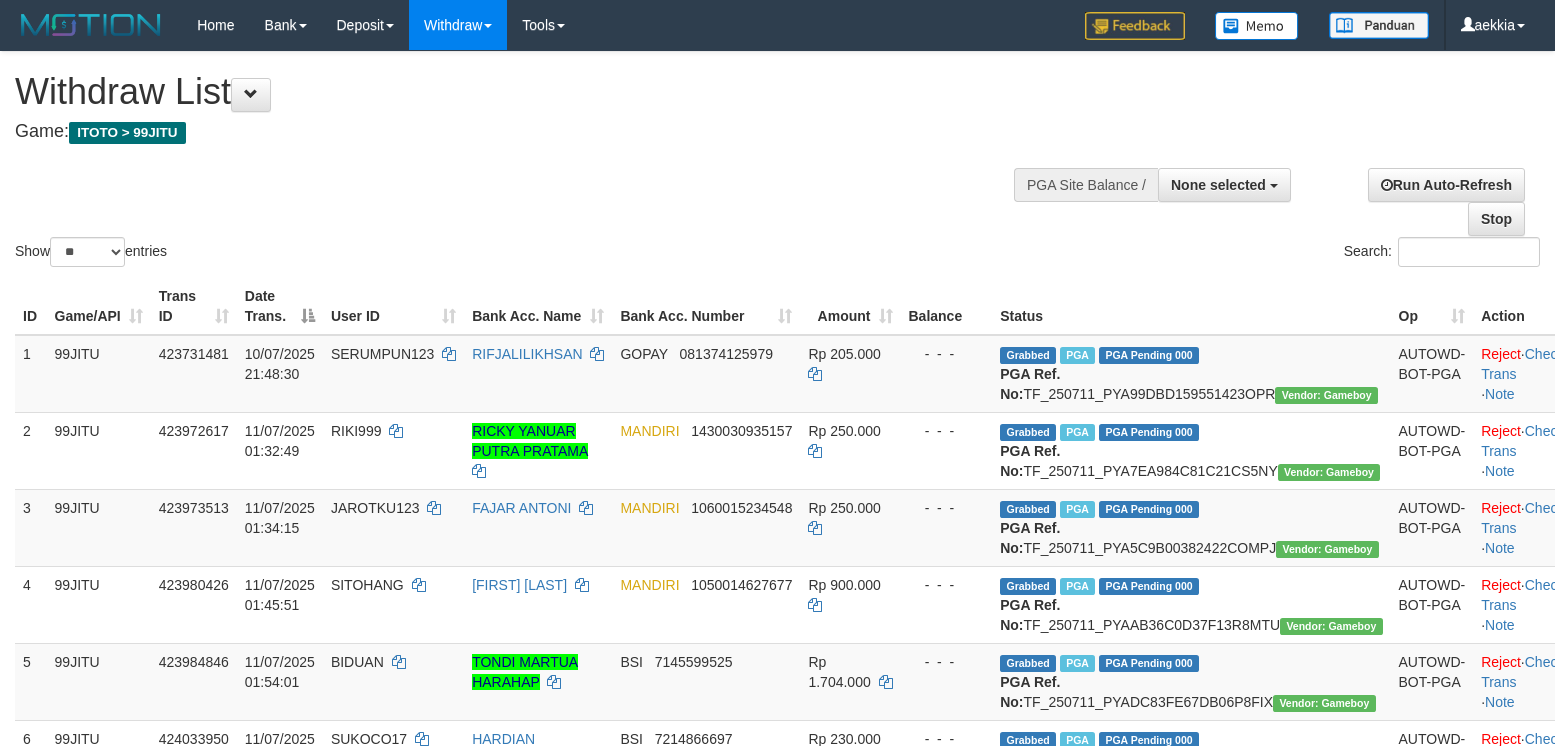select 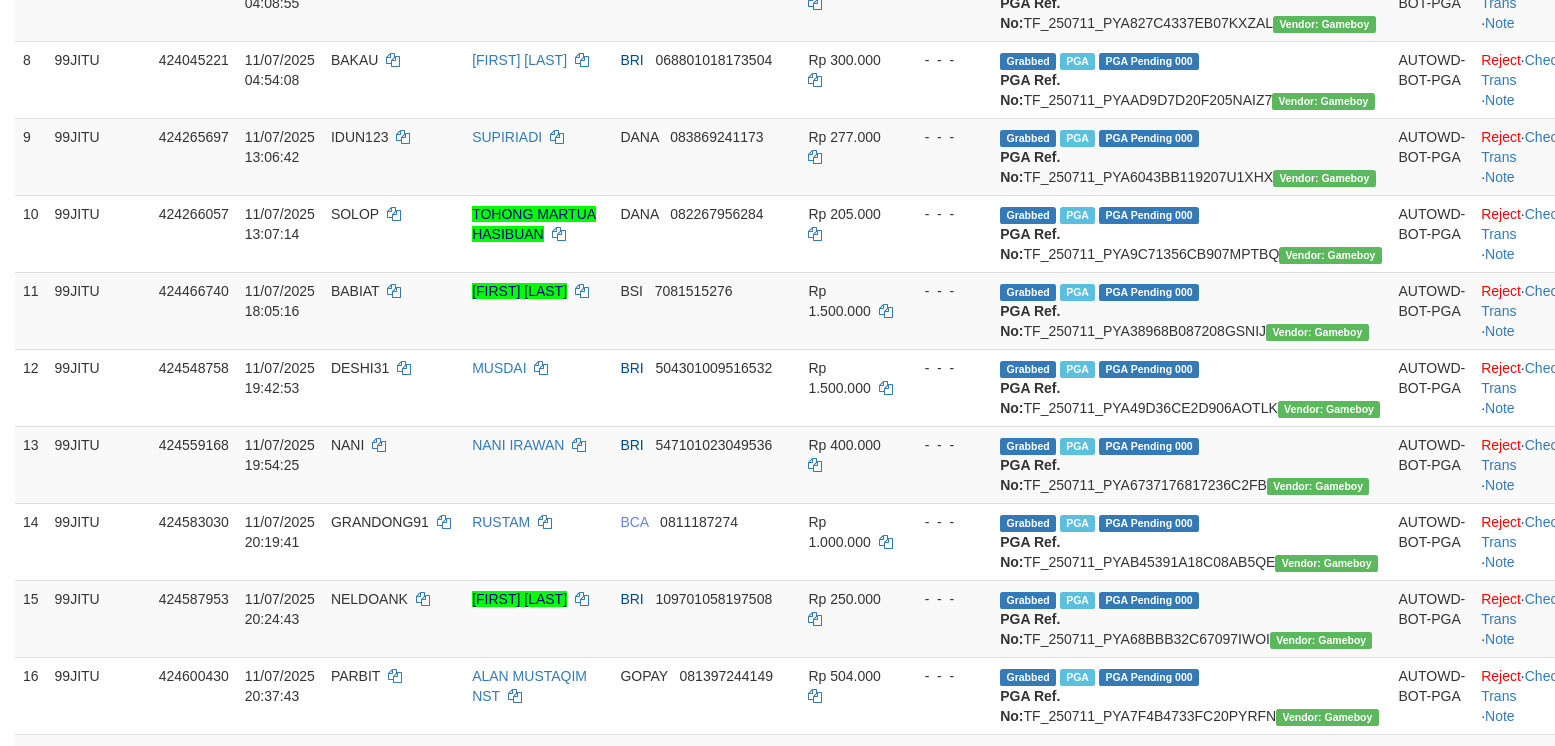 scroll, scrollTop: 1342, scrollLeft: 0, axis: vertical 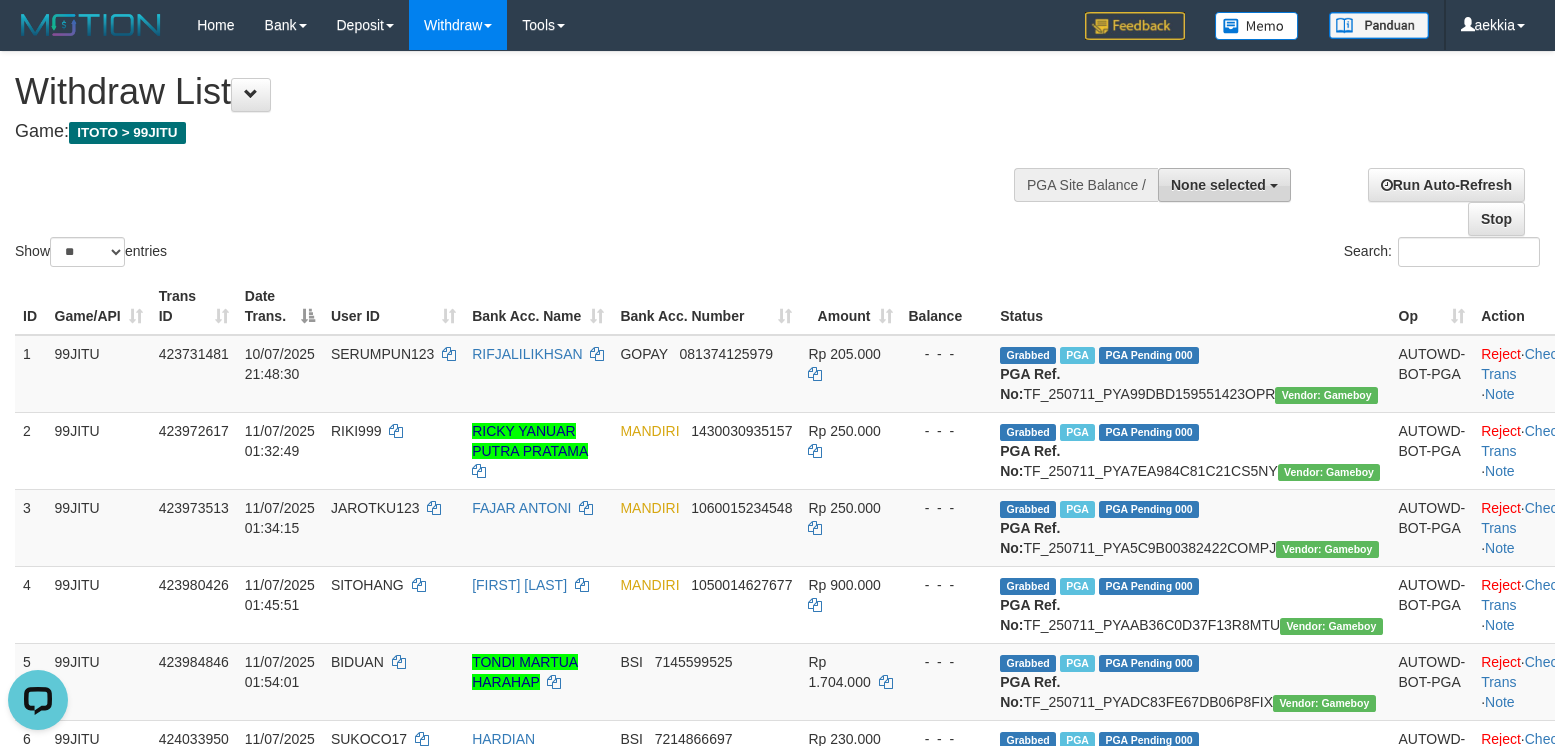 click on "None selected" at bounding box center [1218, 185] 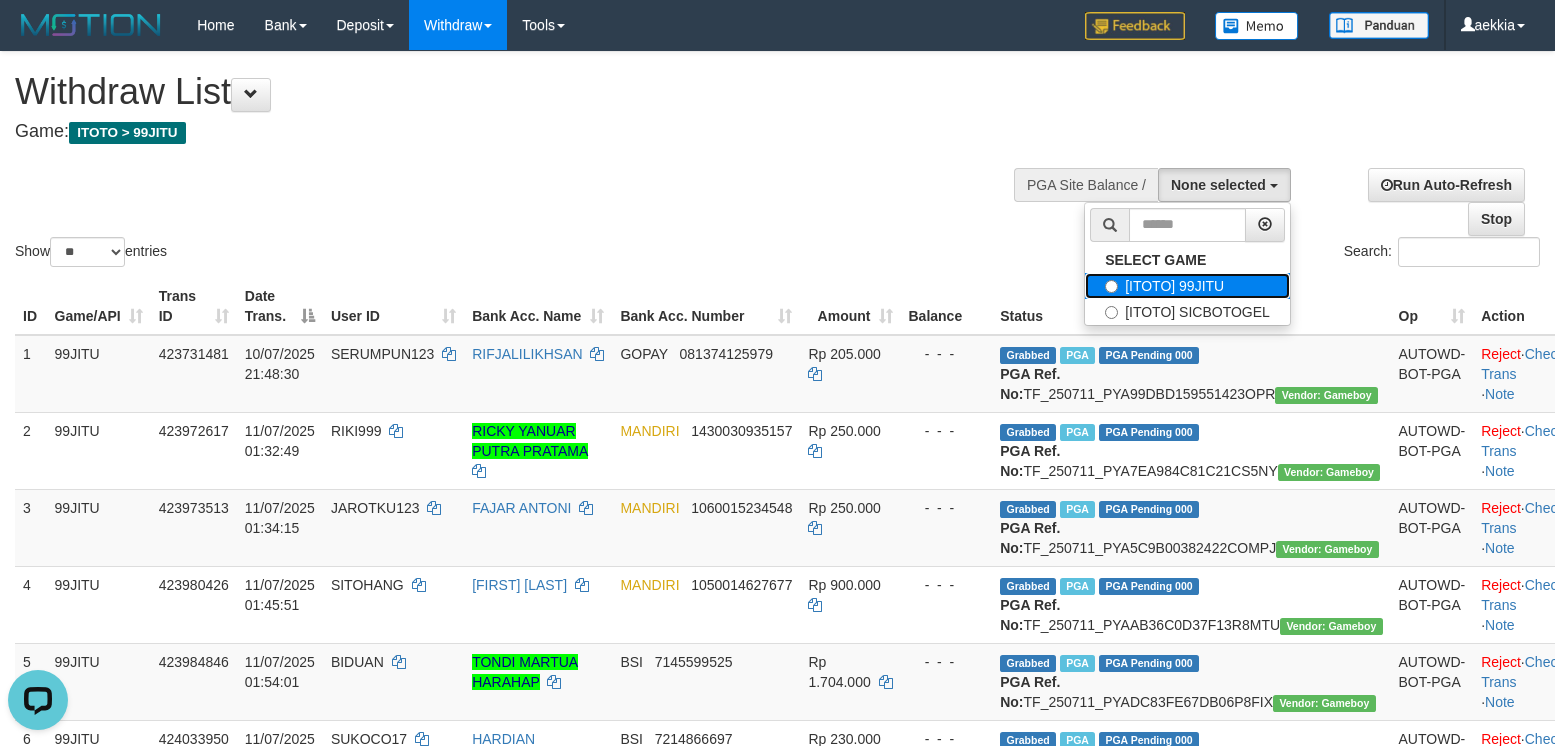 click on "[ITOTO] 99JITU" at bounding box center (1187, 286) 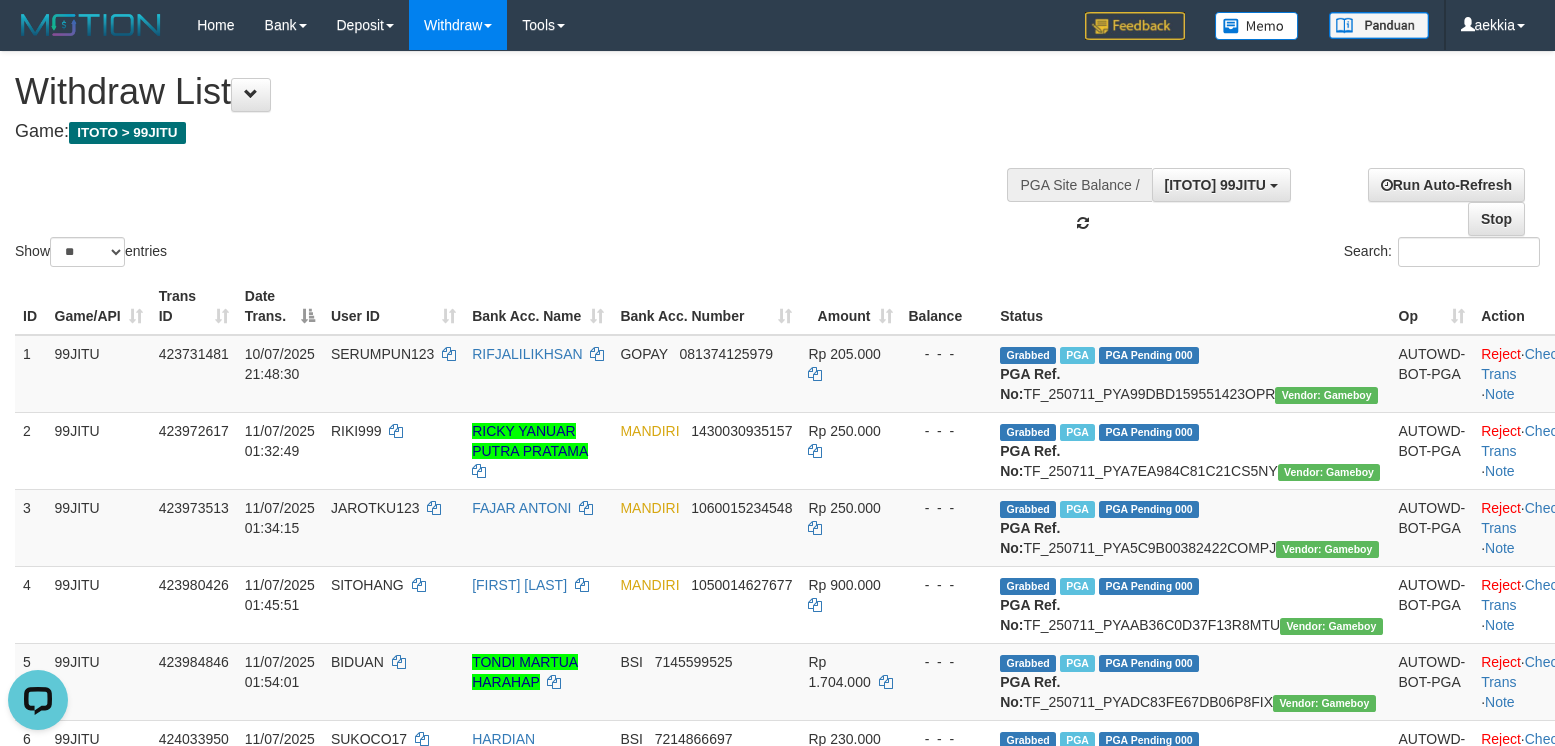 scroll, scrollTop: 17, scrollLeft: 0, axis: vertical 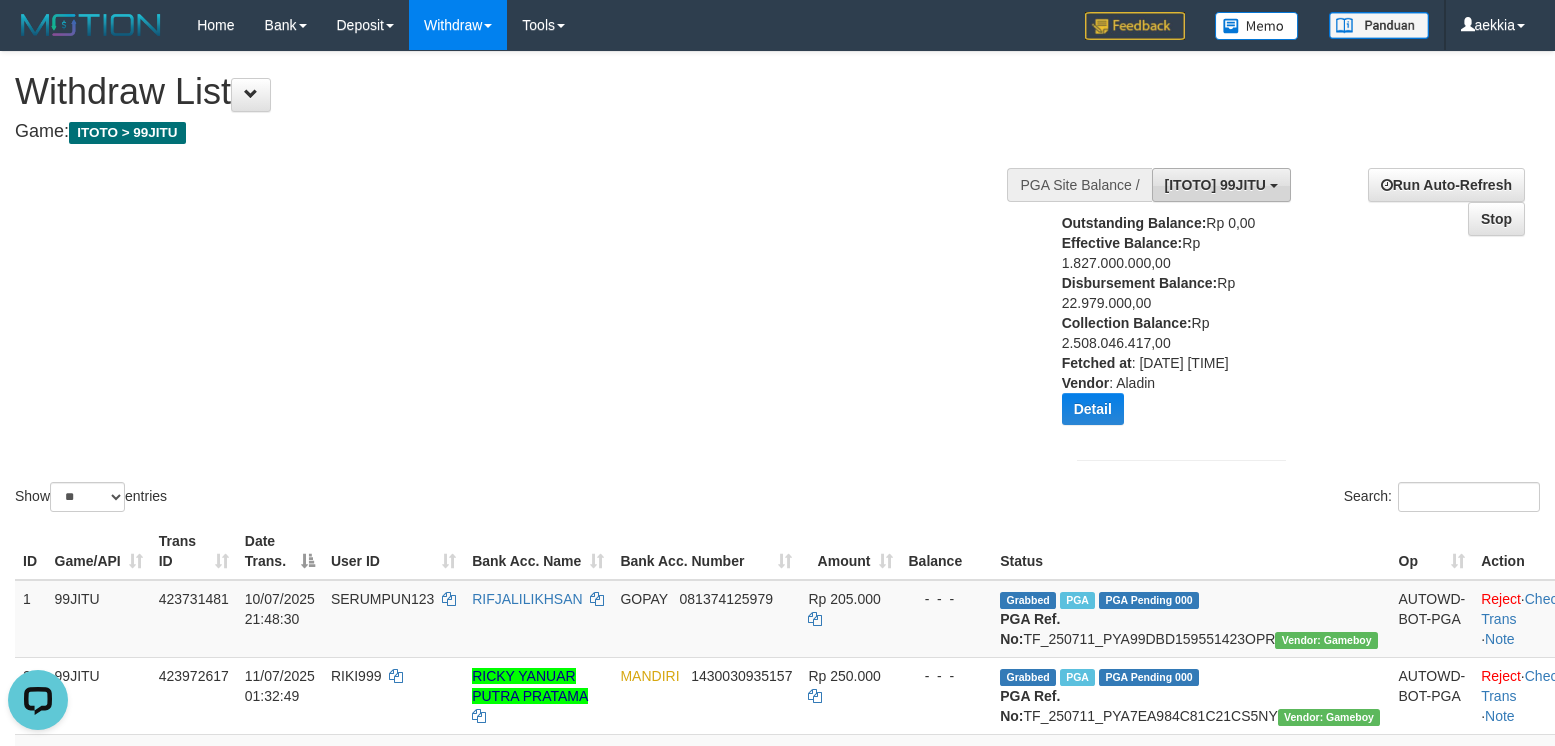 click on "[ITOTO] 99JITU" at bounding box center (1215, 185) 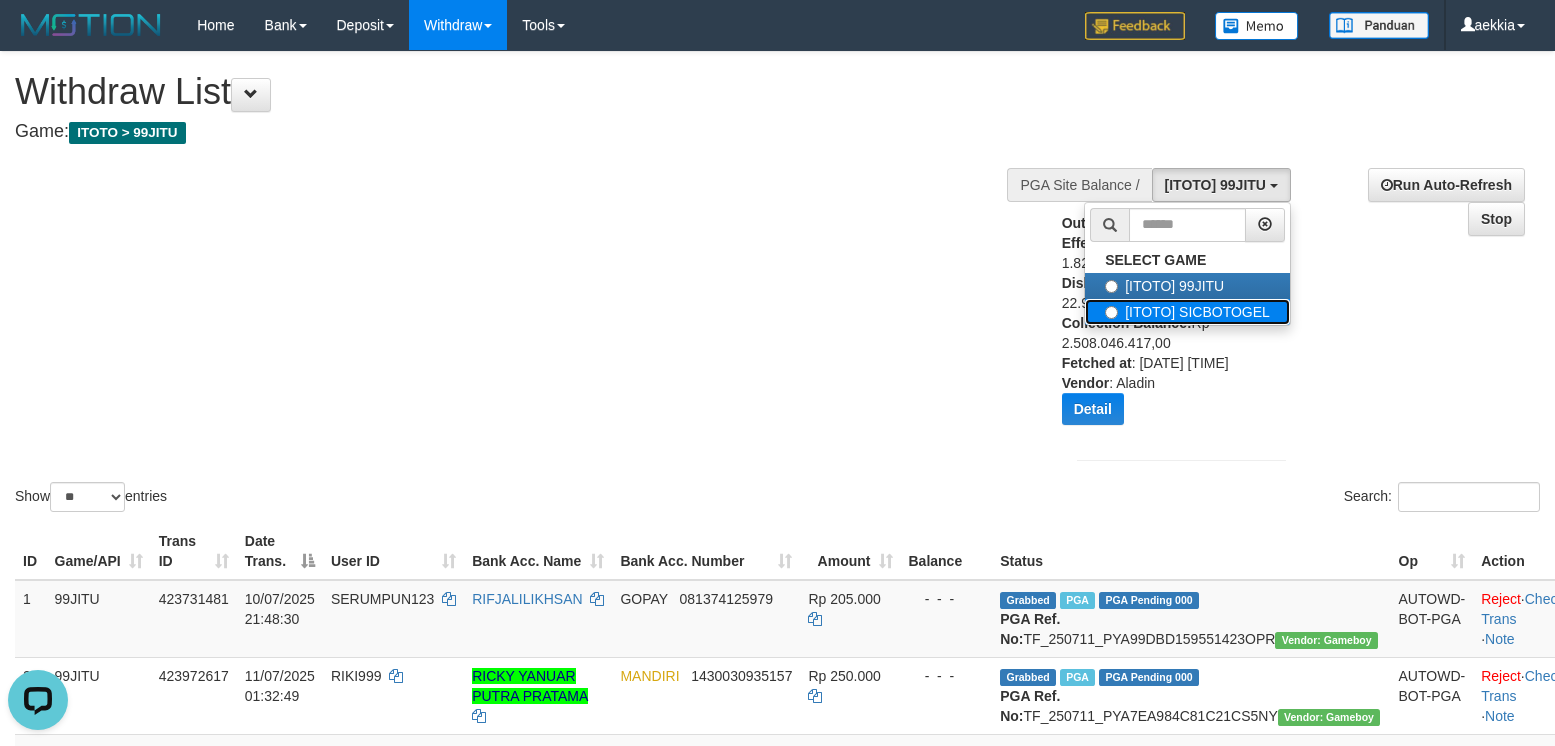 click on "[ITOTO] SICBOTOGEL" at bounding box center (1187, 312) 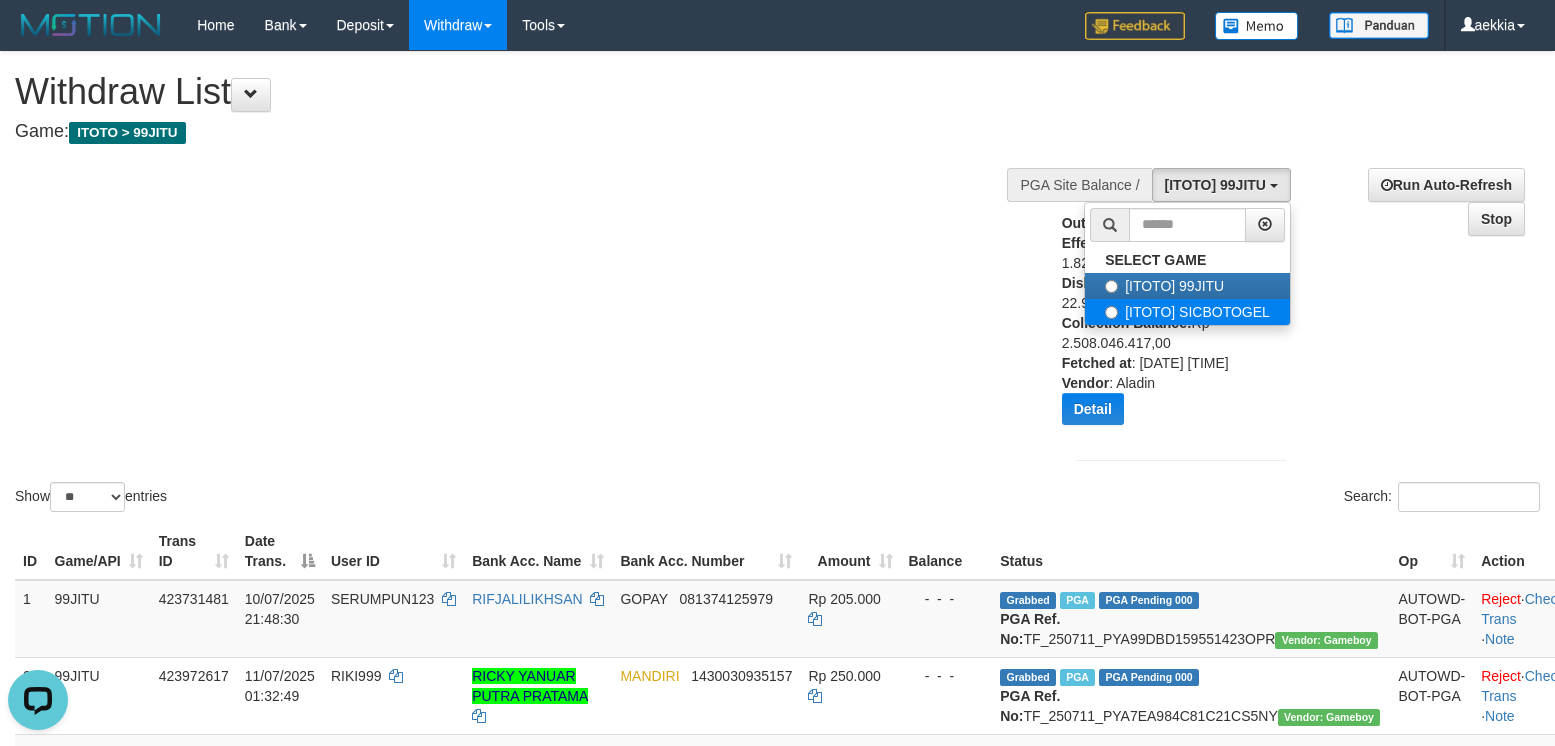 select on "***" 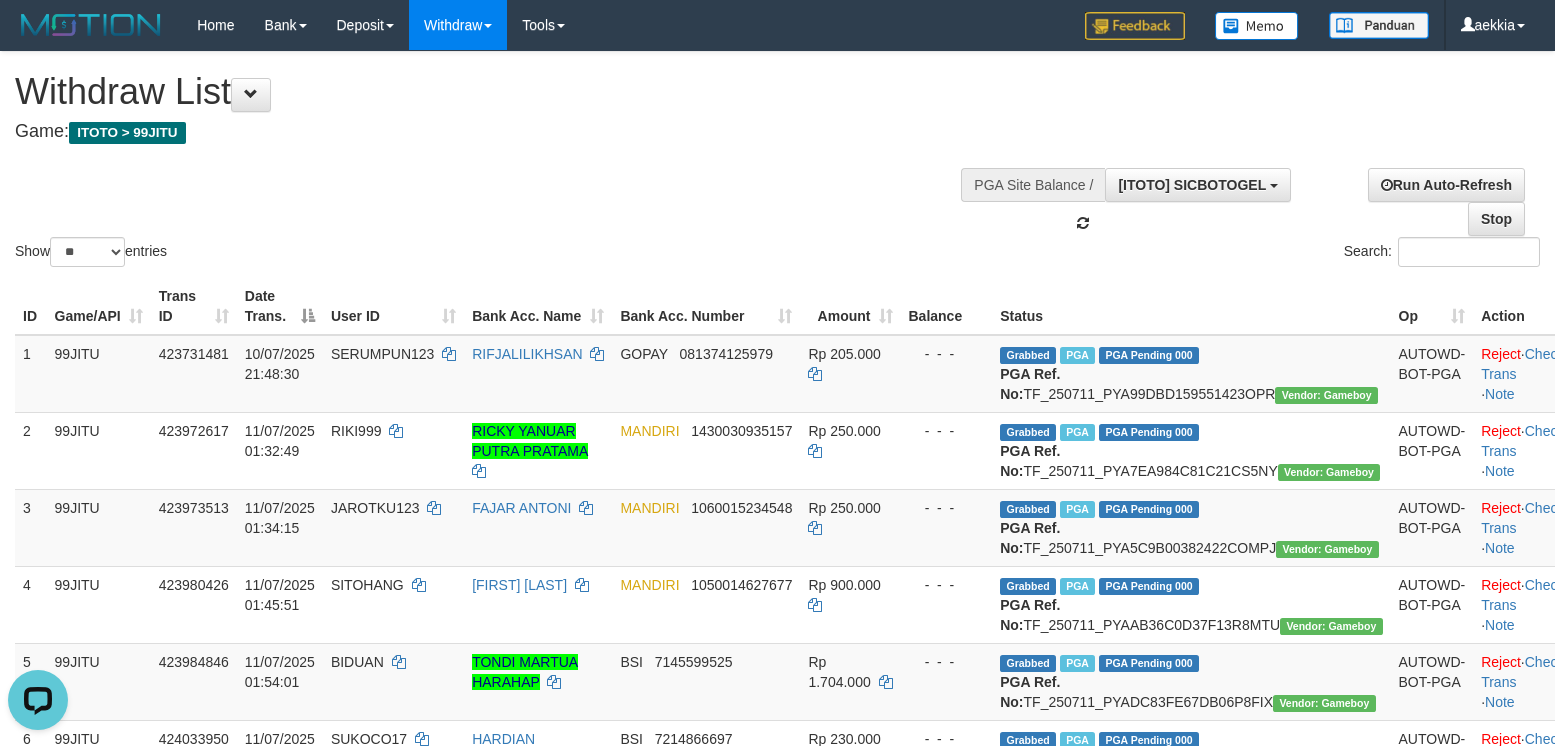scroll, scrollTop: 35, scrollLeft: 0, axis: vertical 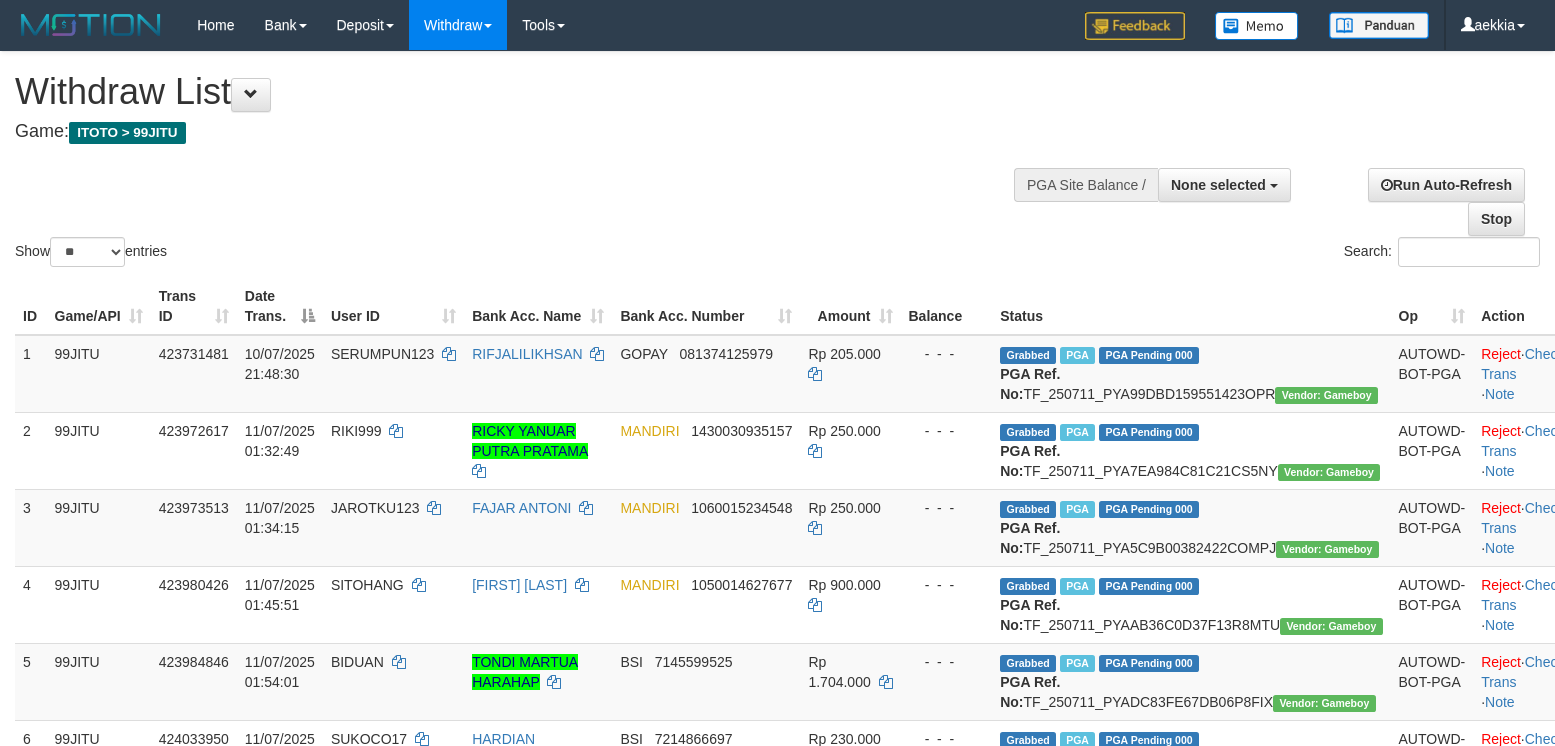 select 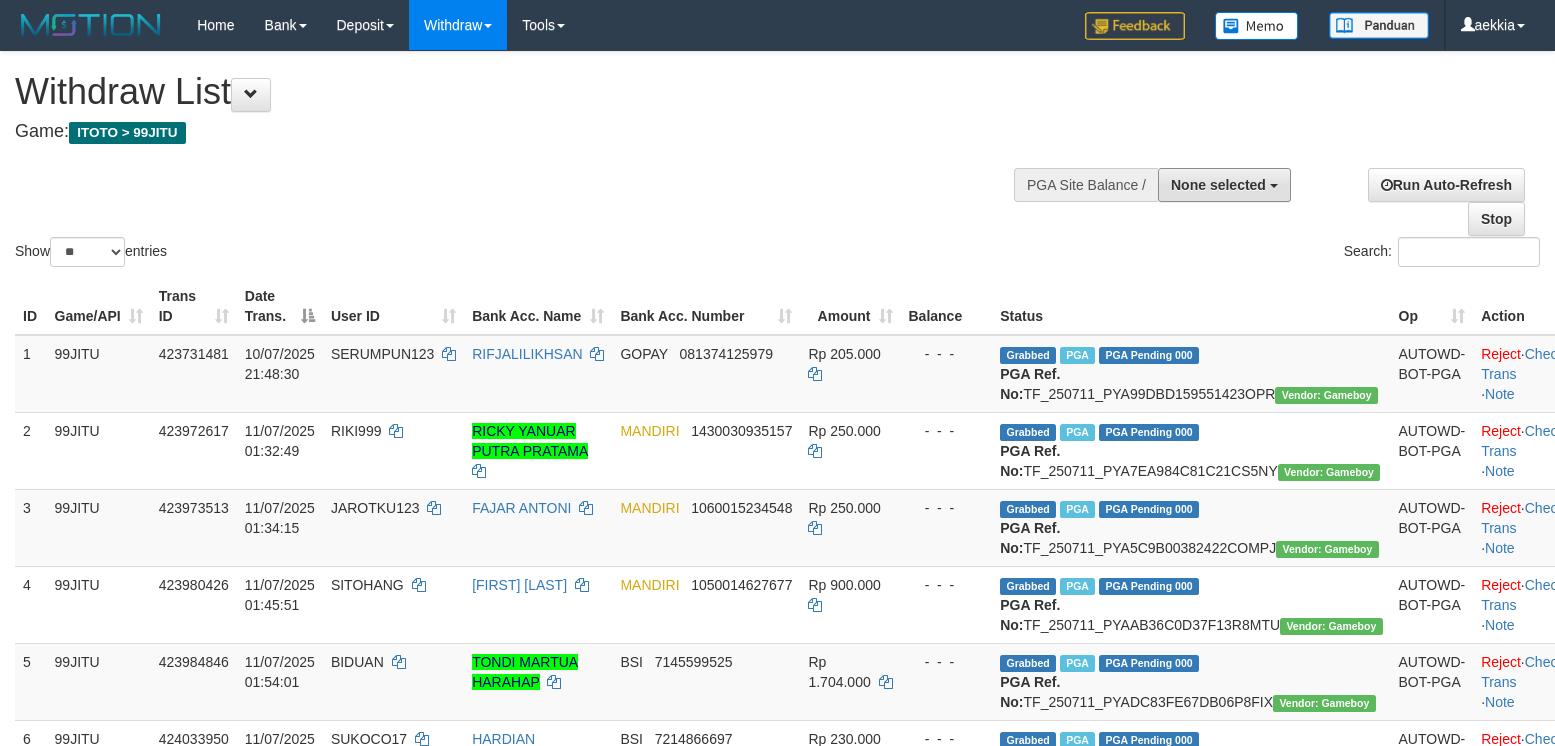 click on "None selected" at bounding box center (1218, 185) 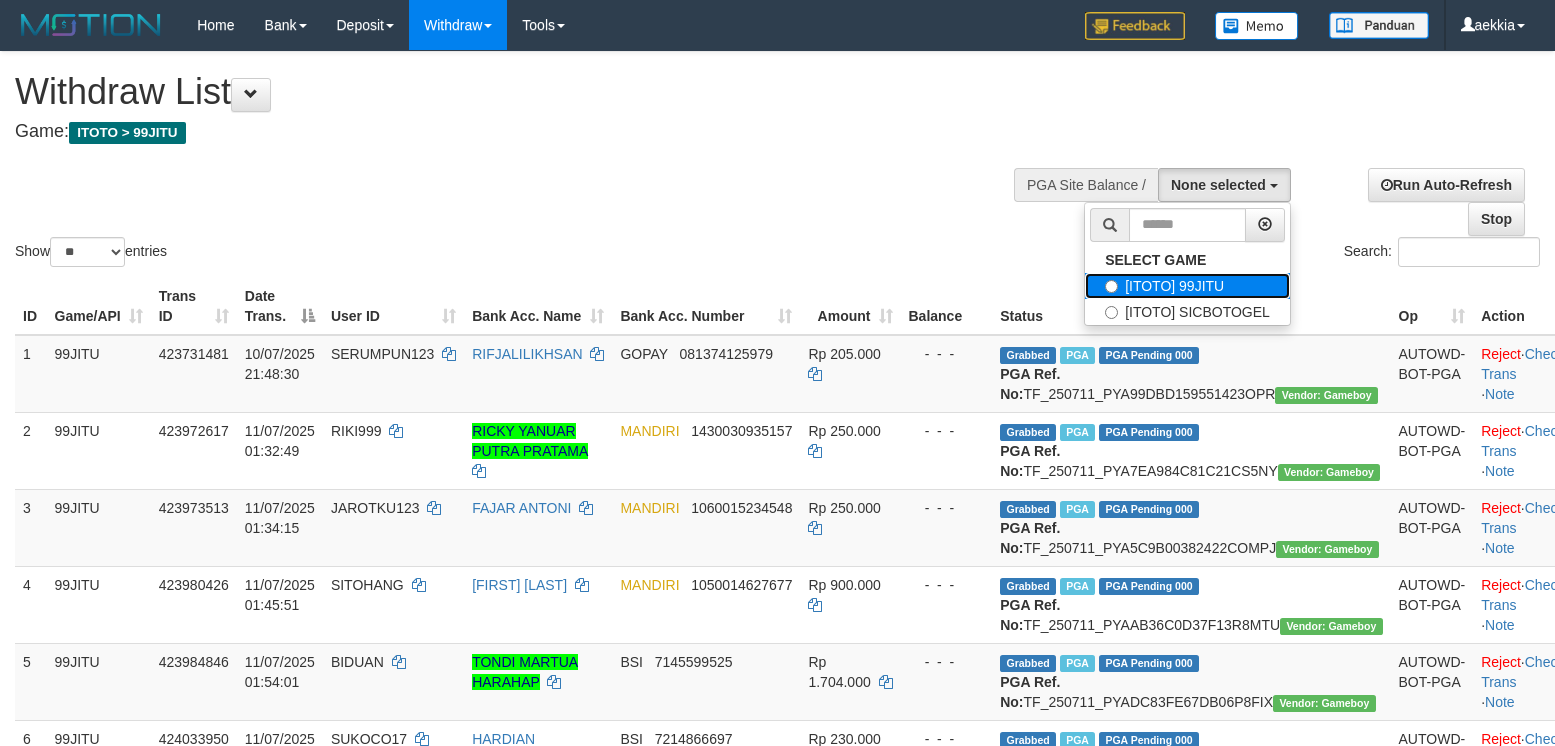 click on "[ITOTO] 99JITU" at bounding box center [1187, 286] 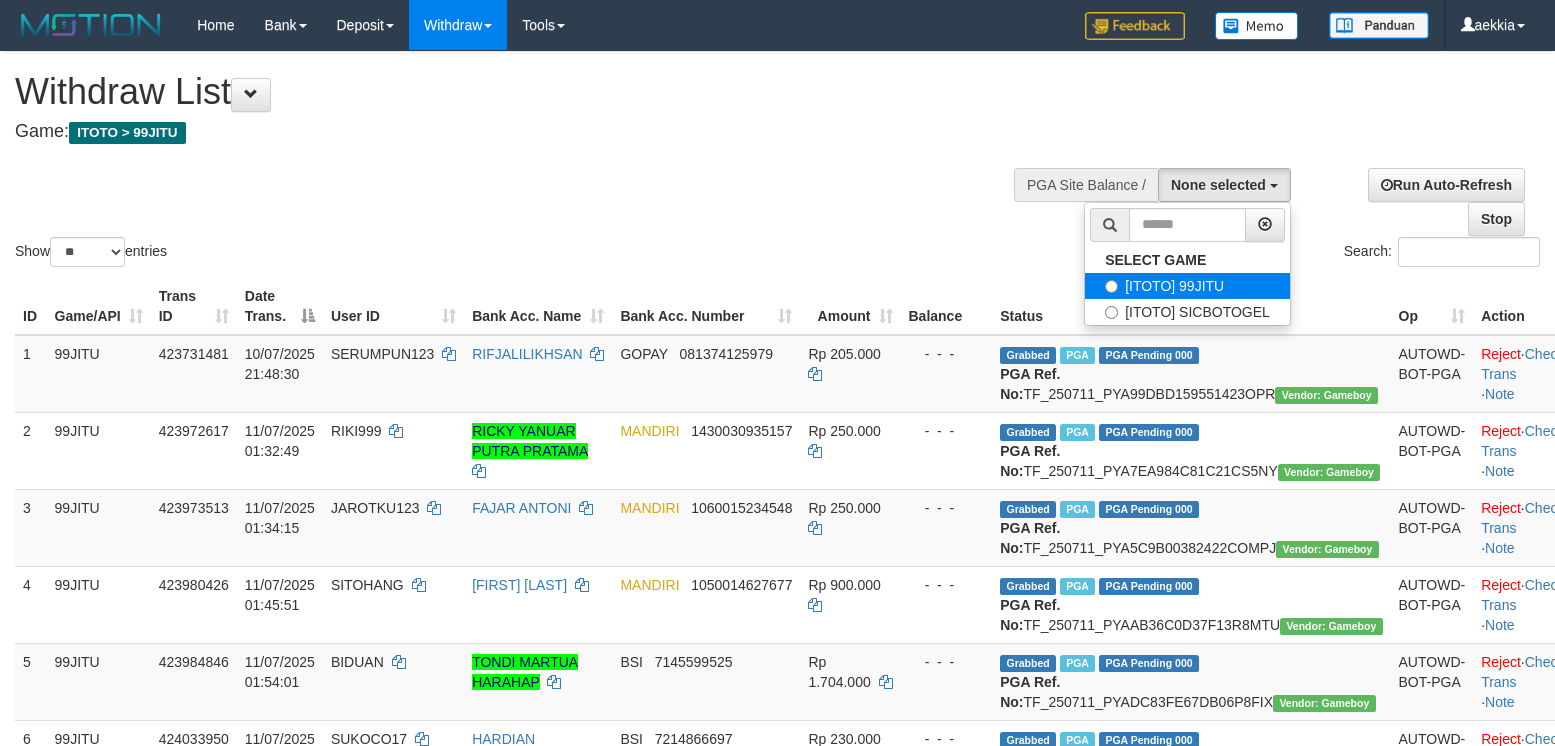 select on "***" 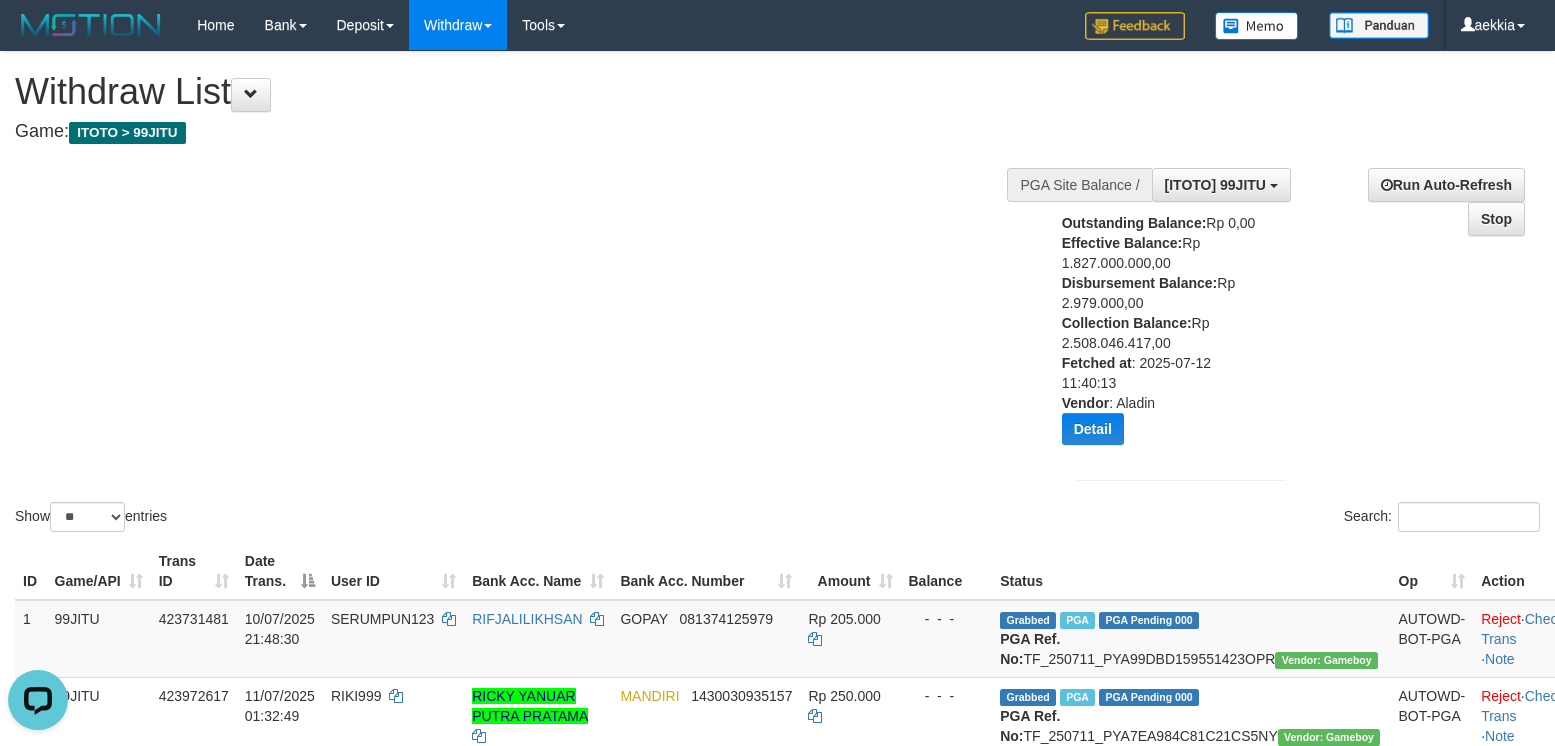 scroll, scrollTop: 0, scrollLeft: 0, axis: both 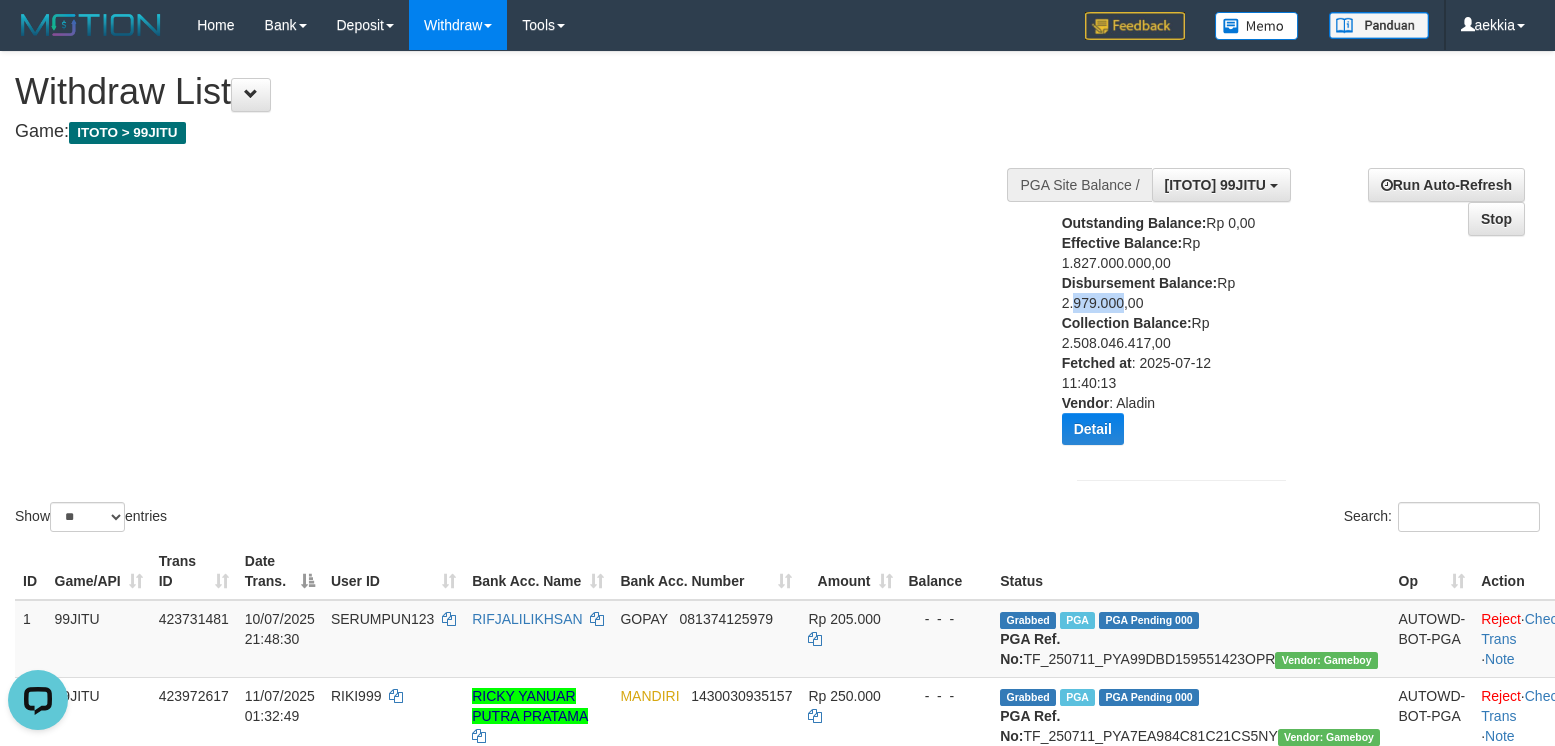 drag, startPoint x: 1066, startPoint y: 305, endPoint x: 1115, endPoint y: 302, distance: 49.09175 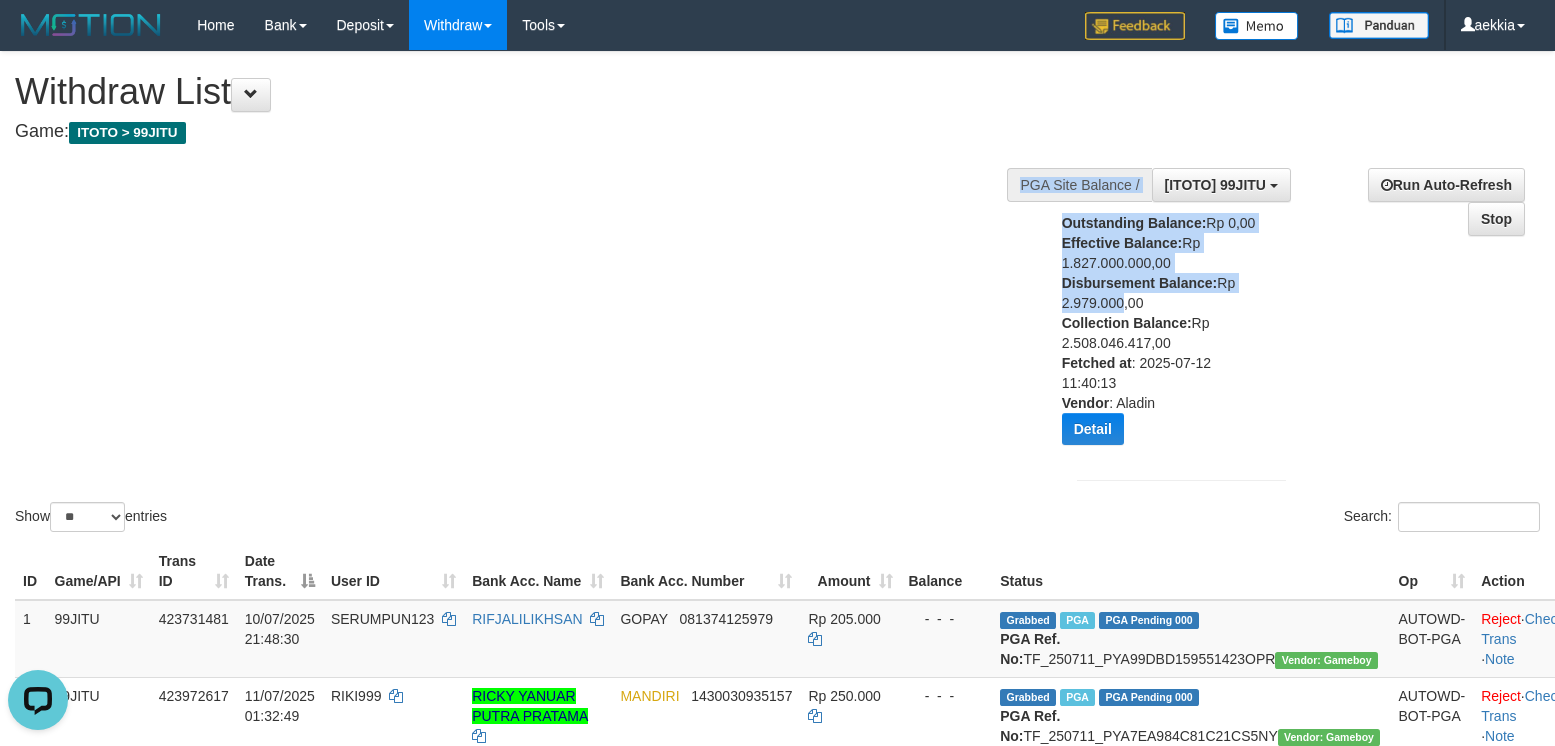 drag, startPoint x: 1060, startPoint y: 307, endPoint x: 1121, endPoint y: 306, distance: 61.008198 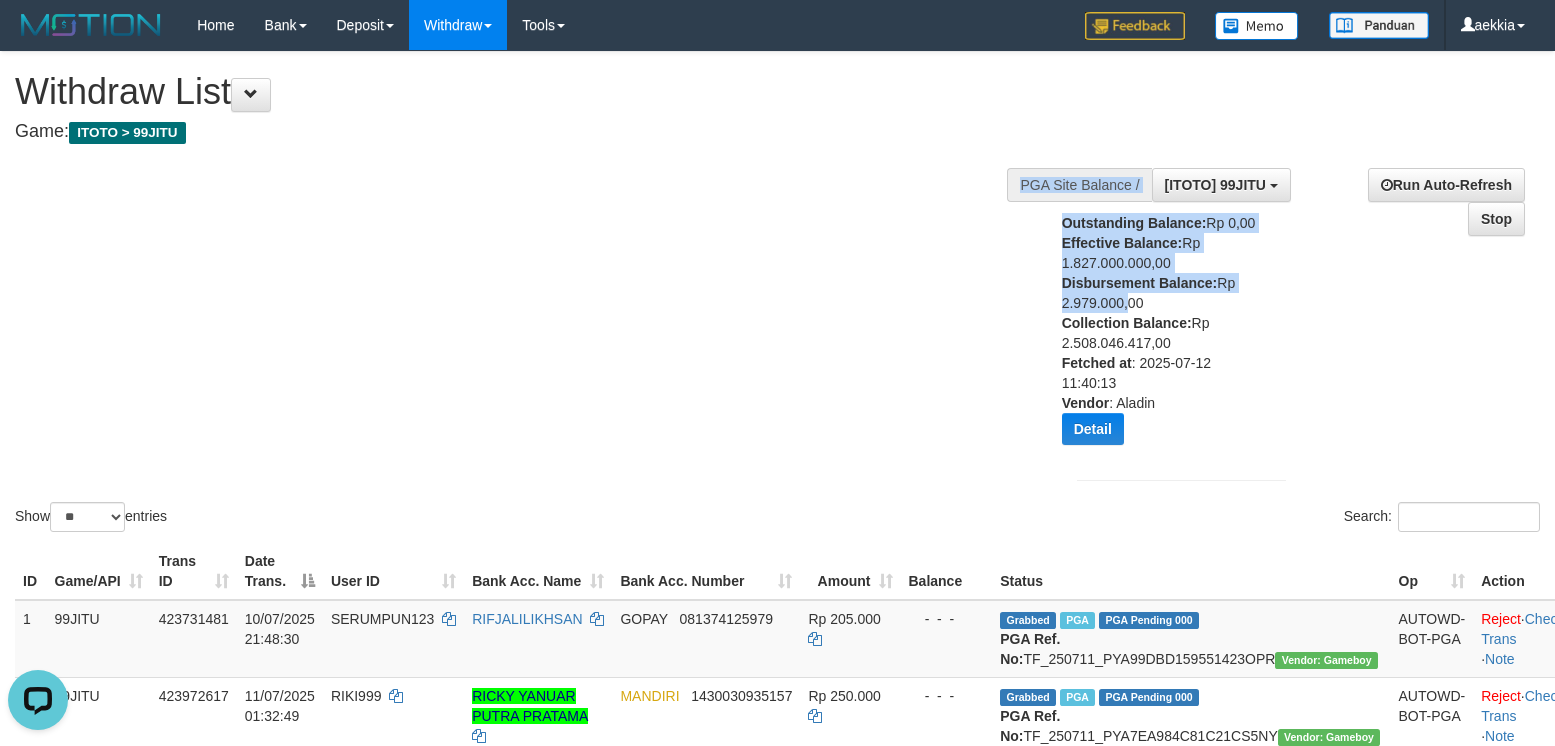click on "Outstanding Balance:  Rp 0,00
Effective Balance:  Rp 1.827.000.000,00
Disbursement Balance:  Rp 2.979.000,00
Collection Balance:  Rp 2.508.046.417,00
Fetched at : 2025-07-12 11:40:13
Vendor : Aladin
Detail
Vendor Name
Outstanding Balance
Effective Balance
Disbursment Balance
Collection Balance
No data found
Fetched at:   2025-07-12 11:40:13
Vendor:   Aladin" at bounding box center [1161, 336] 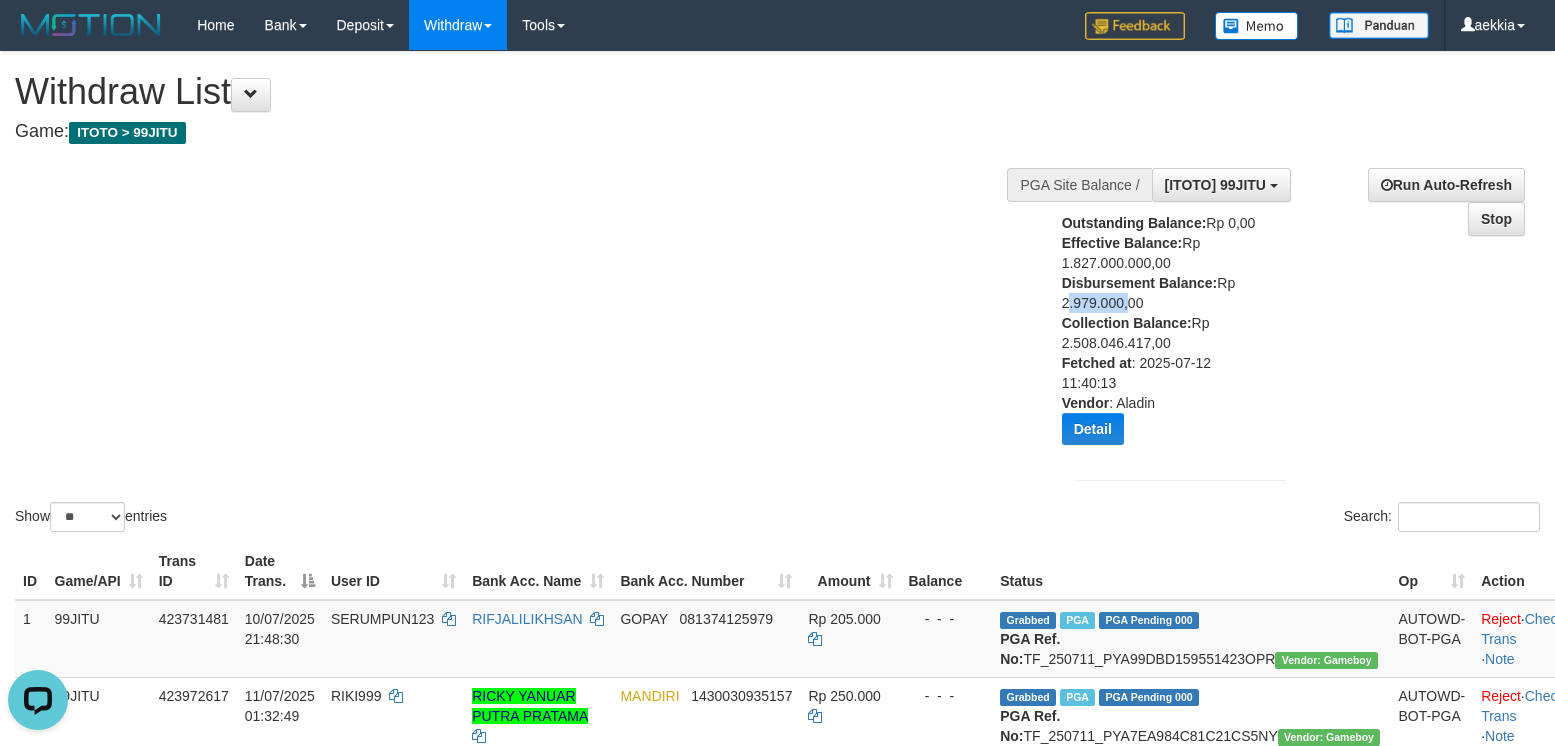 drag, startPoint x: 1125, startPoint y: 306, endPoint x: 1063, endPoint y: 303, distance: 62.072536 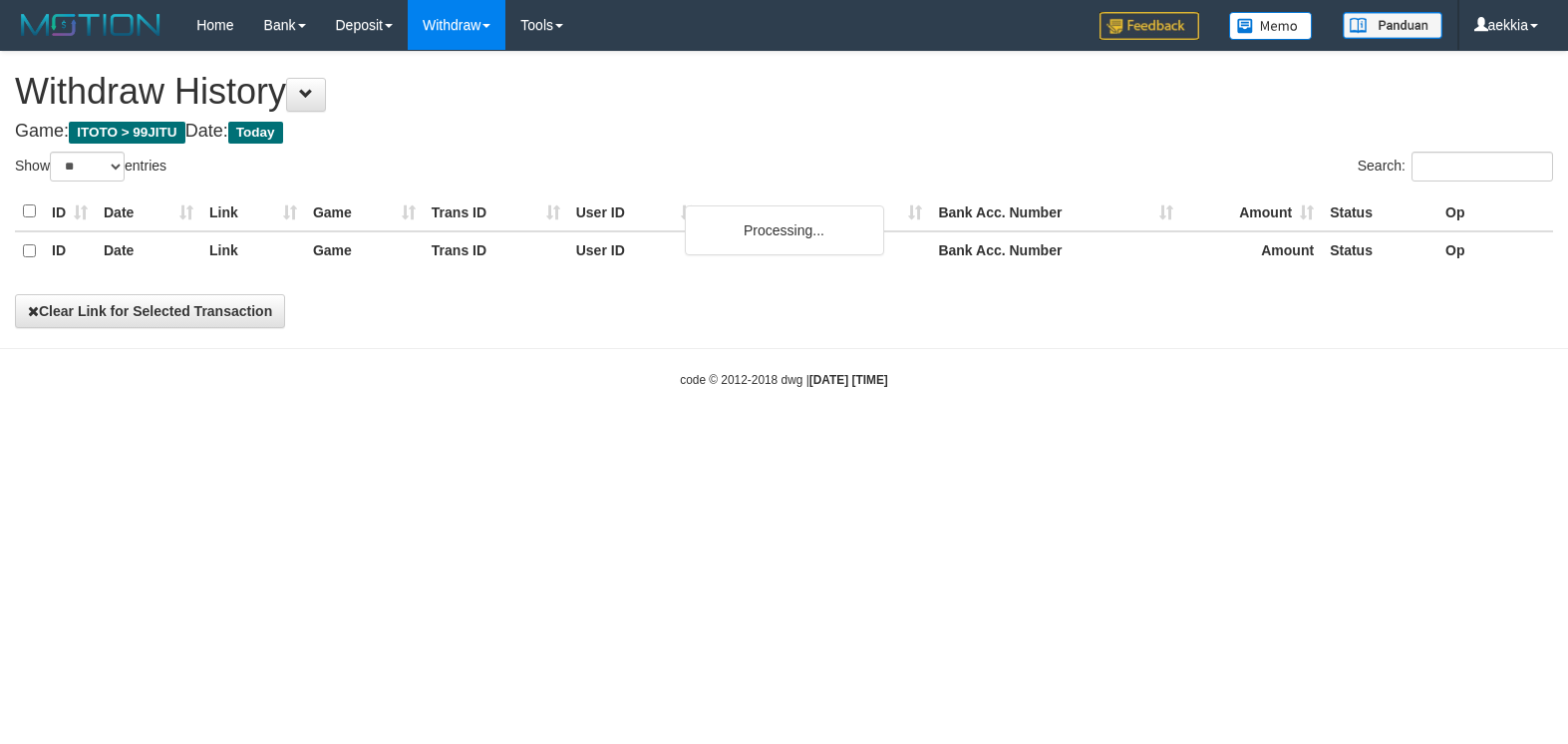 select on "**" 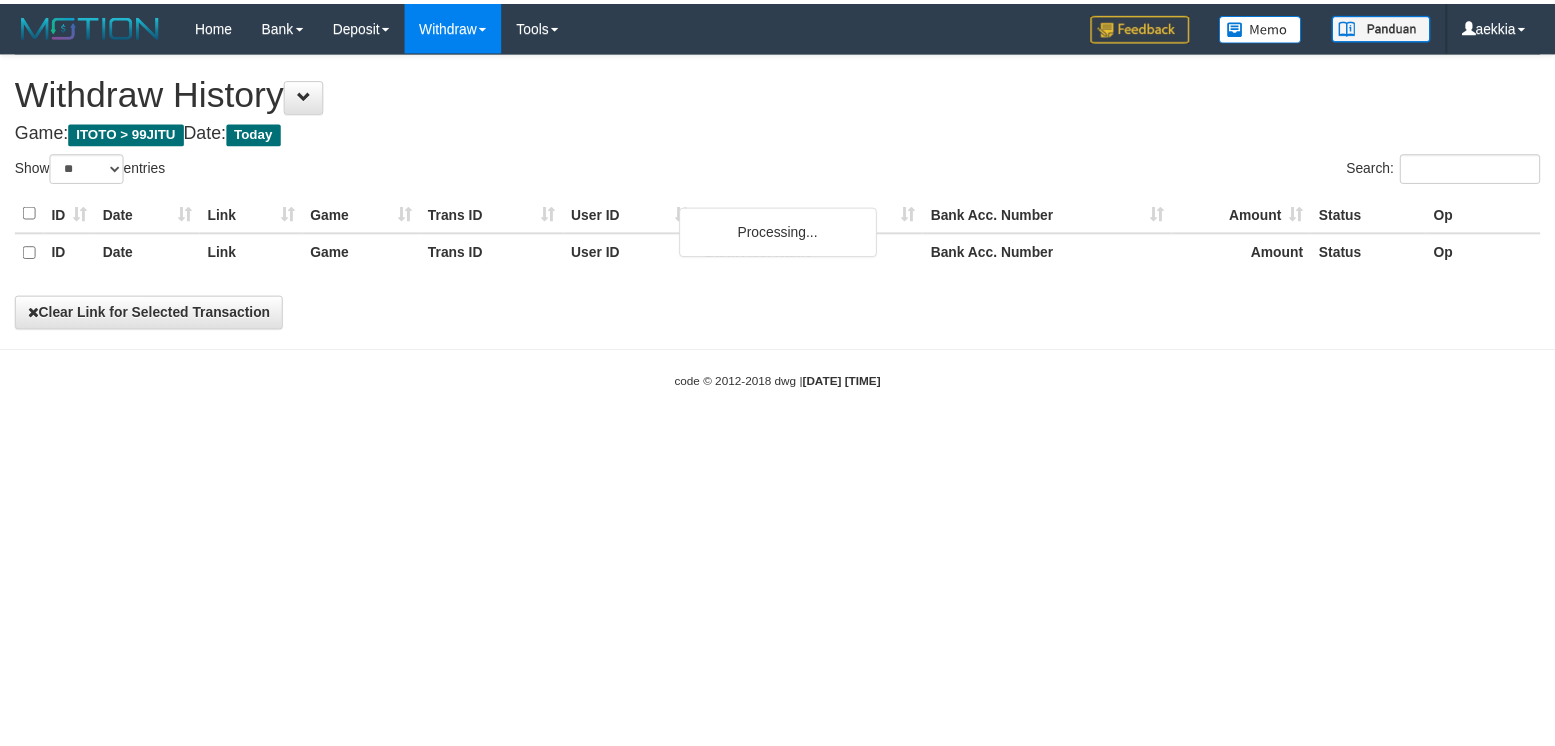 scroll, scrollTop: 0, scrollLeft: 0, axis: both 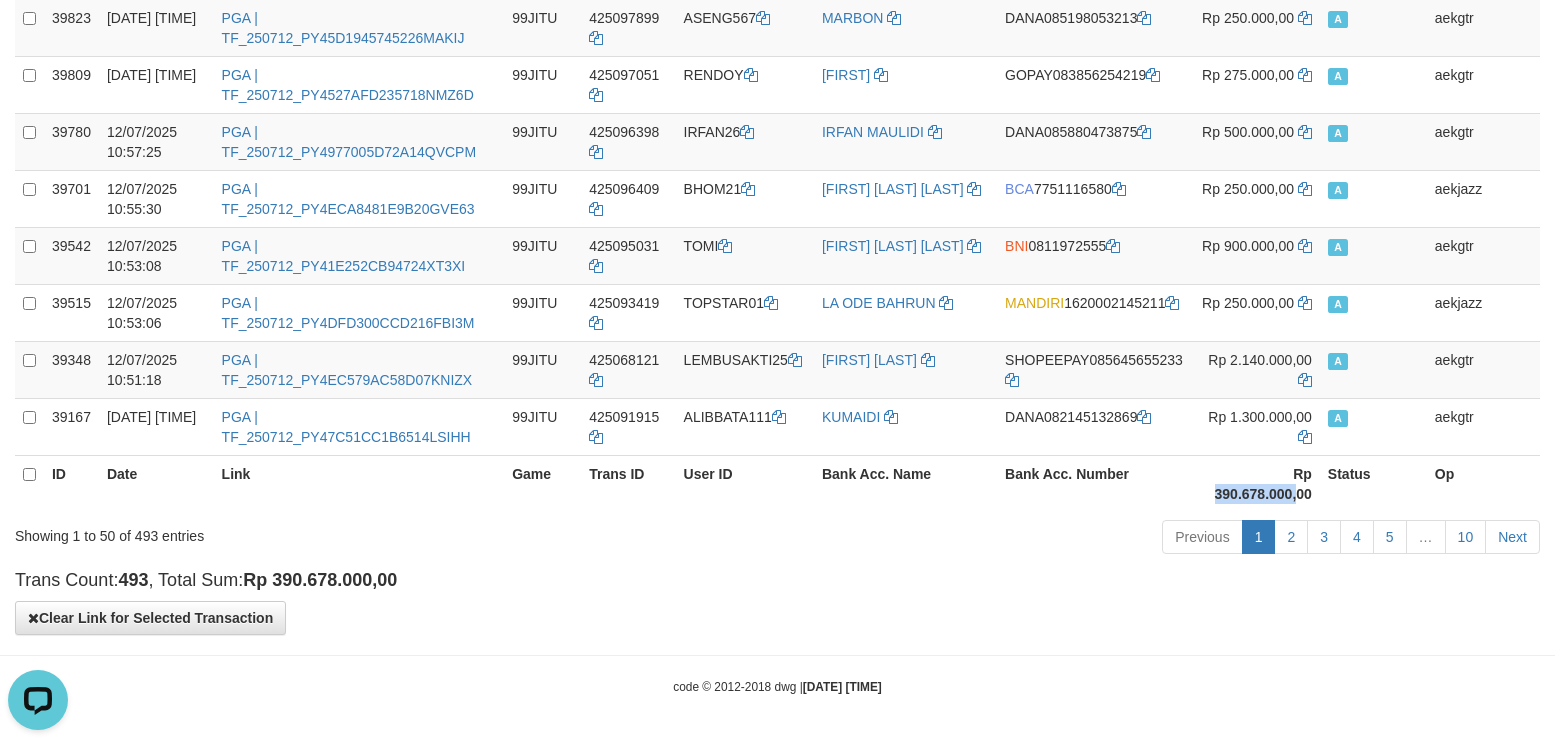 drag, startPoint x: 1205, startPoint y: 492, endPoint x: 1285, endPoint y: 497, distance: 80.1561 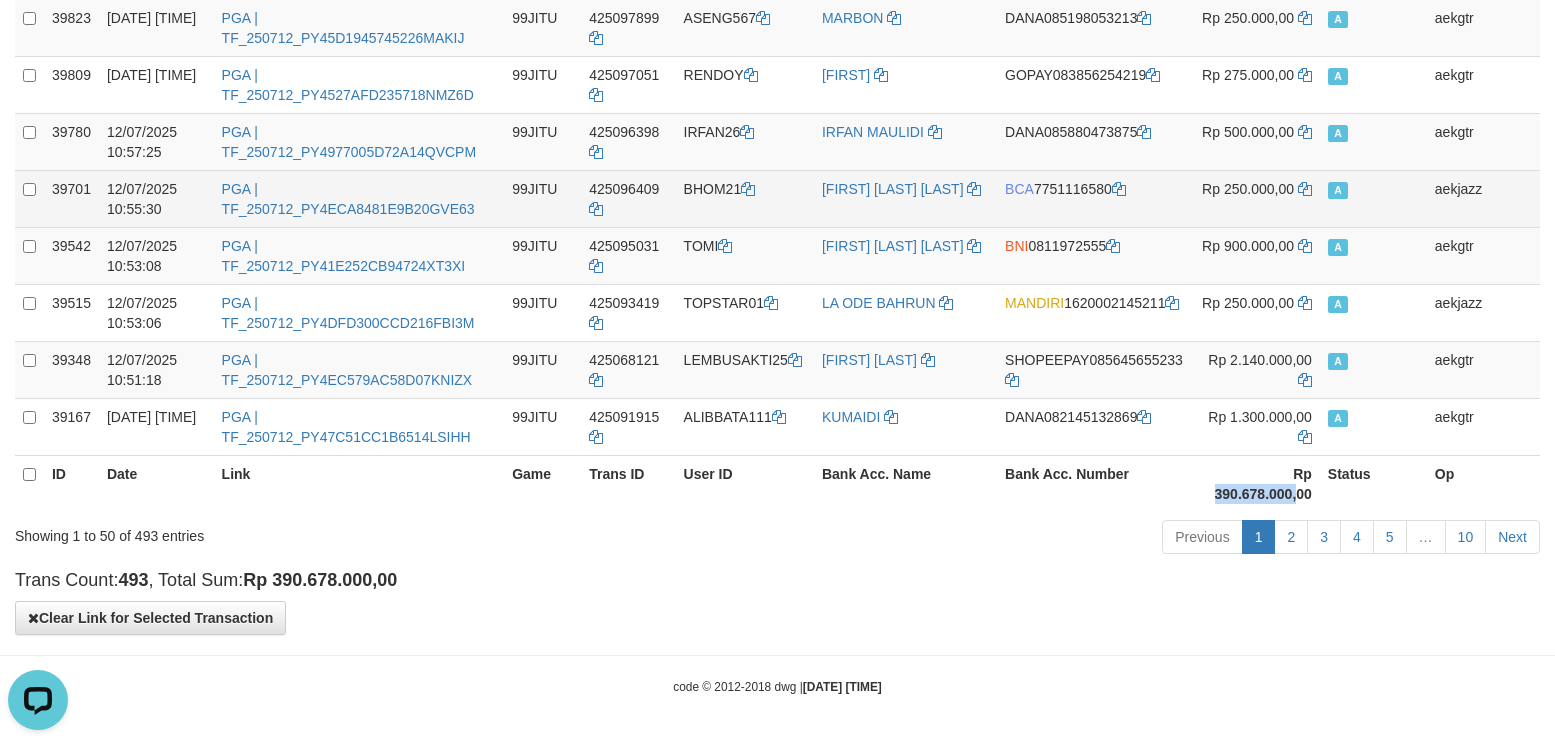 copy on "390.678.000," 